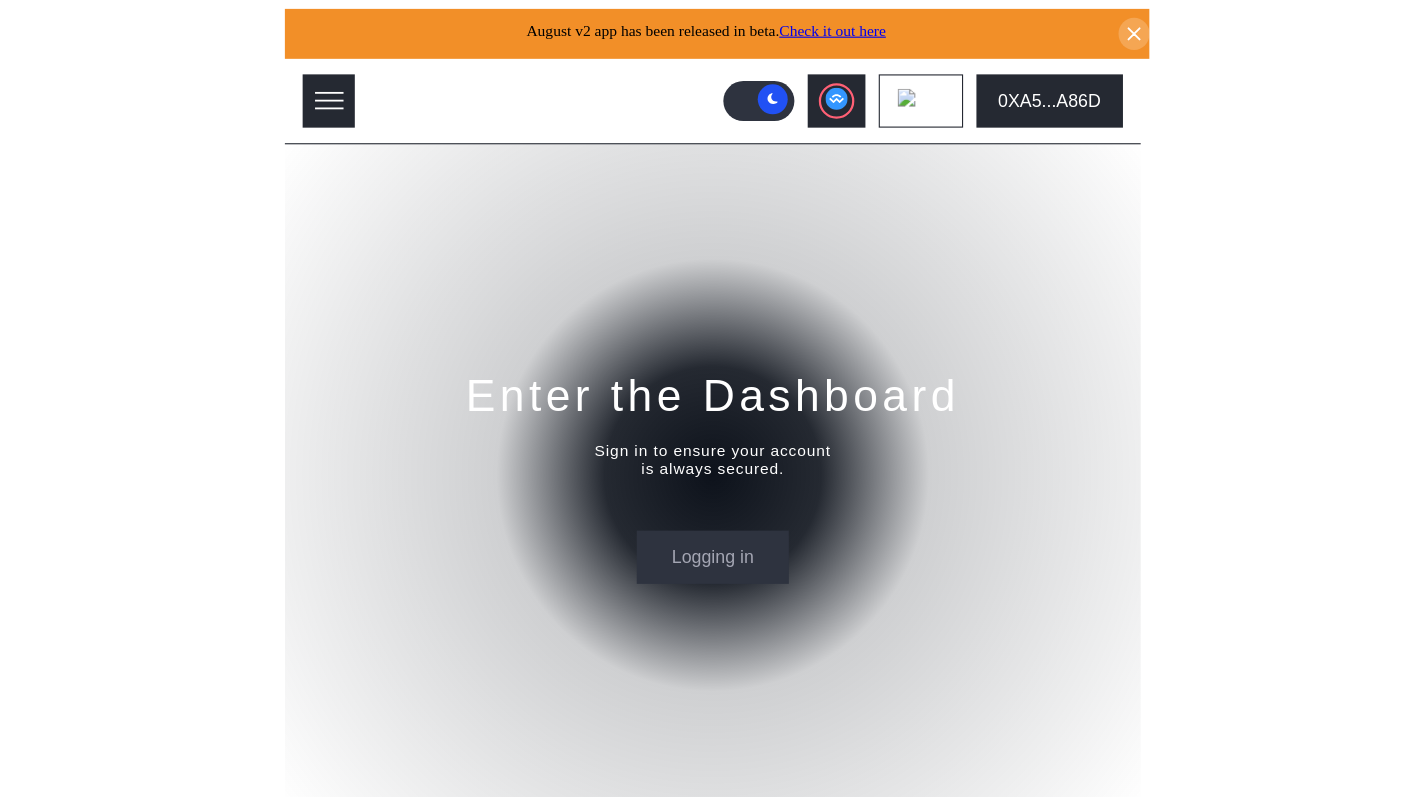 scroll, scrollTop: 0, scrollLeft: 0, axis: both 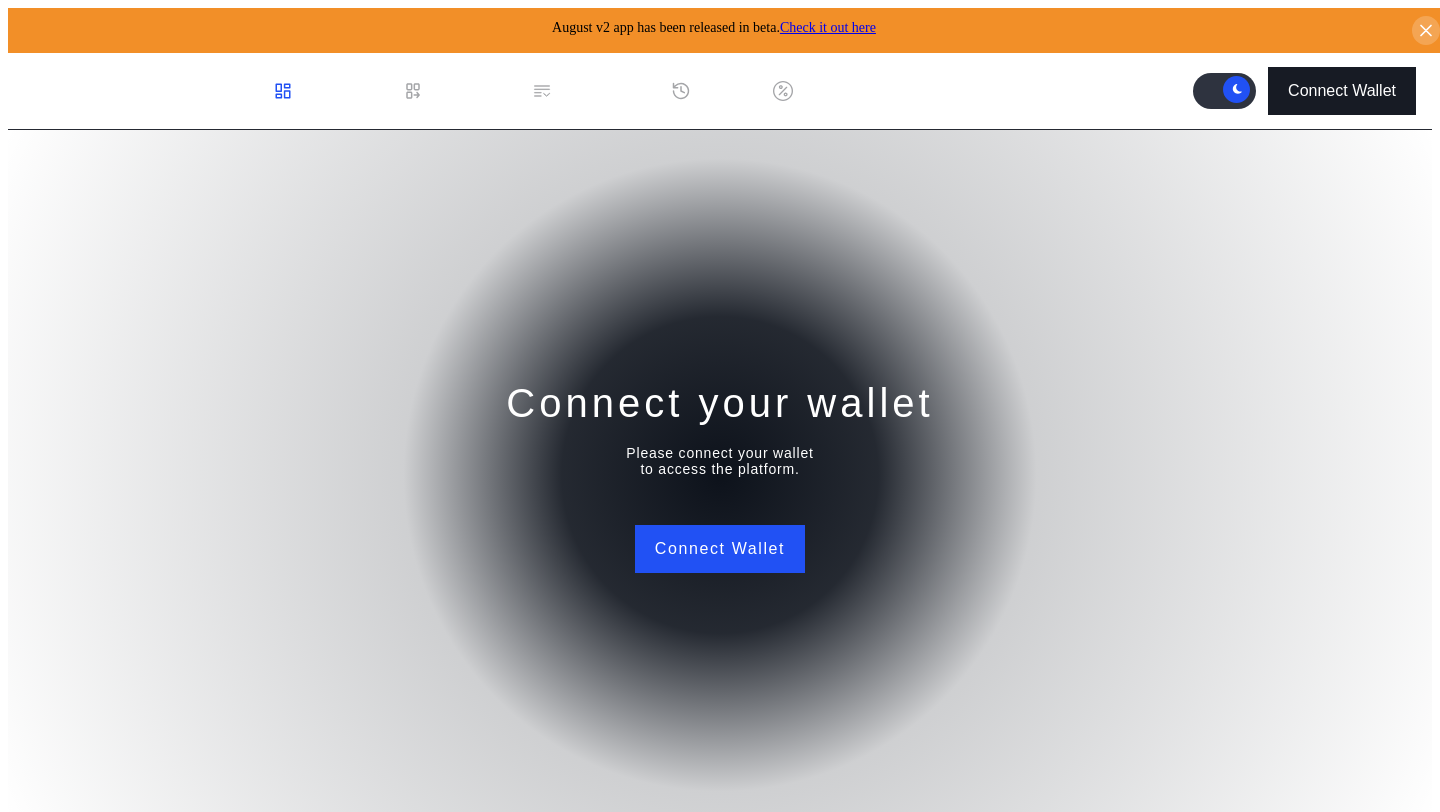 click on "Connect Wallet" at bounding box center (1342, 91) 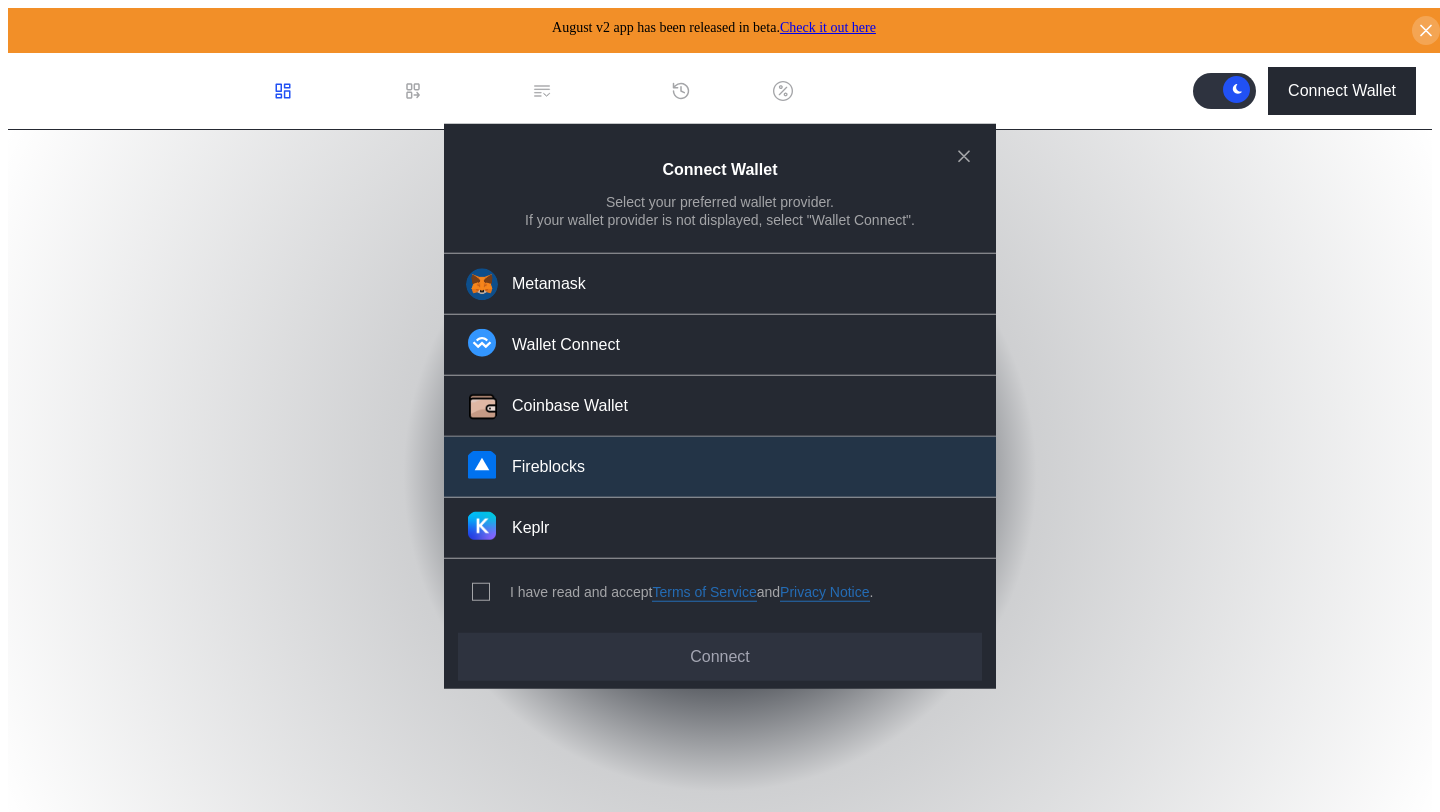 click on "Fireblocks" at bounding box center [720, 467] 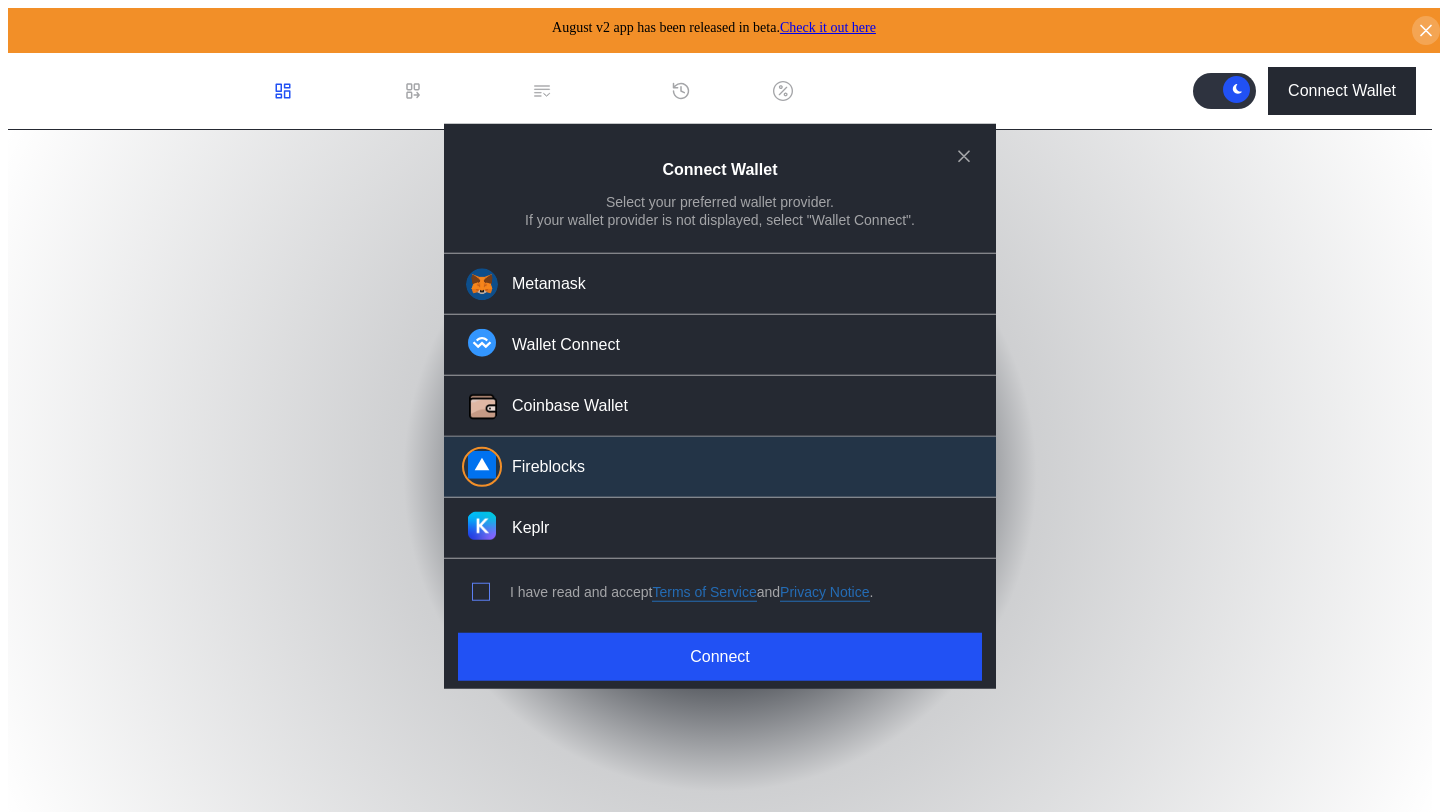 click on "I have read and accept  Terms of Service  and  Privacy Notice ." at bounding box center [669, 592] 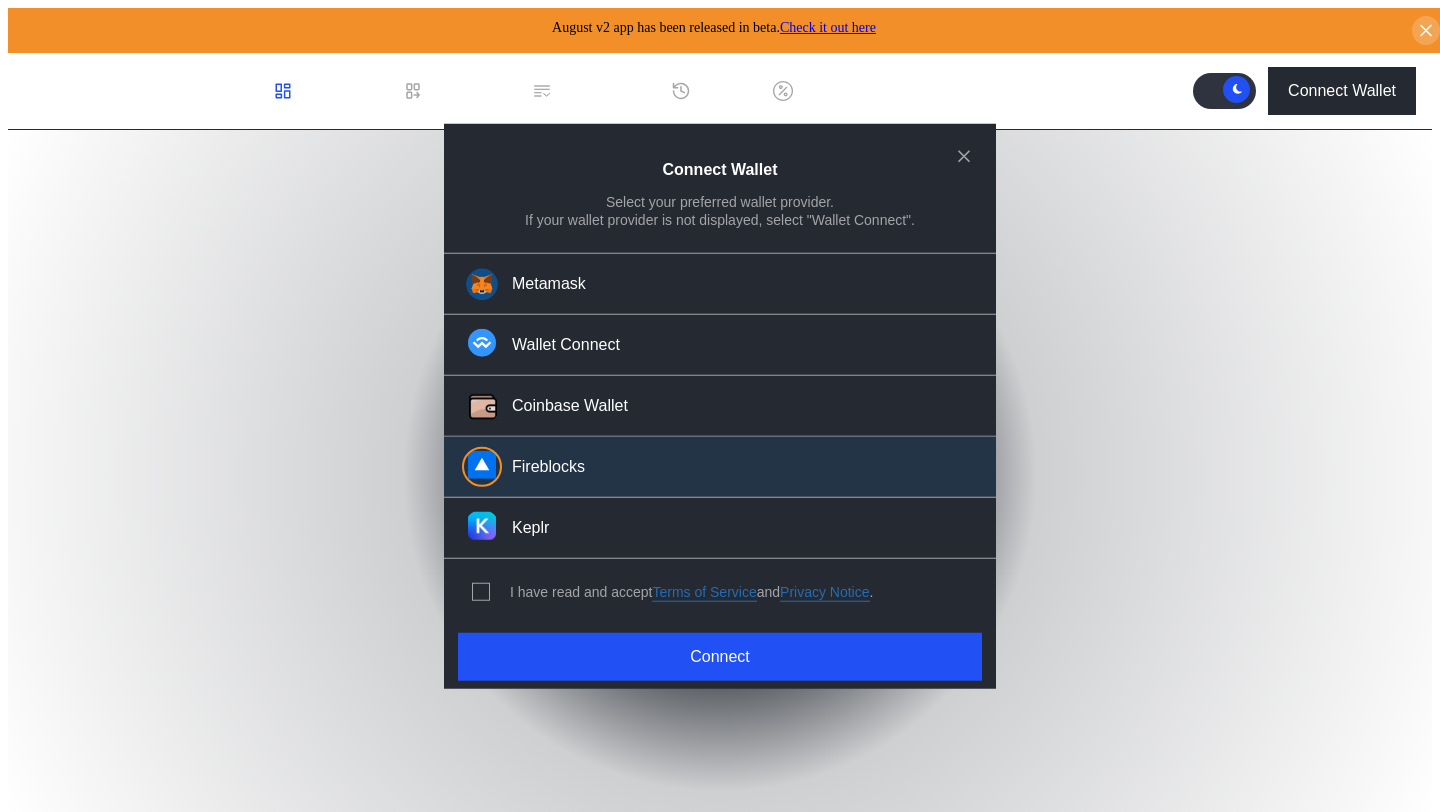 click on "I have read and accept  Terms of Service  and  Privacy Notice ." at bounding box center [669, 592] 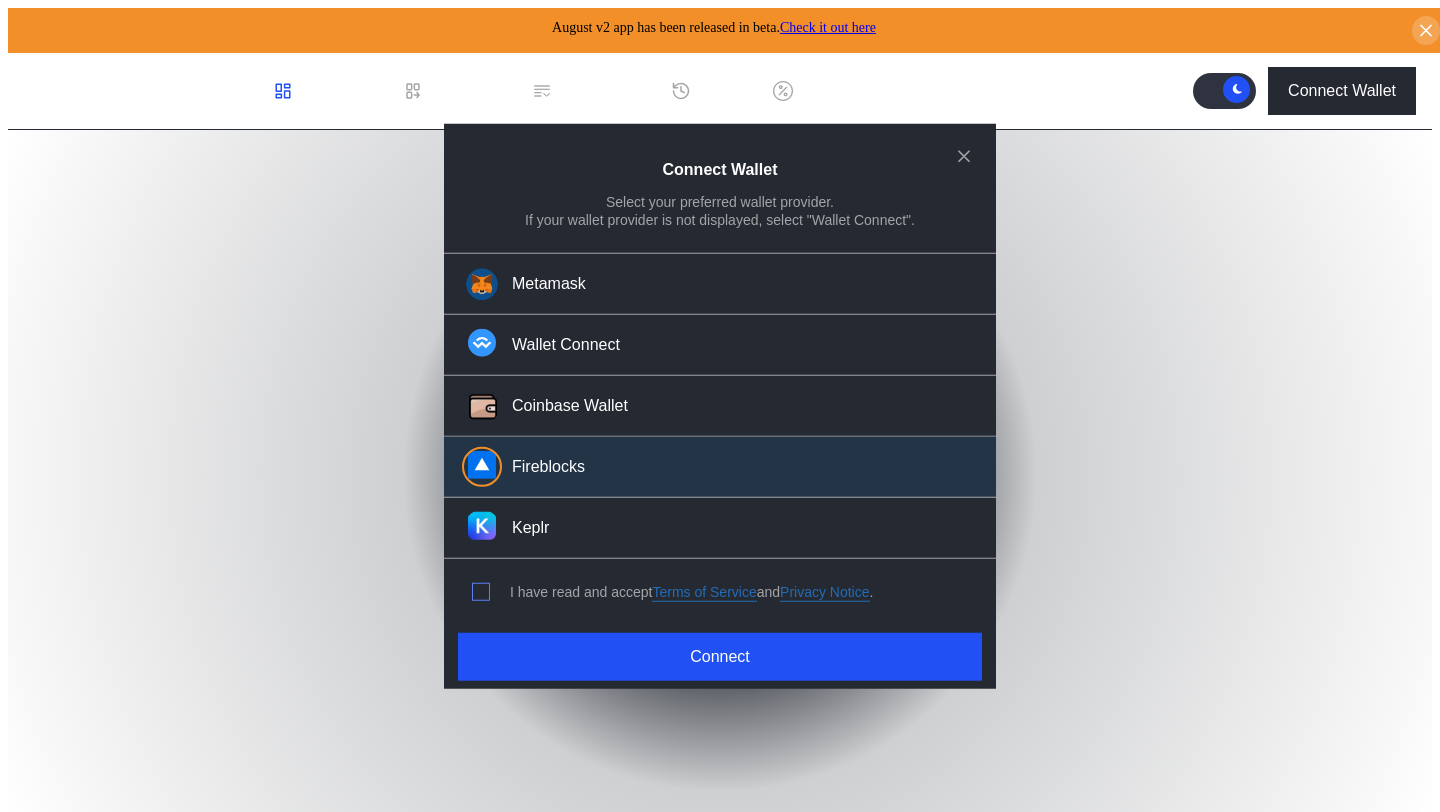 click at bounding box center [481, 592] 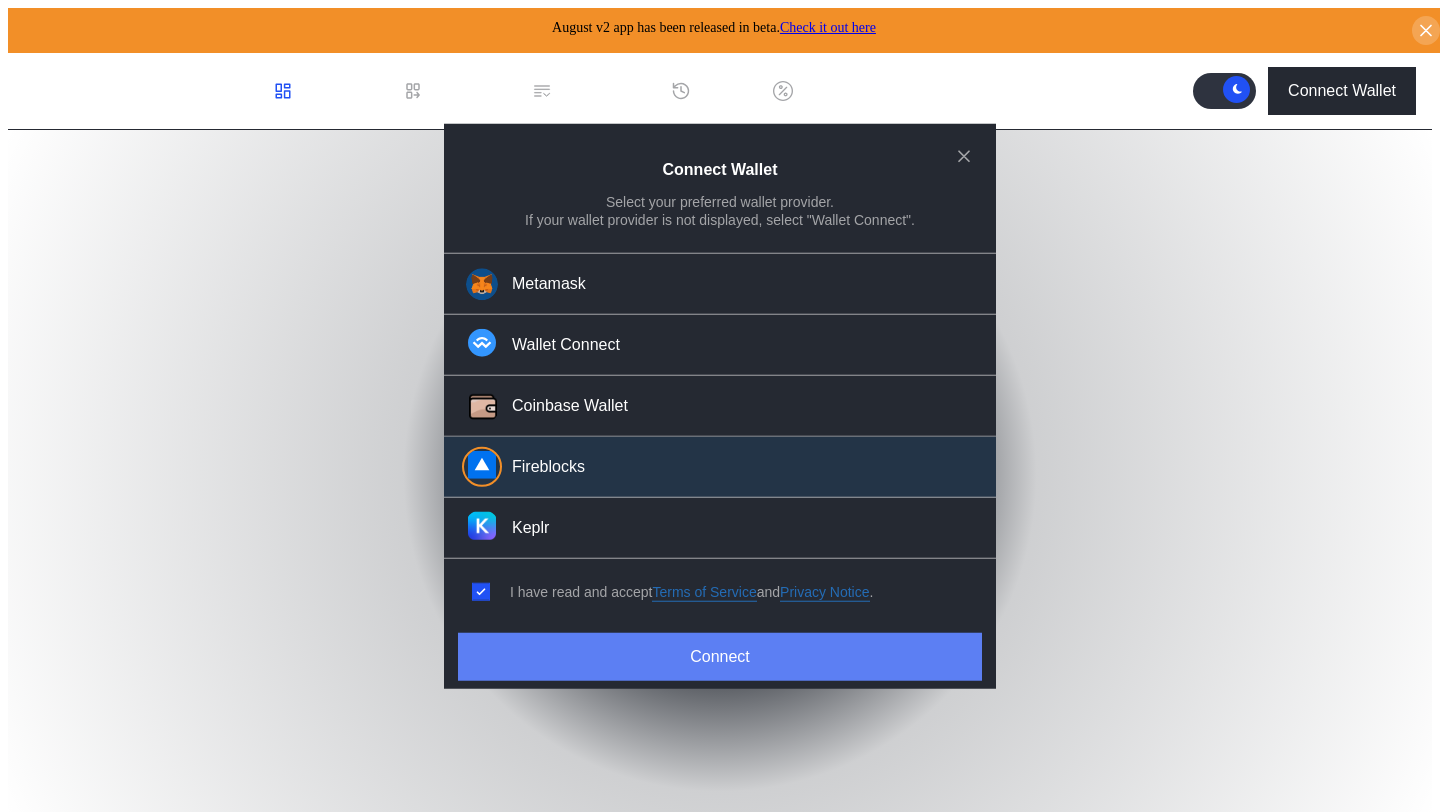 click on "Connect" at bounding box center (720, 656) 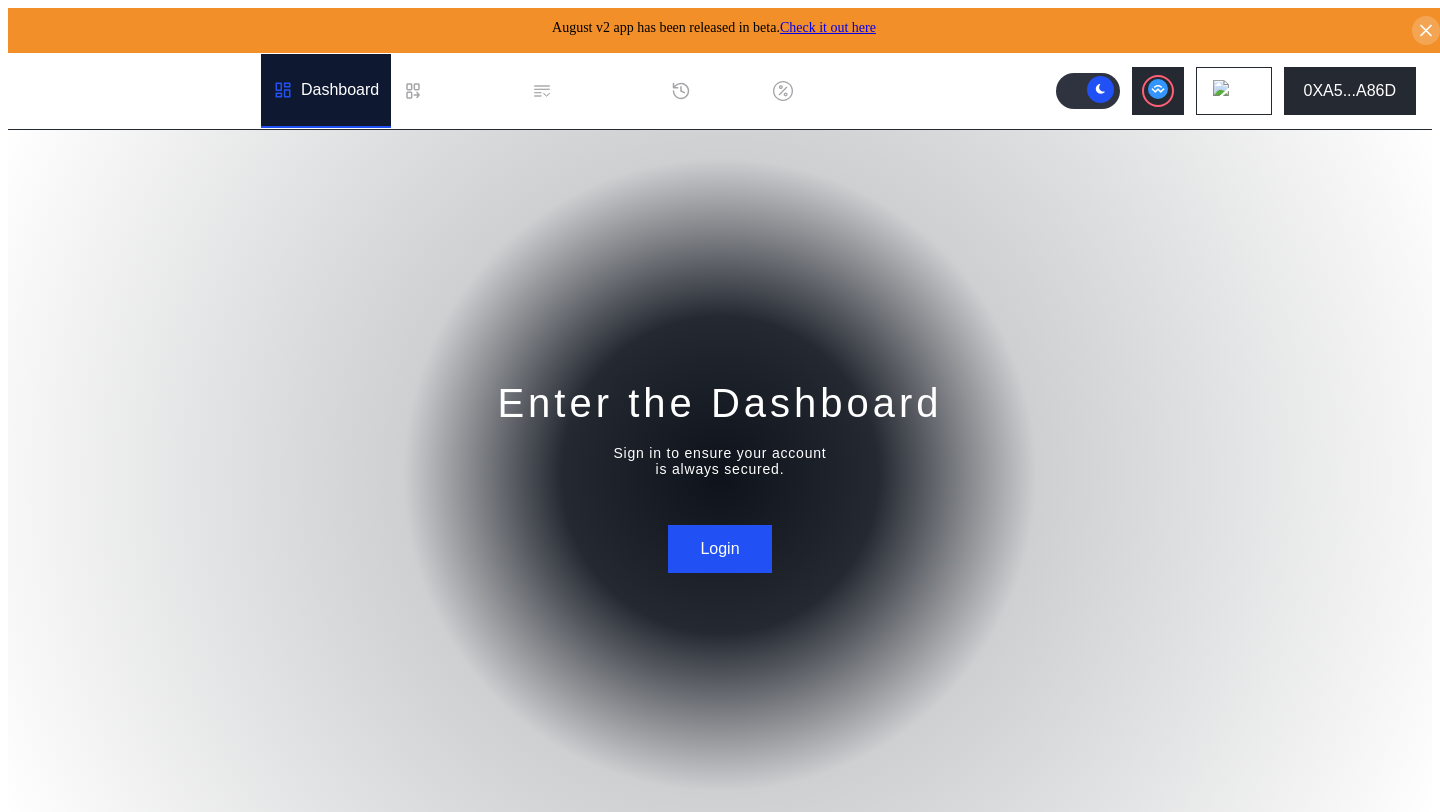 click on "Enter the Dashboard Sign in to ensure your account  is always secured. Login" at bounding box center [720, 475] 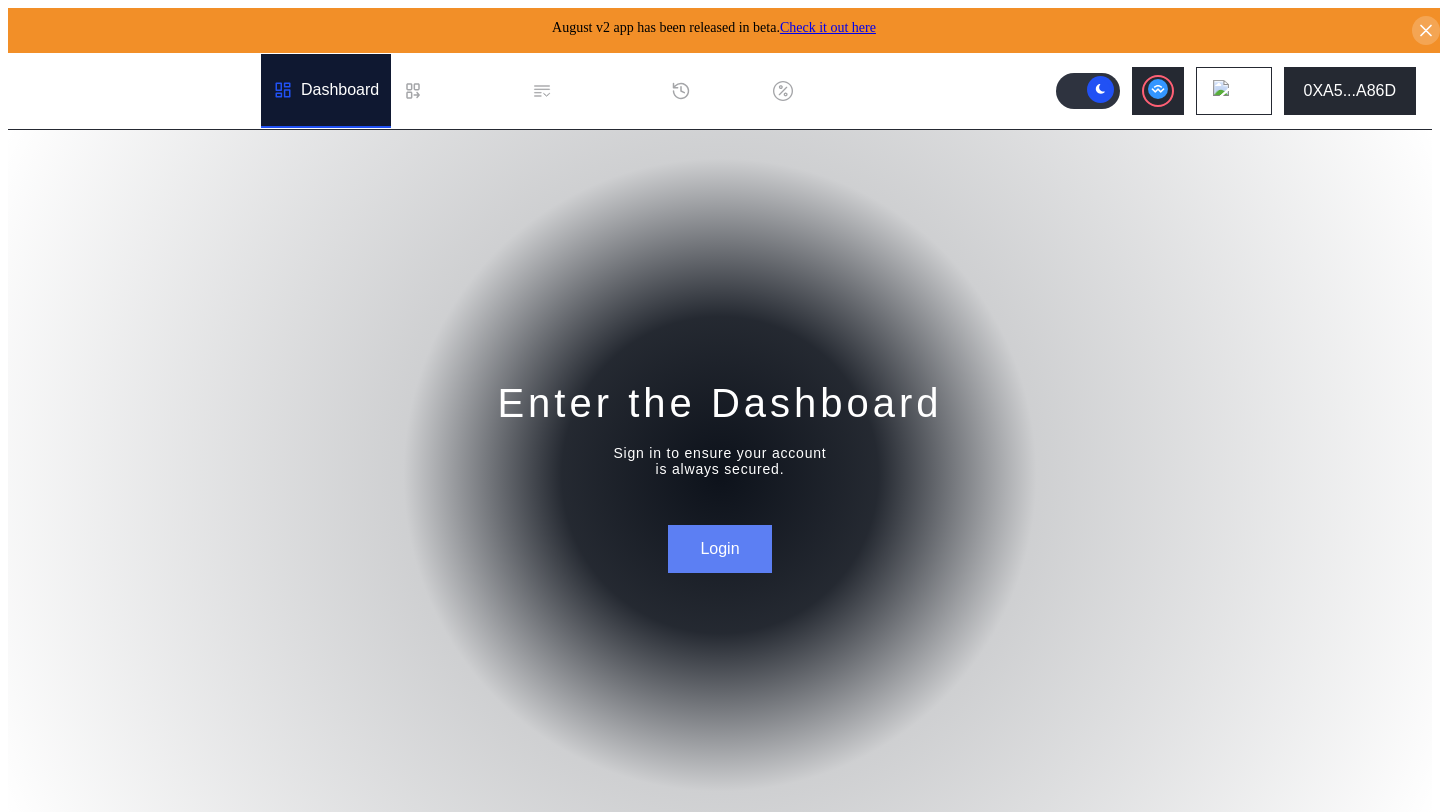 click on "Login" at bounding box center [719, 549] 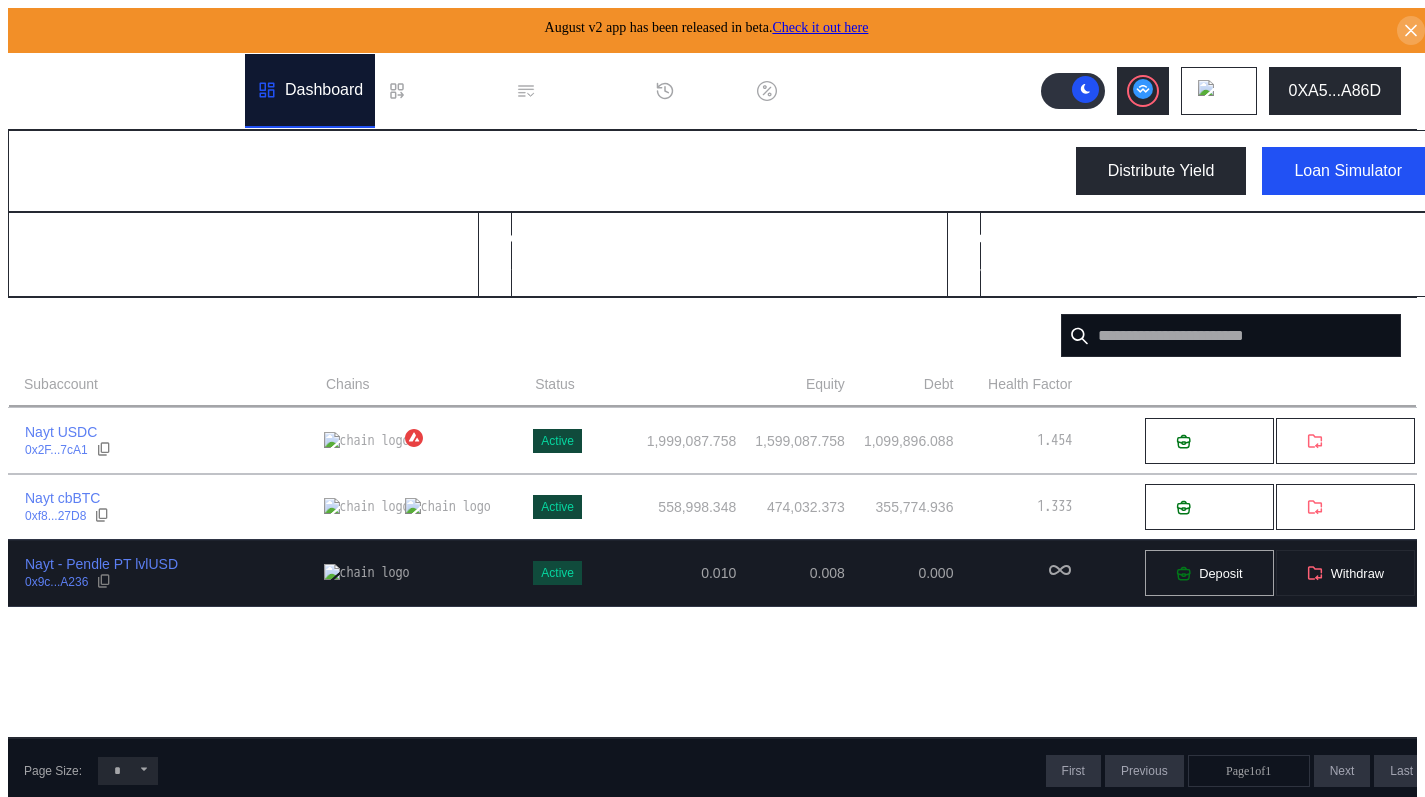 click 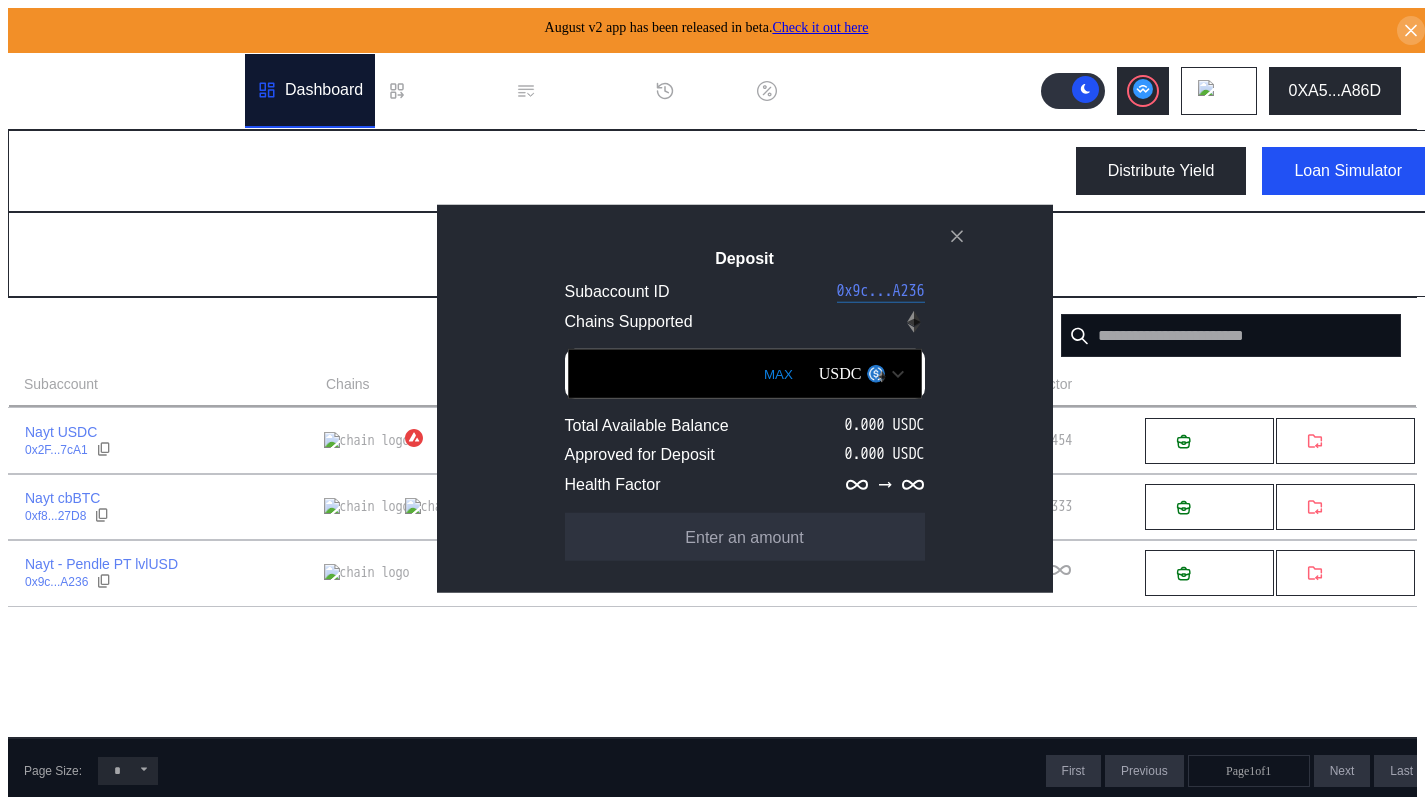 click on "USDC" at bounding box center [840, 374] 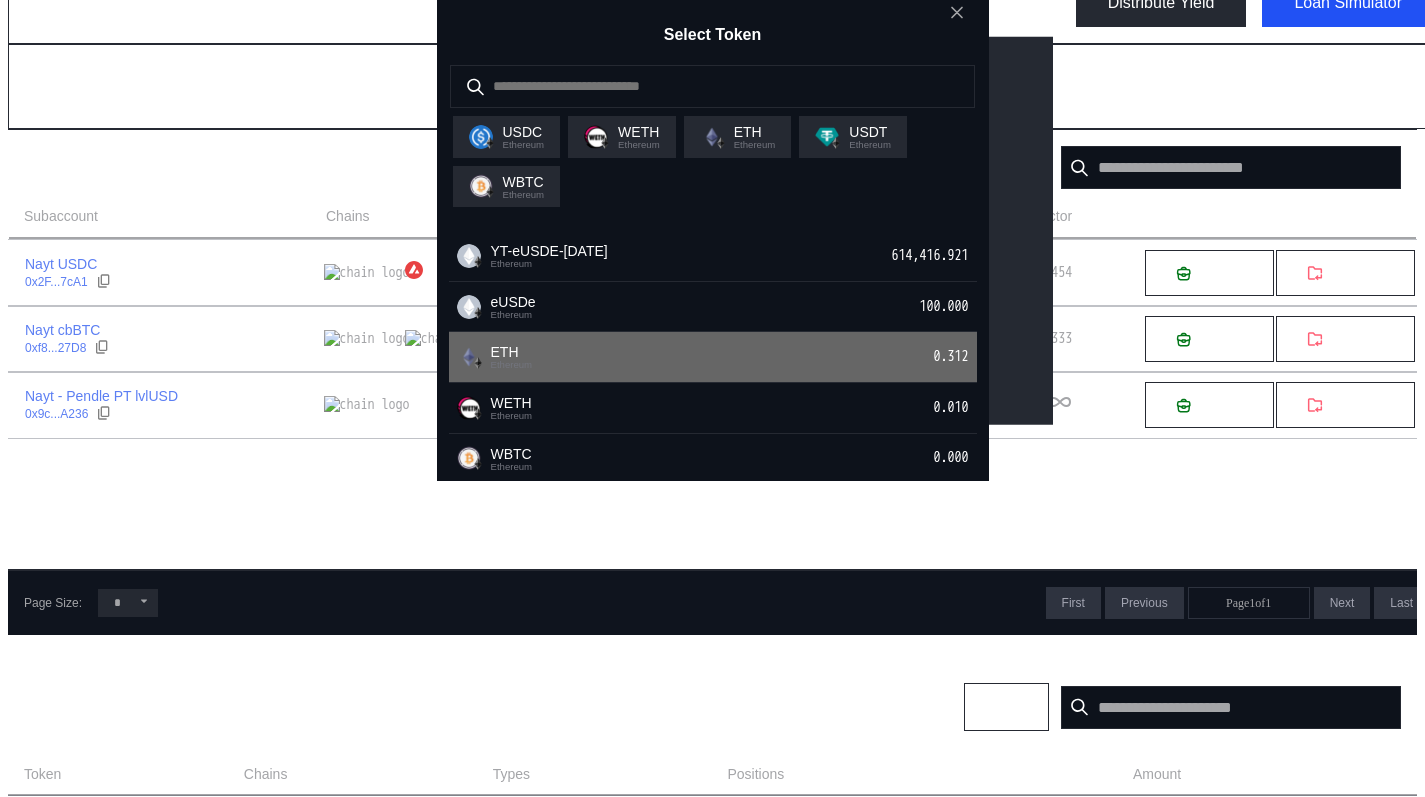 scroll, scrollTop: 181, scrollLeft: 0, axis: vertical 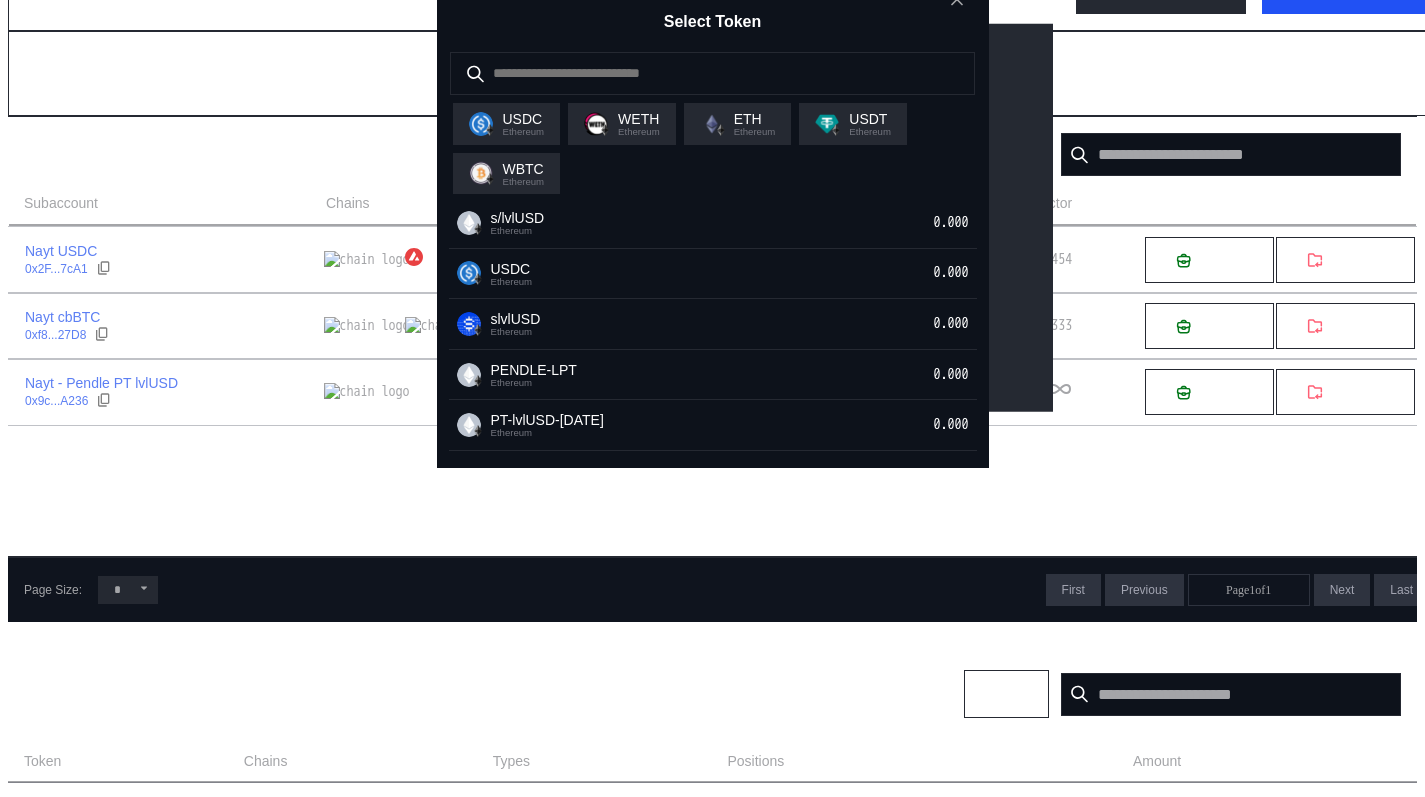 click on "s/lvlUSD Ethereum 0.000" at bounding box center [713, 223] 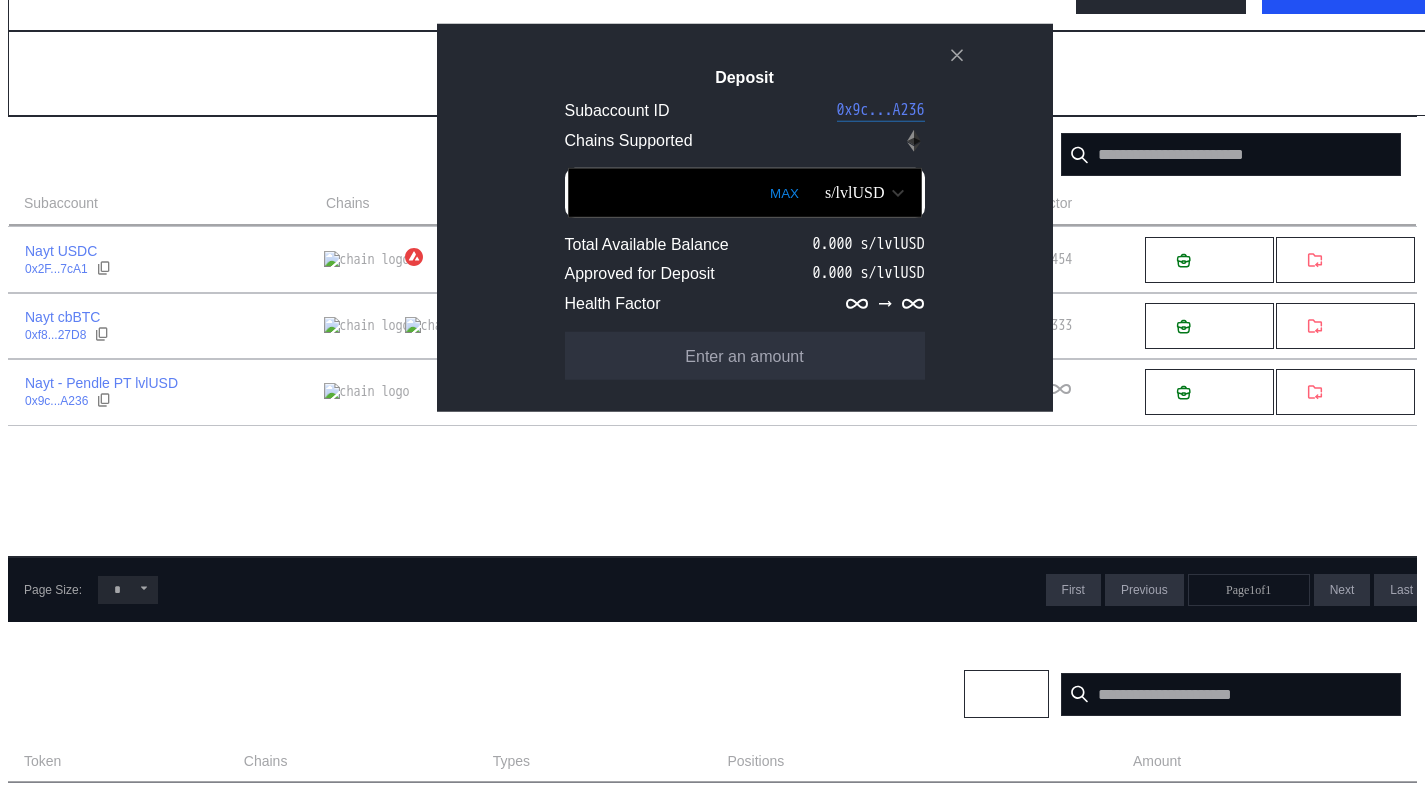 click on "MAX" at bounding box center (784, 193) 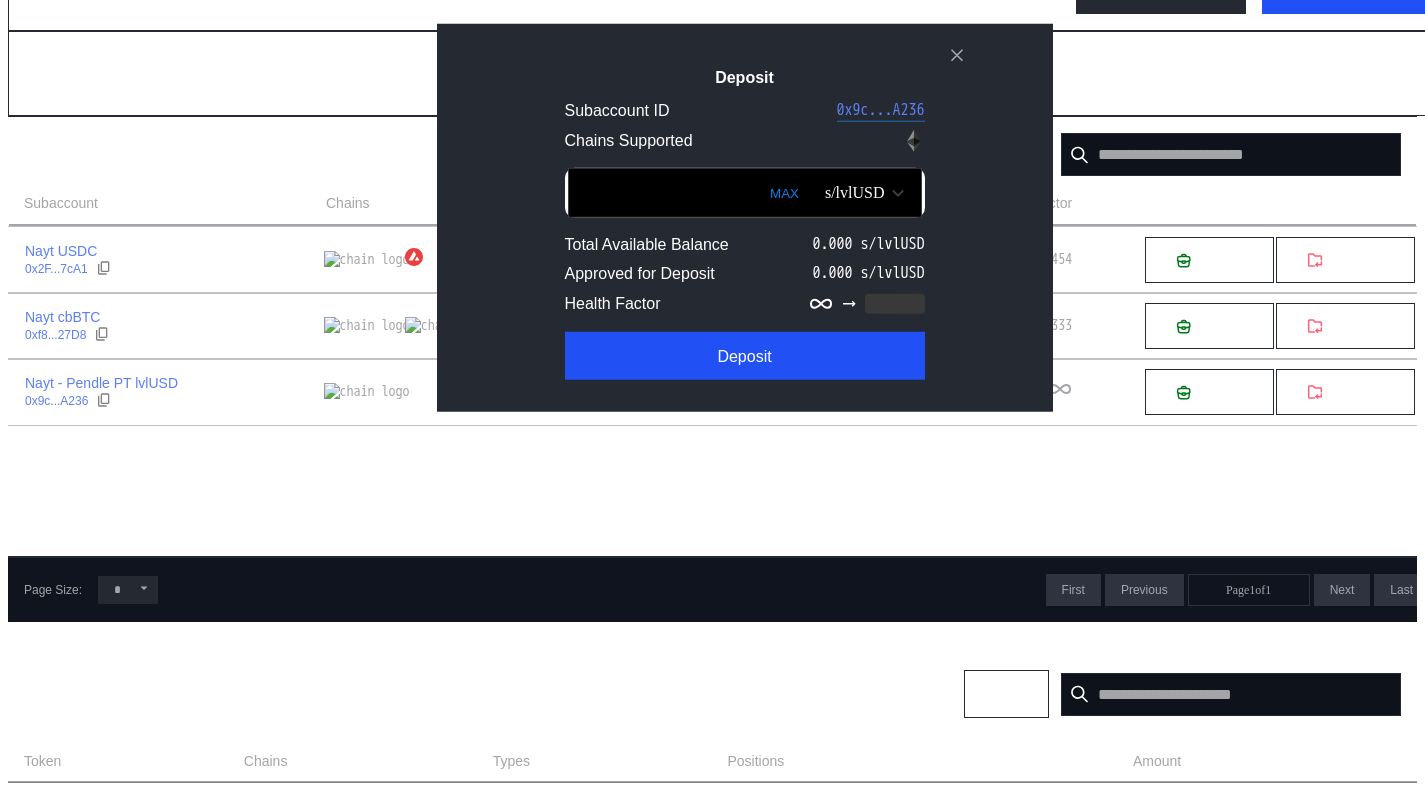 click on "MAX" at bounding box center (784, 193) 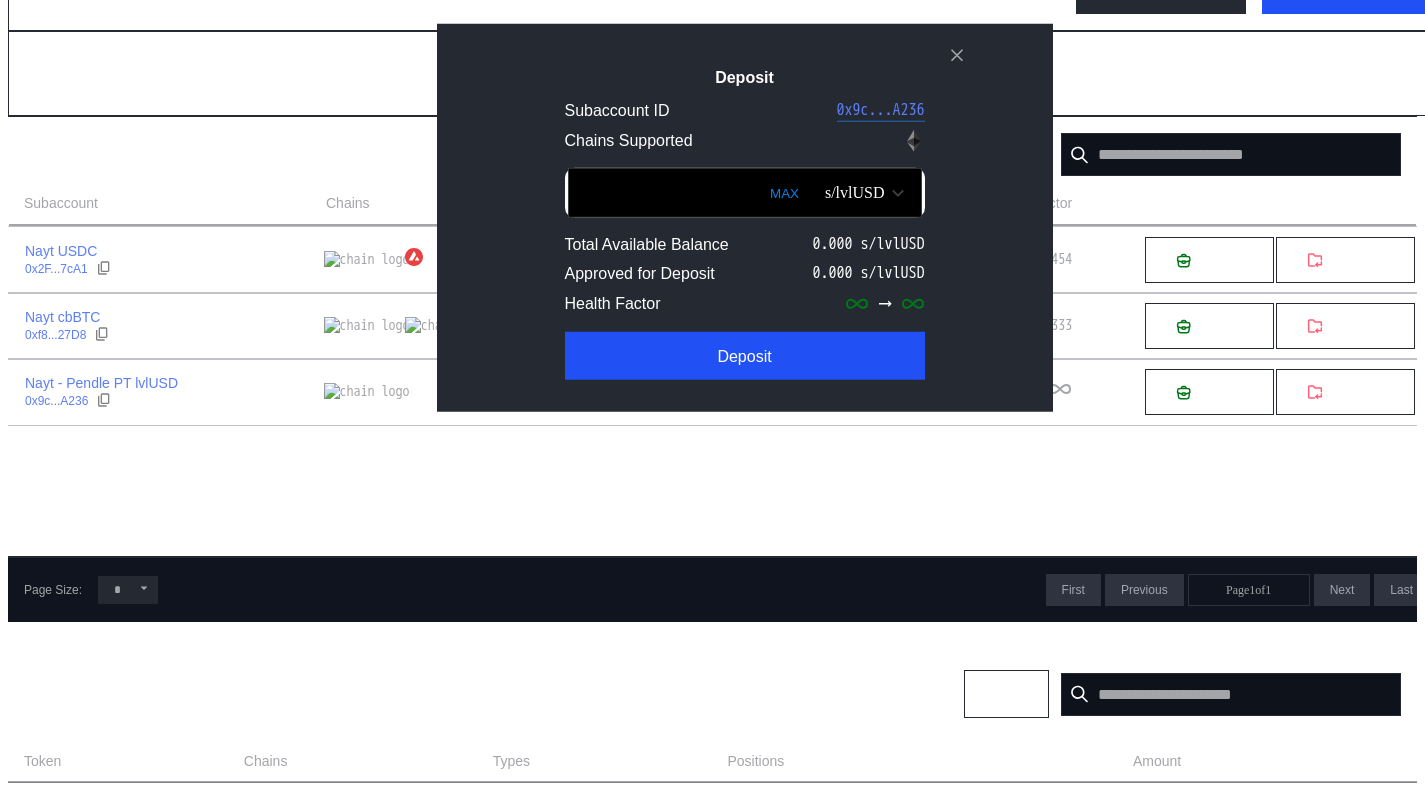 click on "Deposit Subaccount ID 0x9c...A236 Chains Supported *** MAX s/lvlUSD Total Available Balance 0.000 s/lvlUSD Approved for Deposit 0.000 s/lvlUSD Health Factor Deposit" at bounding box center [745, 217] 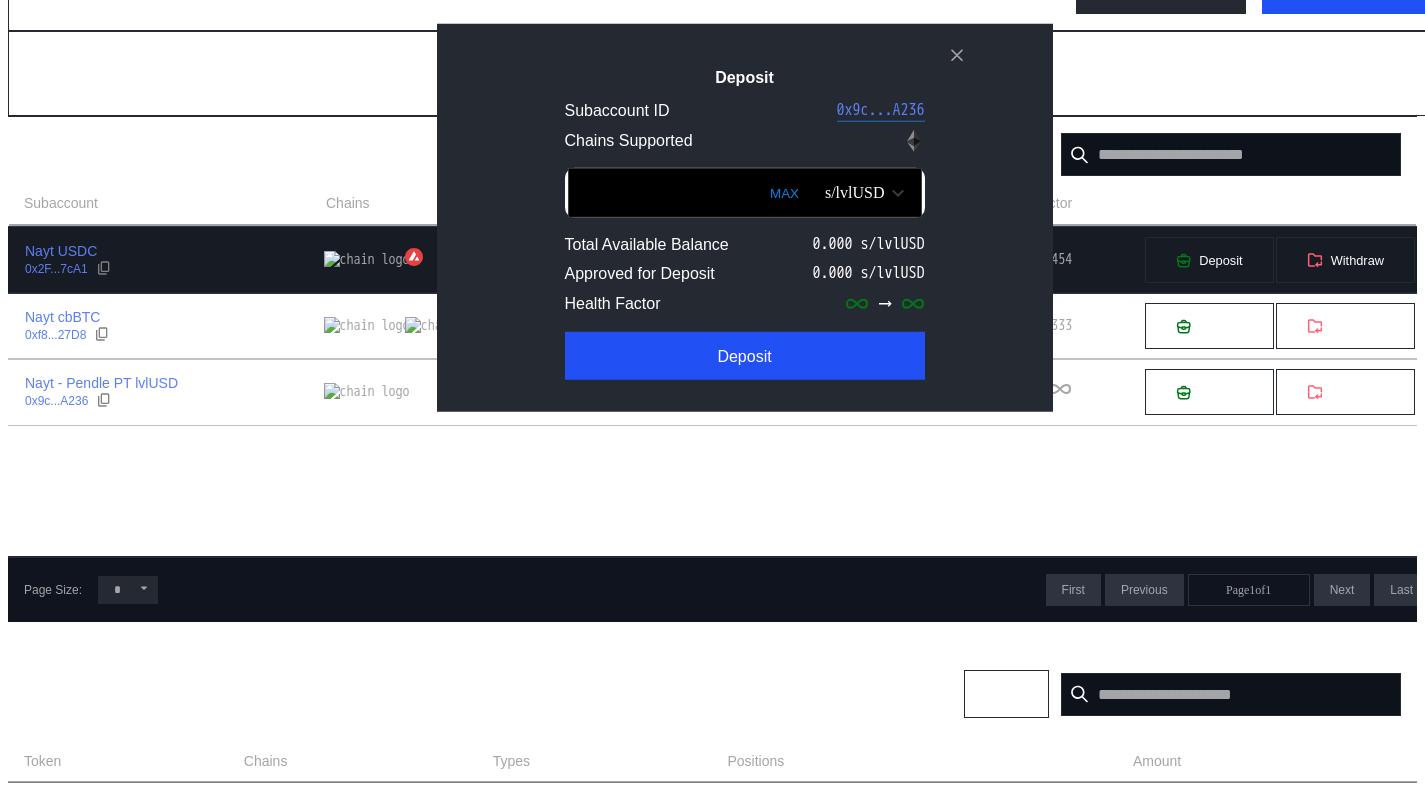 click at bounding box center (957, 55) 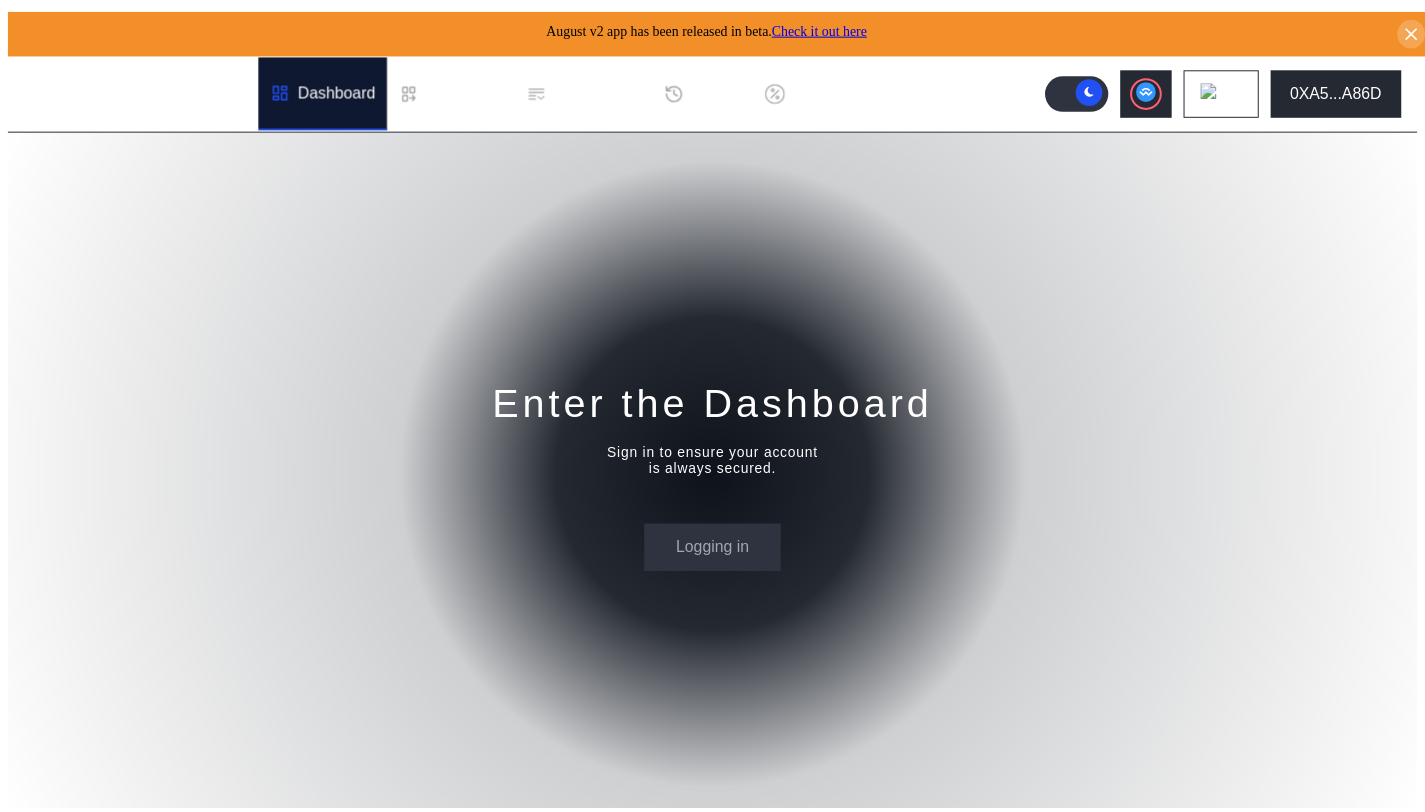 scroll, scrollTop: 0, scrollLeft: 0, axis: both 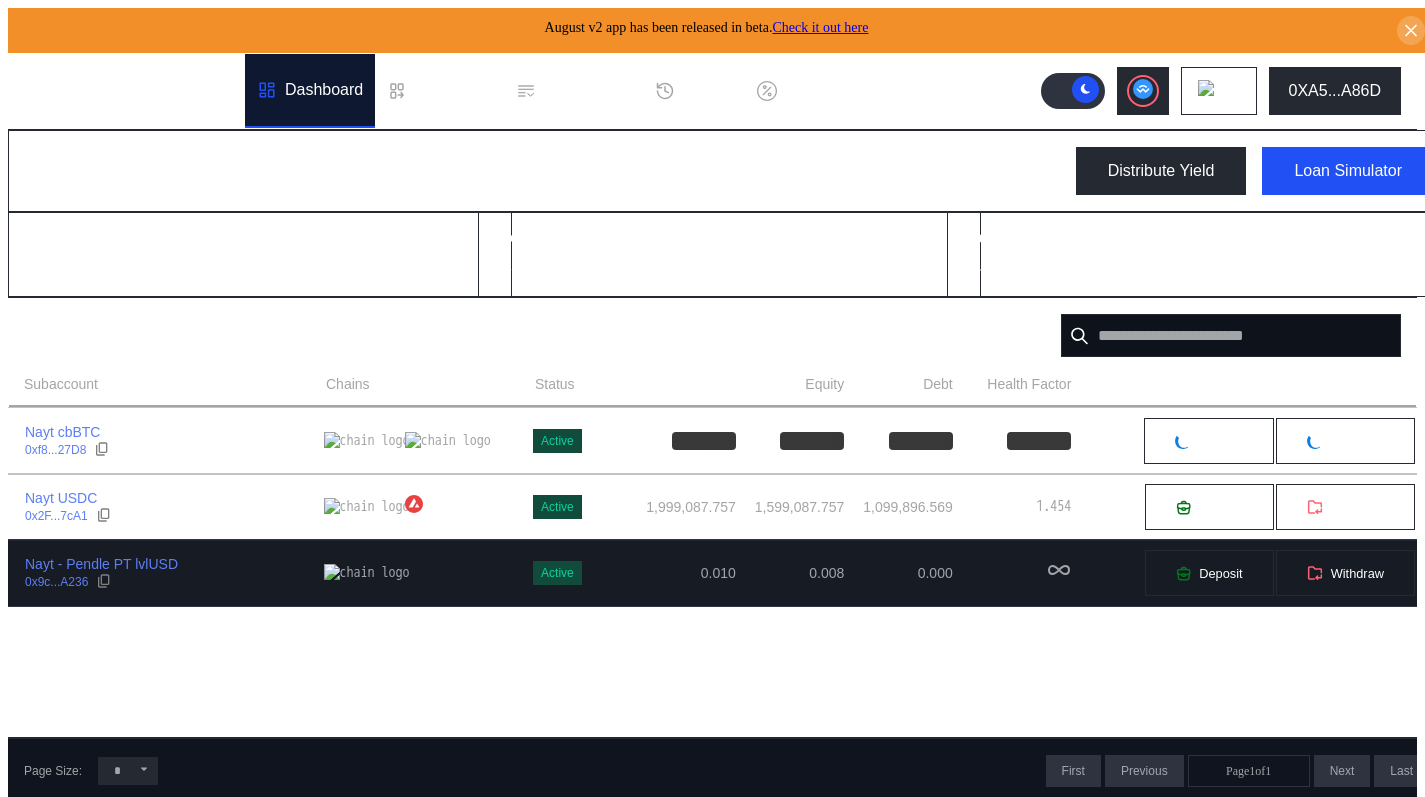 click on "Nayt - Pendle PT lvlUSD 0x9c...A236" at bounding box center [166, 573] 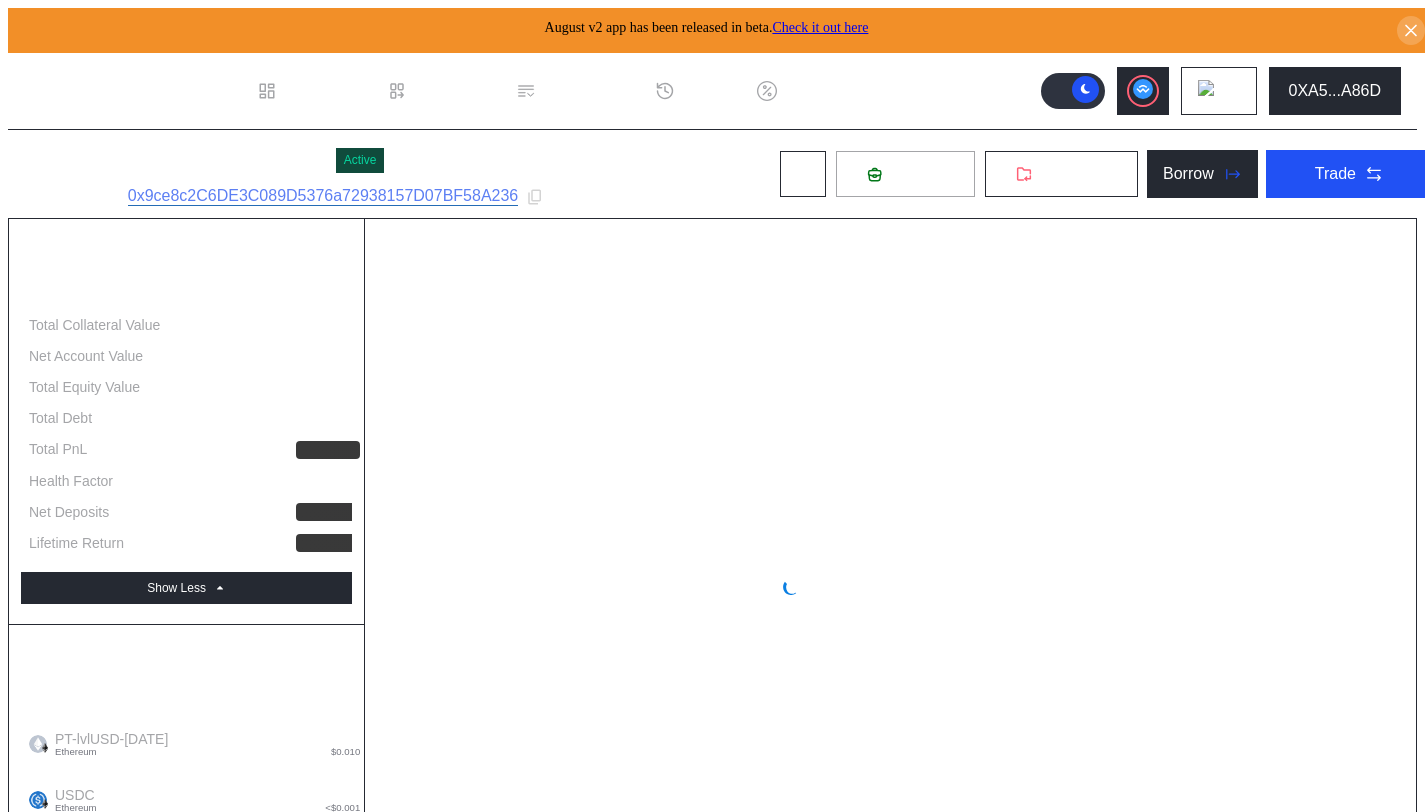 click on "Deposit" at bounding box center (905, 174) 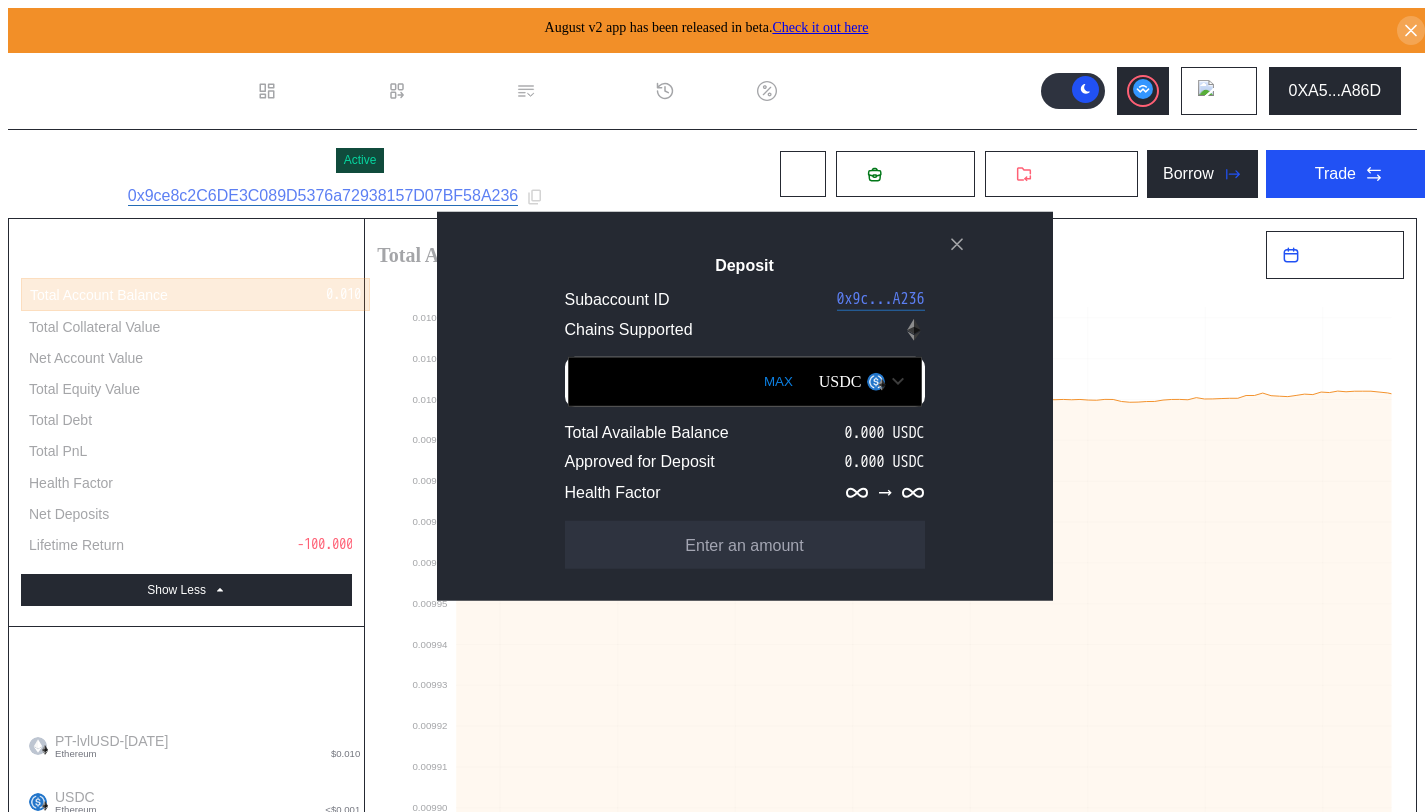 click at bounding box center (898, 381) 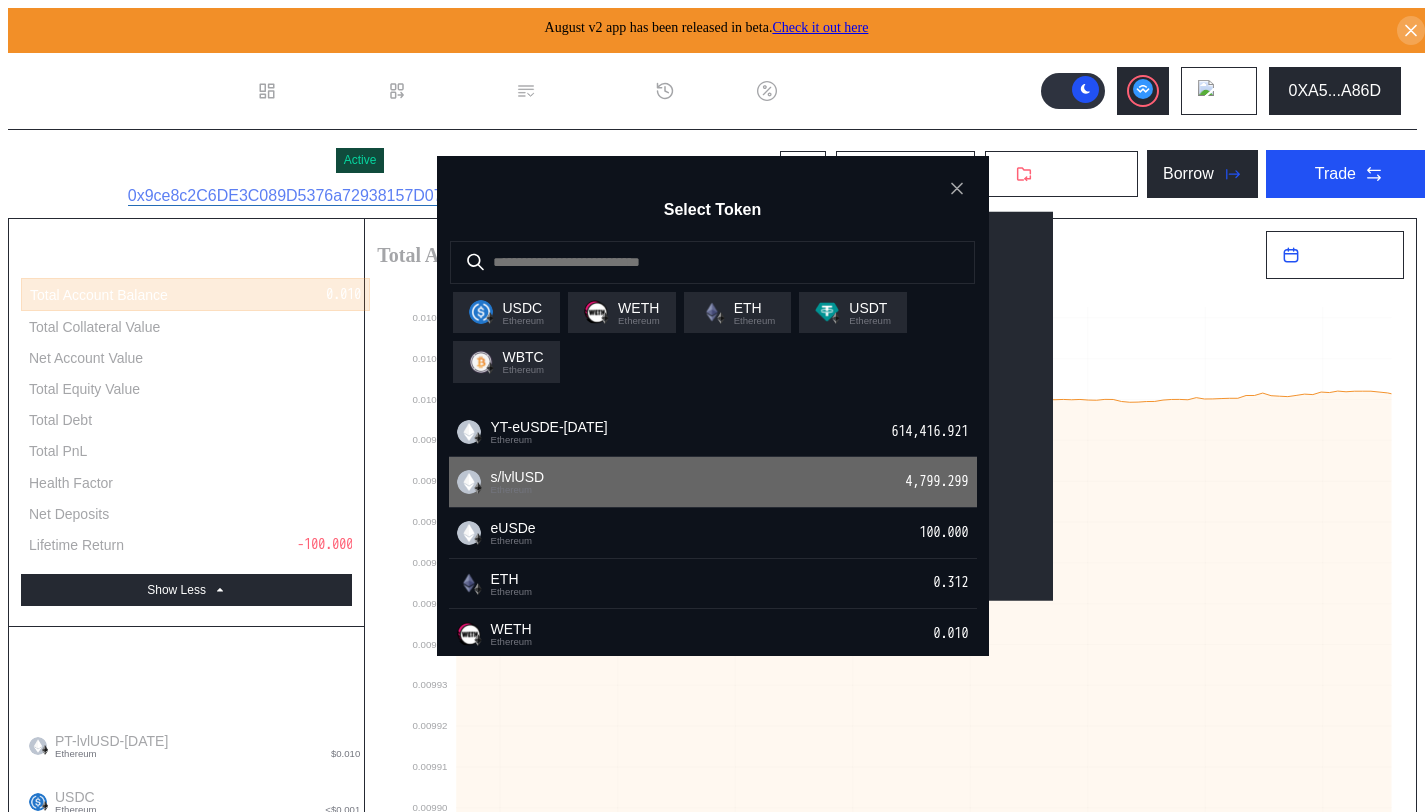 click on "s/lvlUSD Ethereum 4,799.299" at bounding box center [713, 482] 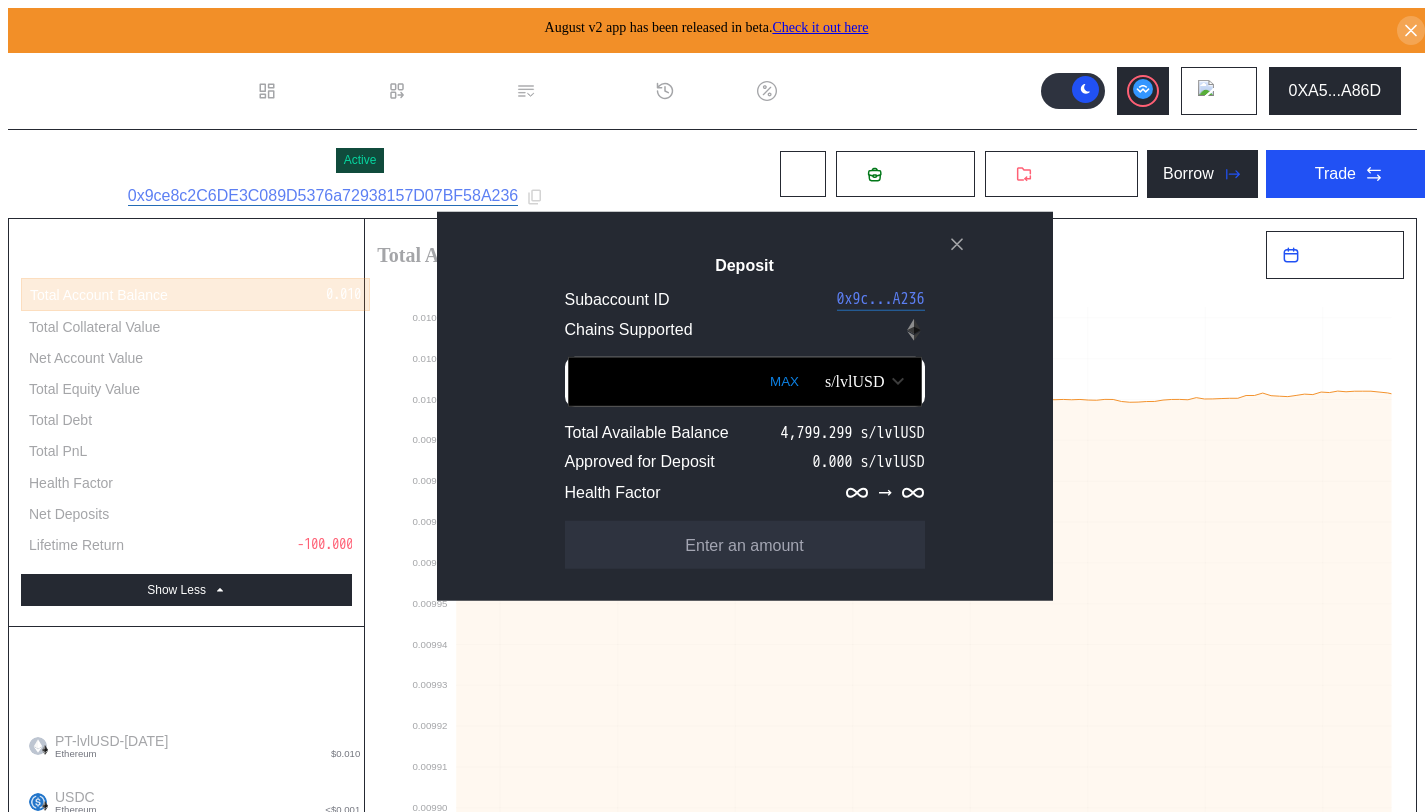 click on "MAX" at bounding box center (784, 381) 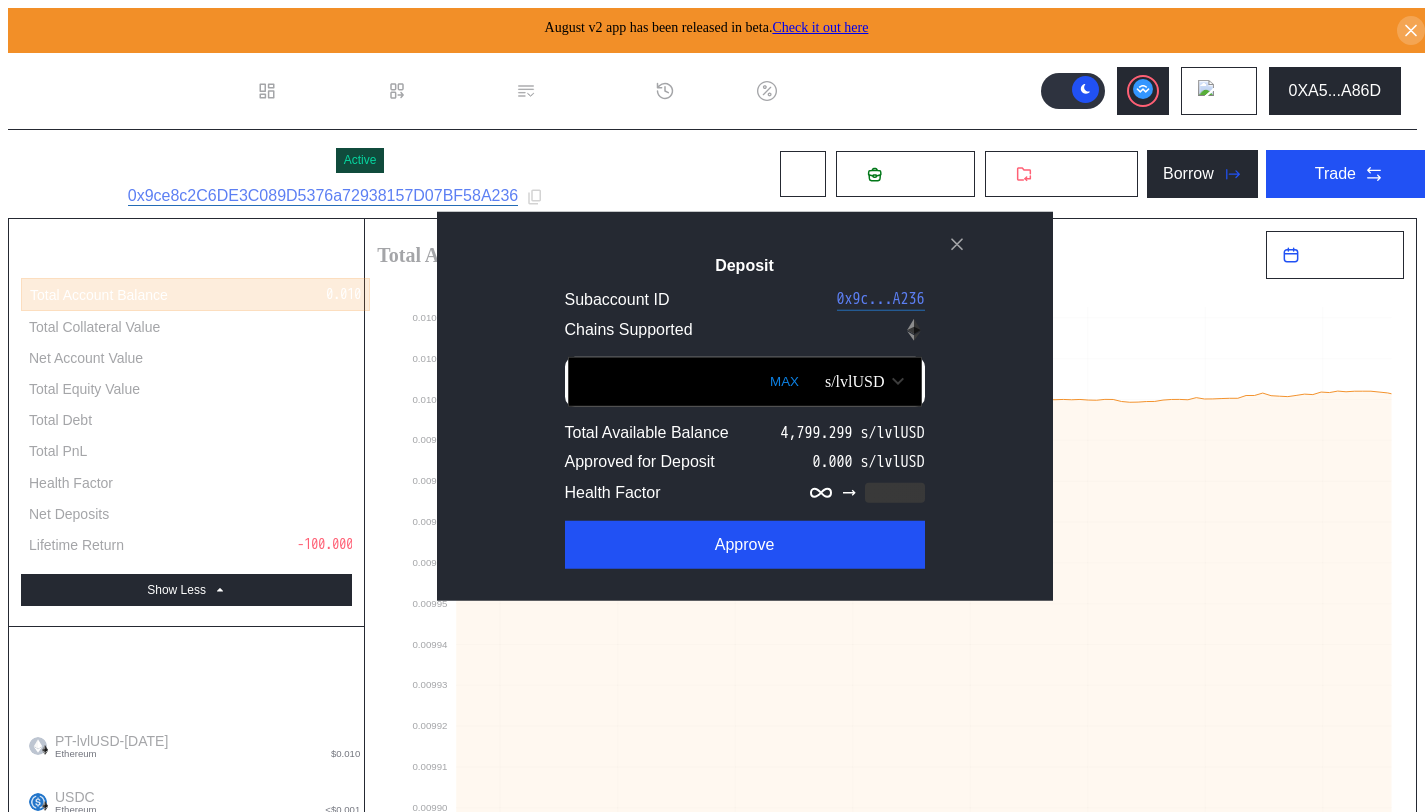click on "MAX" at bounding box center [784, 381] 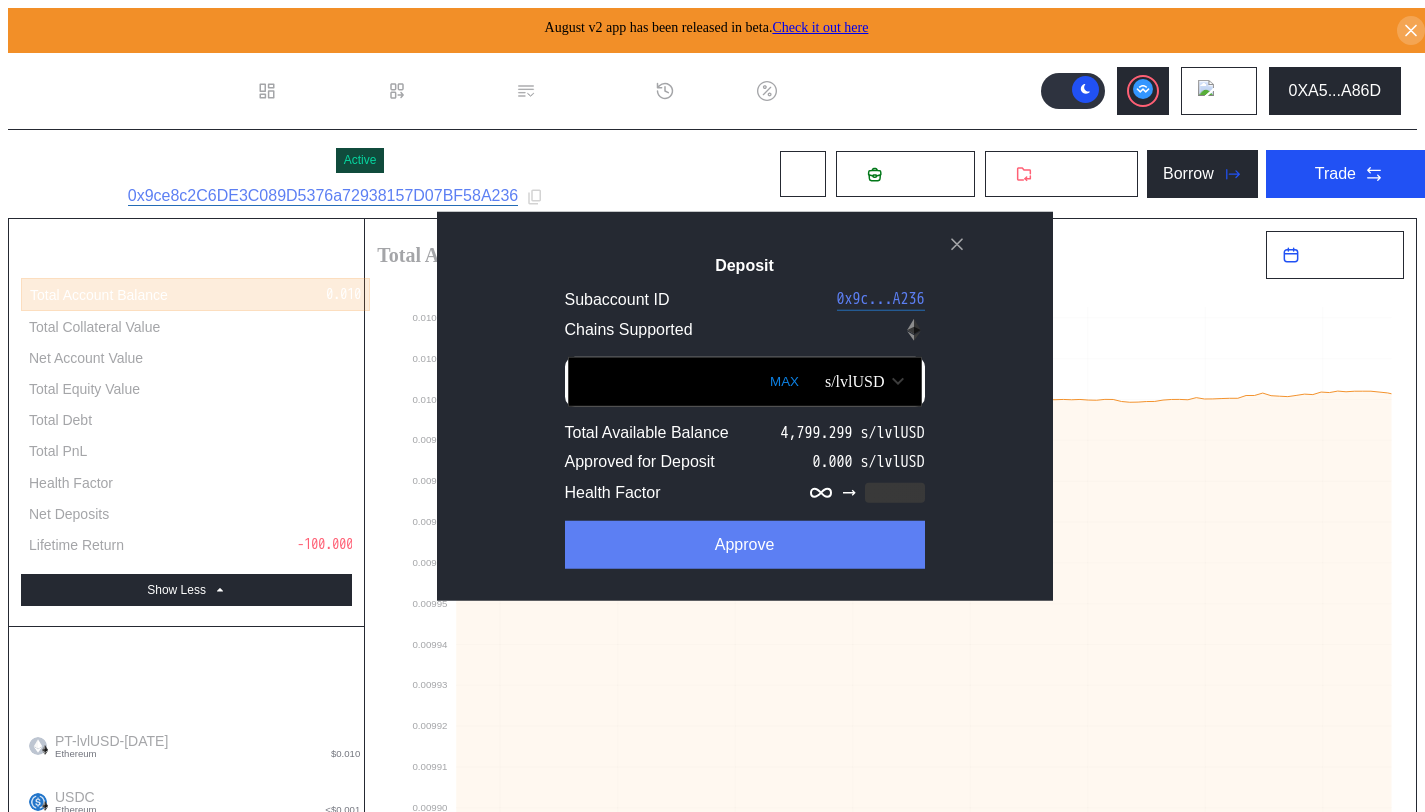 click on "Approve" at bounding box center (745, 544) 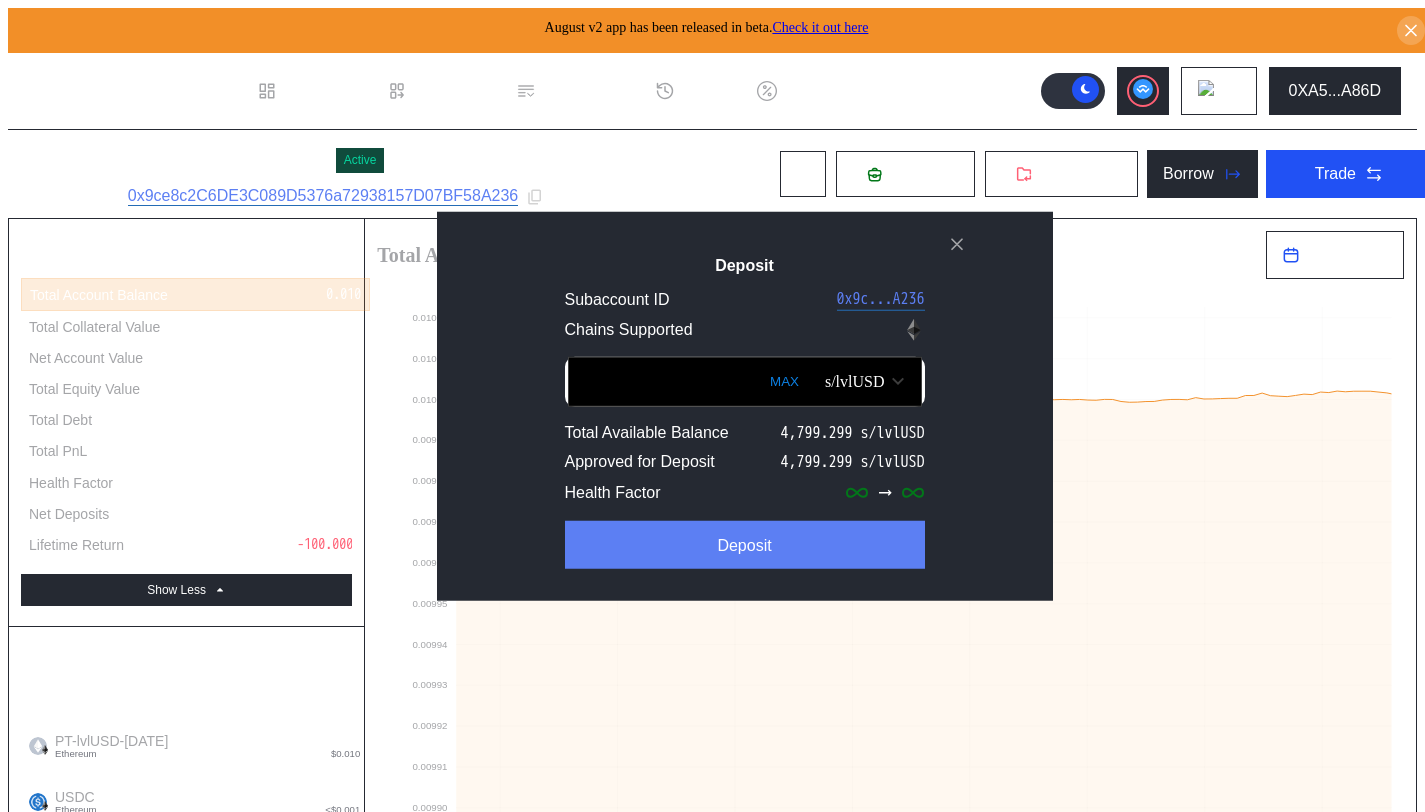 click on "Deposit" at bounding box center (745, 544) 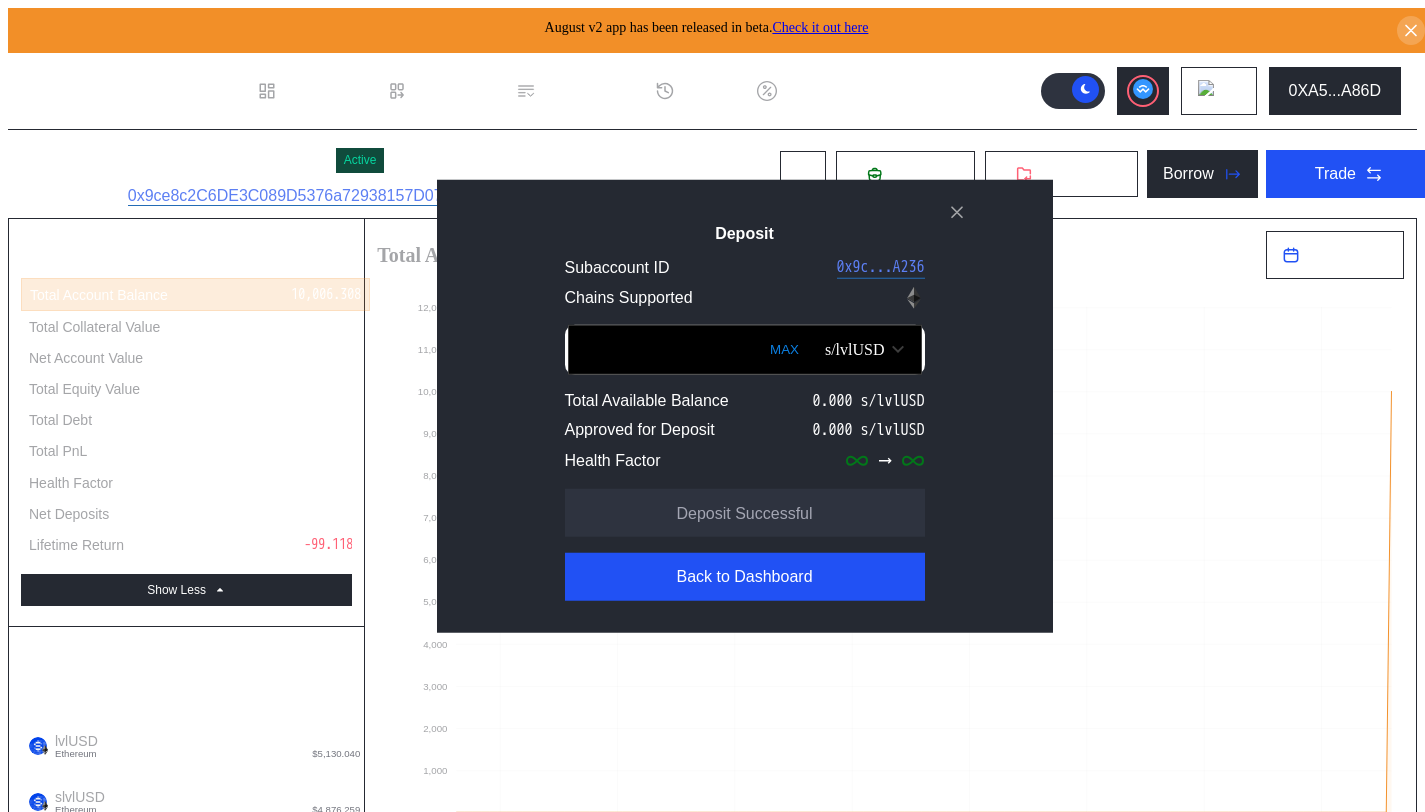 type 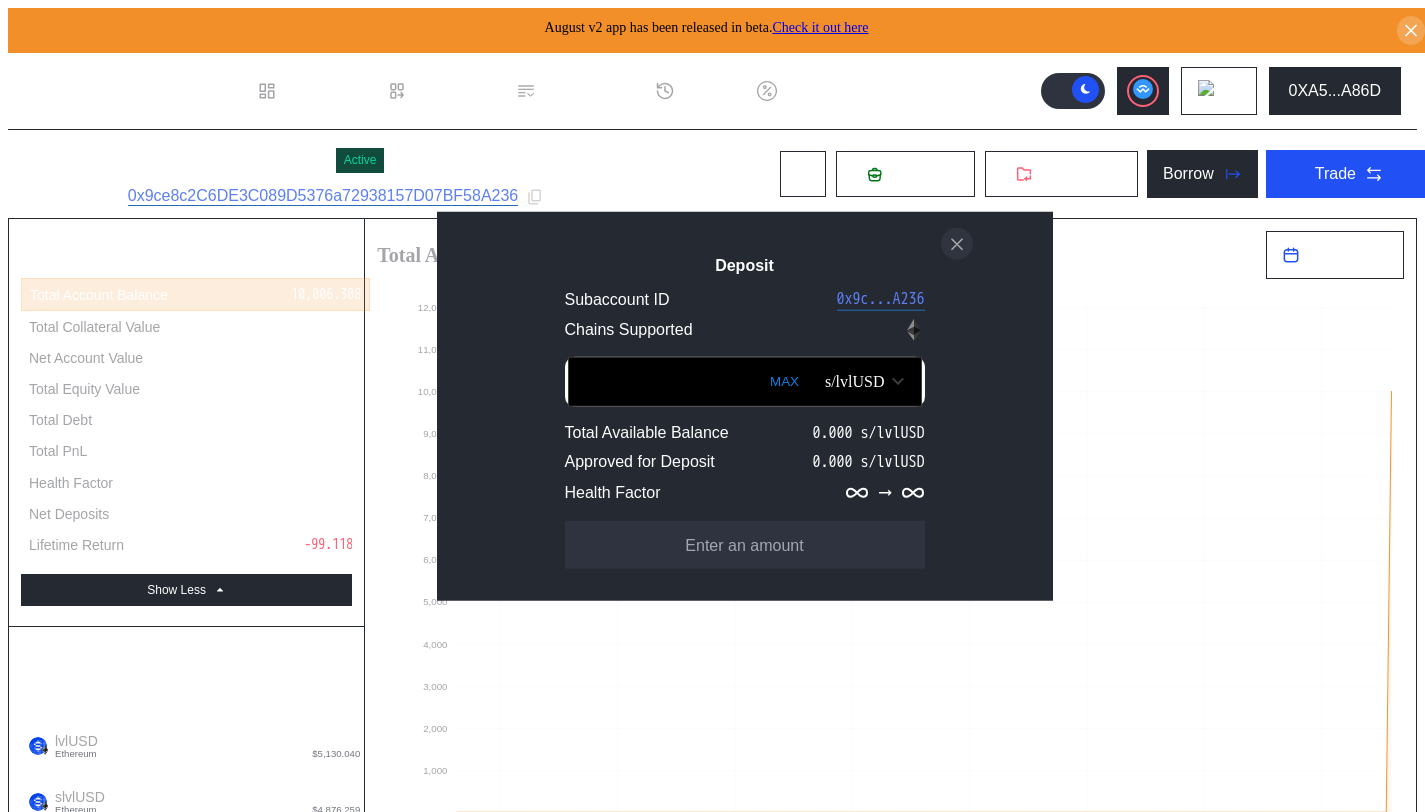 click 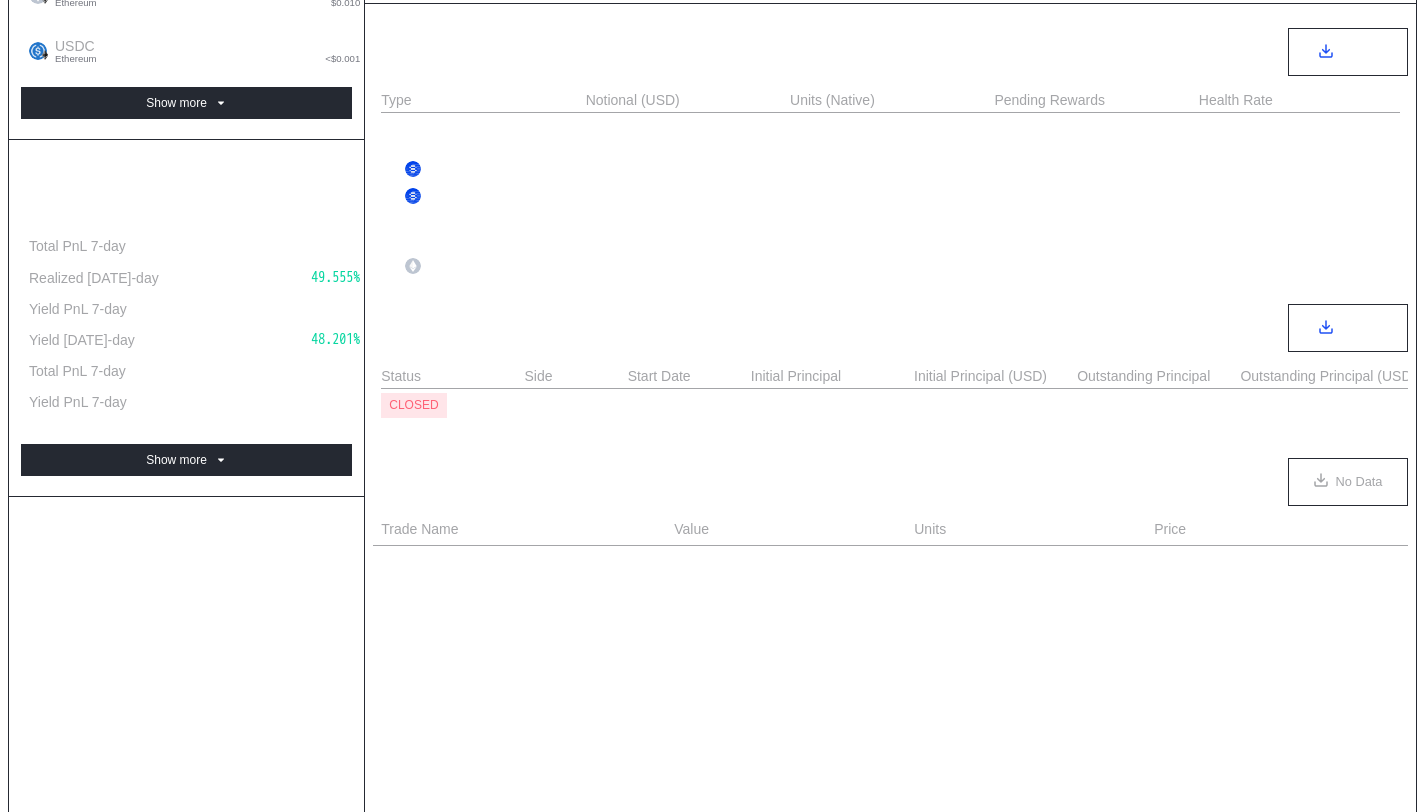 scroll, scrollTop: 925, scrollLeft: 0, axis: vertical 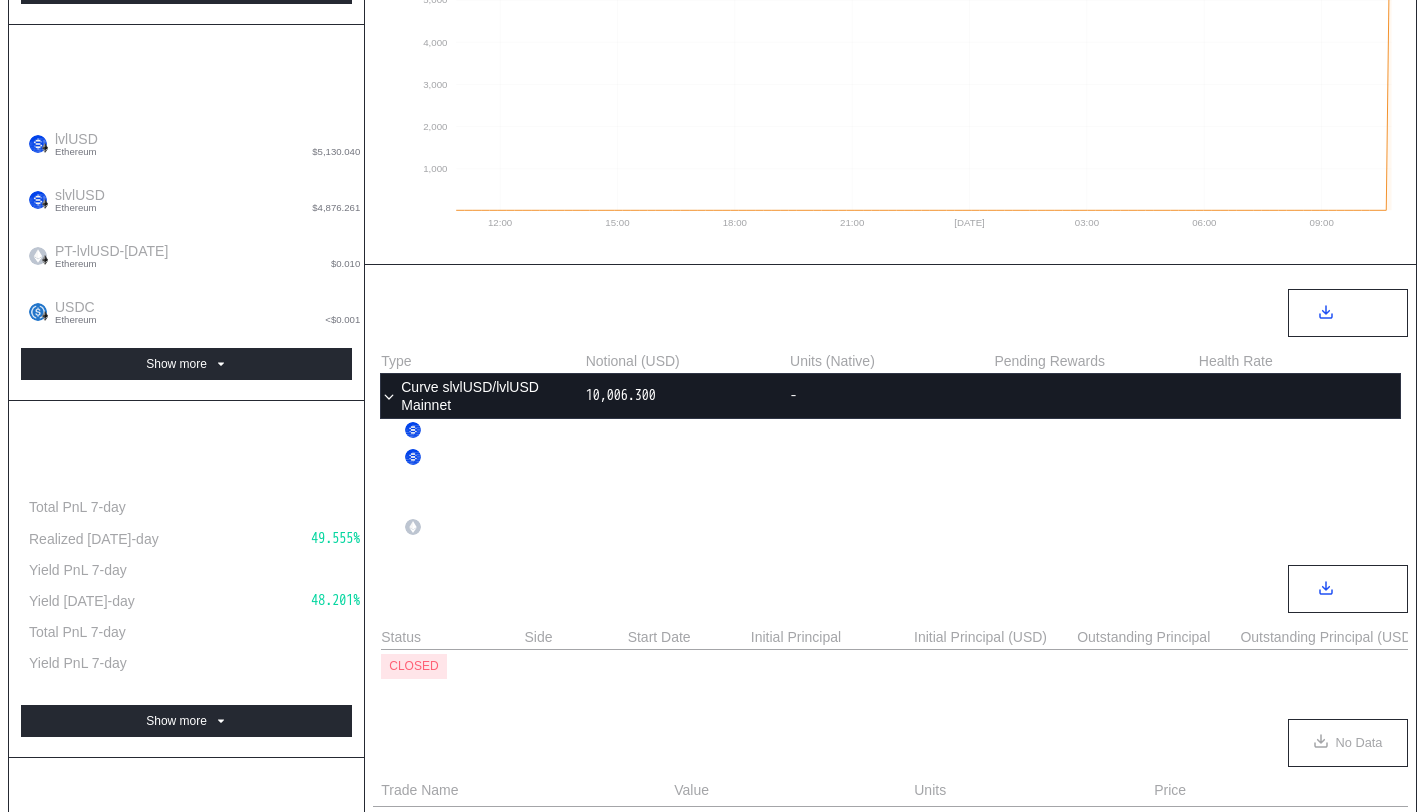 click on "Curve slvlUSD/lvlUSD Mainnet" at bounding box center [481, 396] 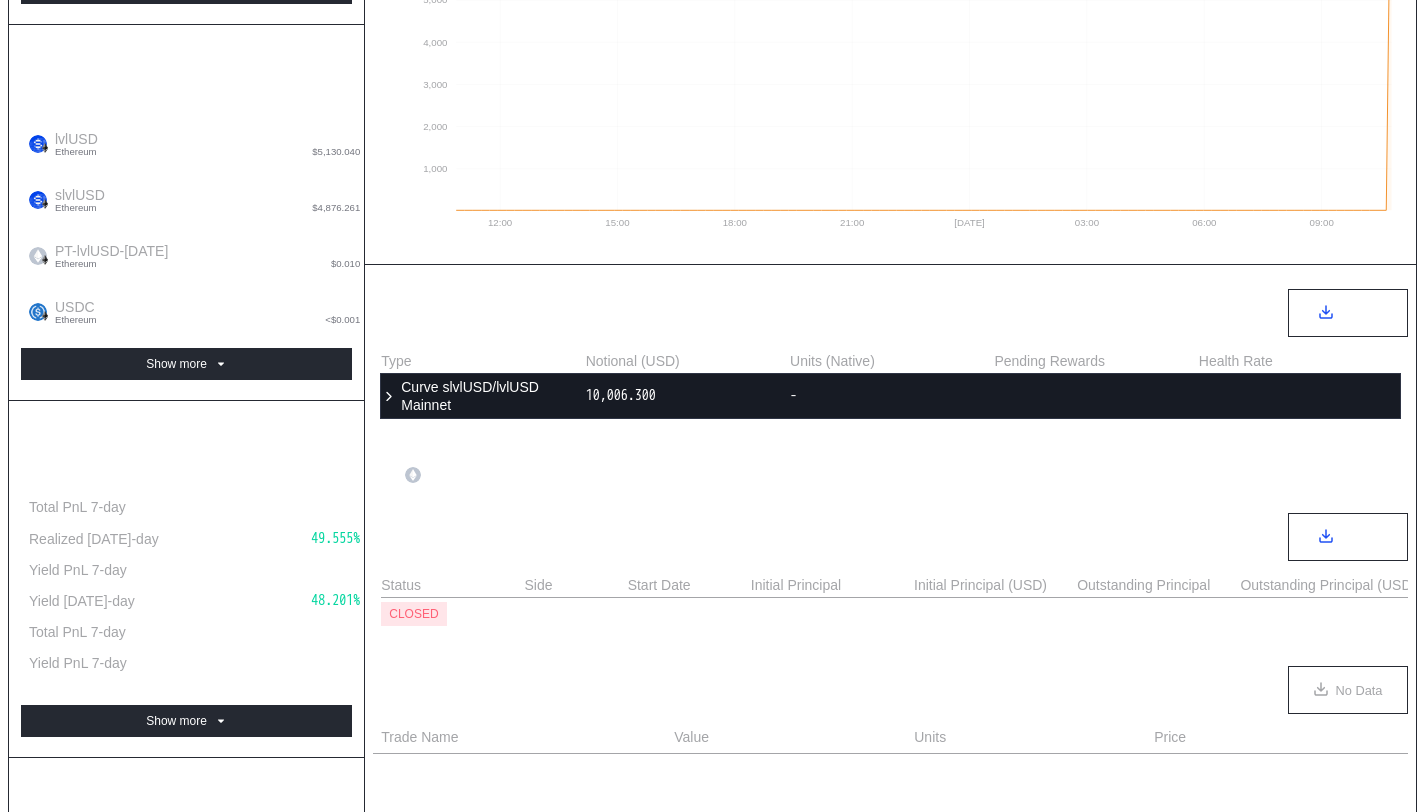click on "Curve slvlUSD/lvlUSD Mainnet" at bounding box center (481, 396) 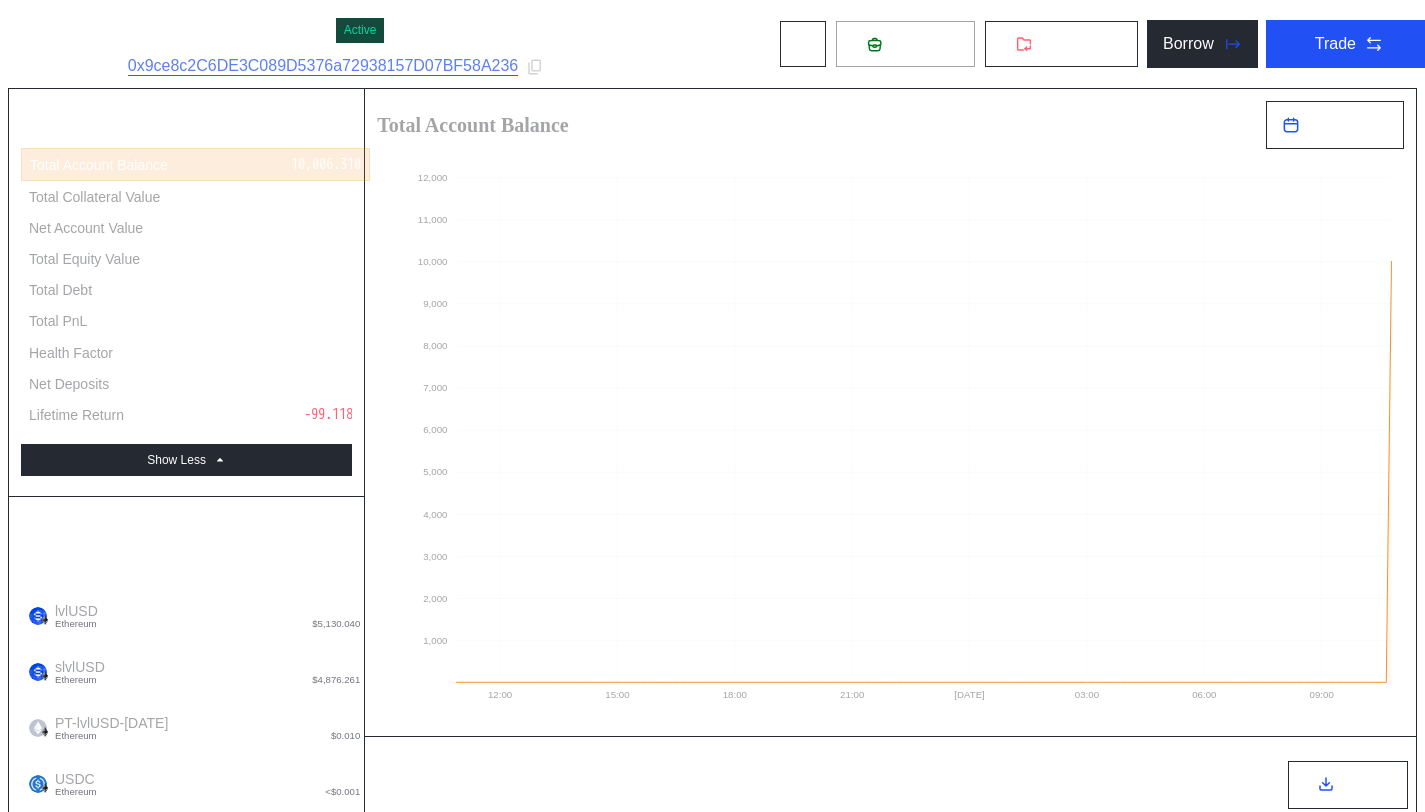 scroll, scrollTop: 125, scrollLeft: 0, axis: vertical 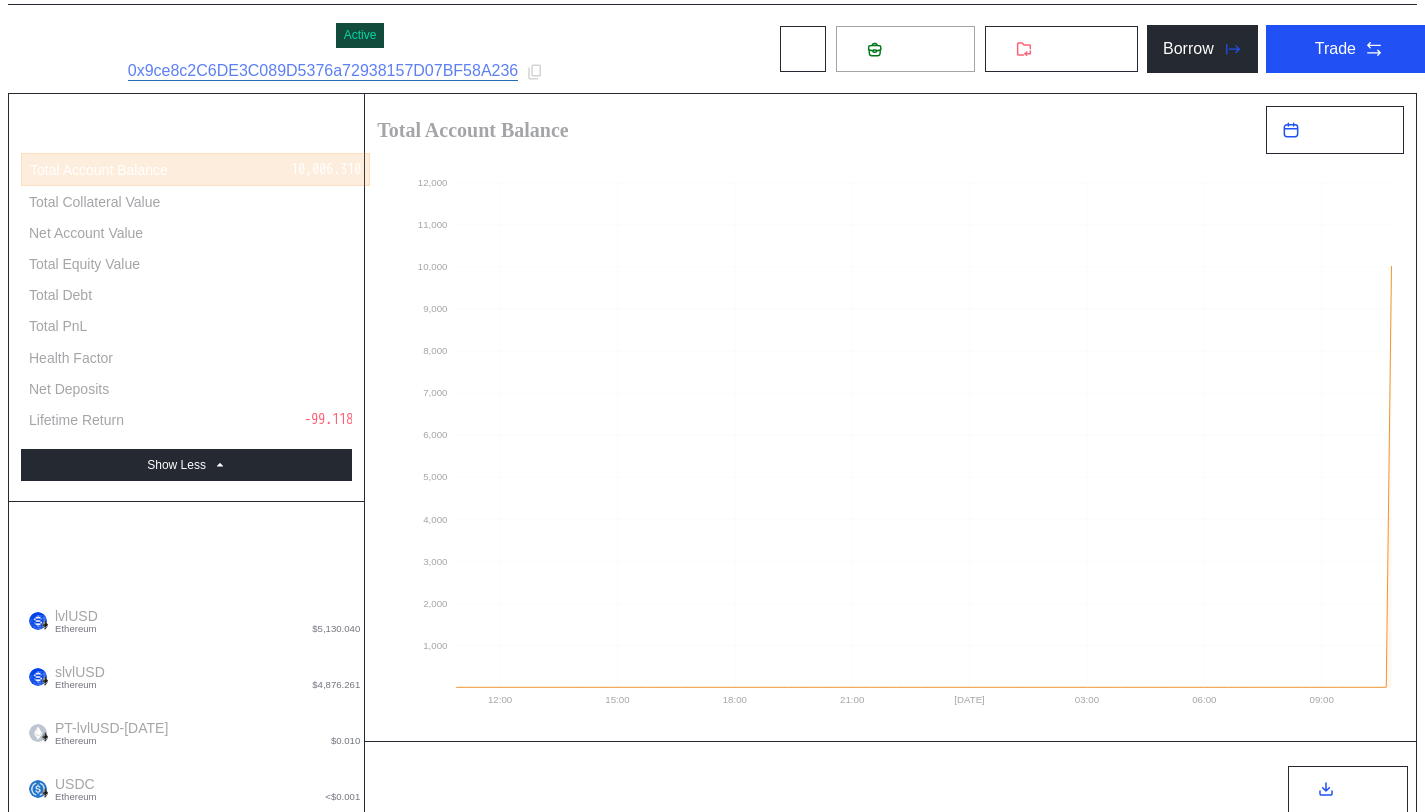 click on "Deposit" at bounding box center (905, 49) 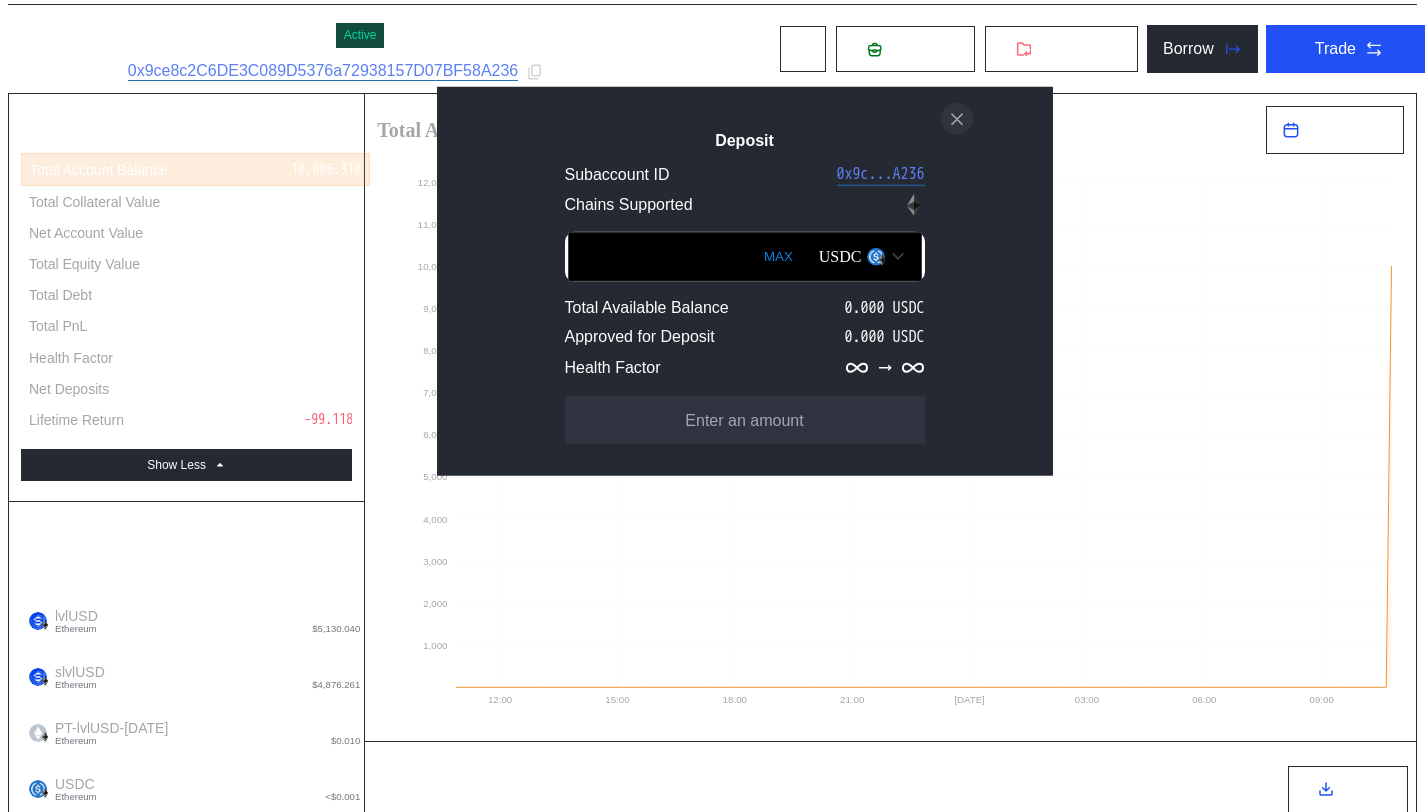 click 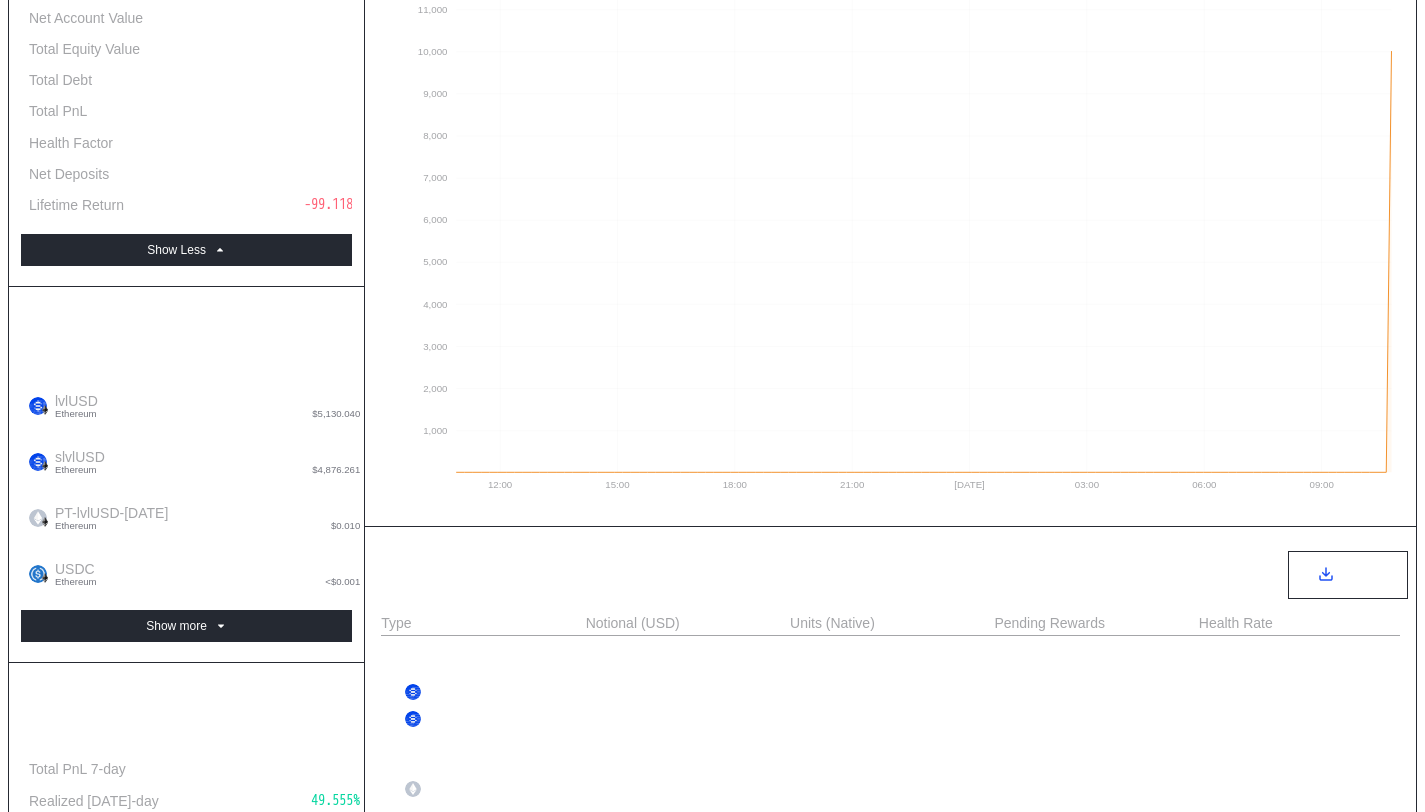 scroll, scrollTop: 0, scrollLeft: 0, axis: both 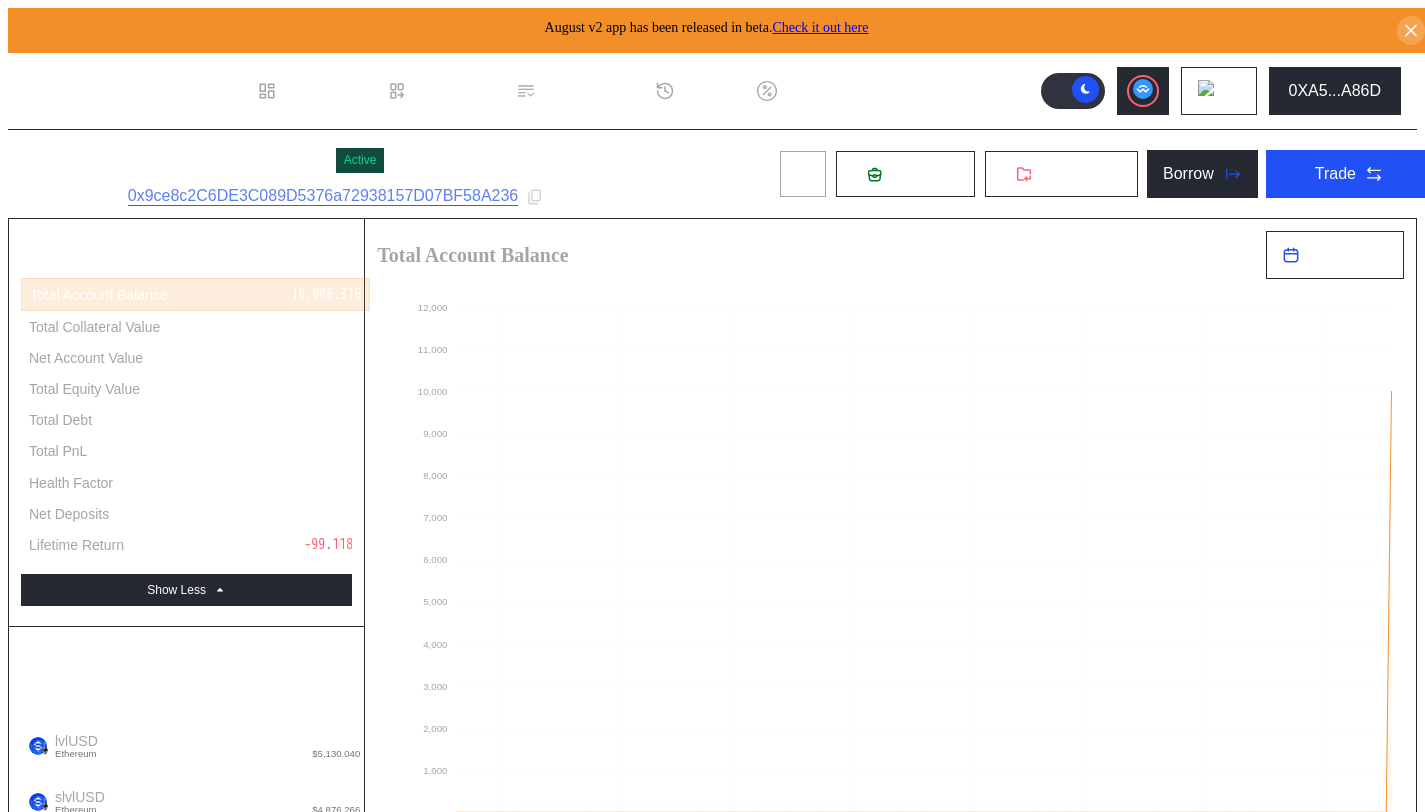 click 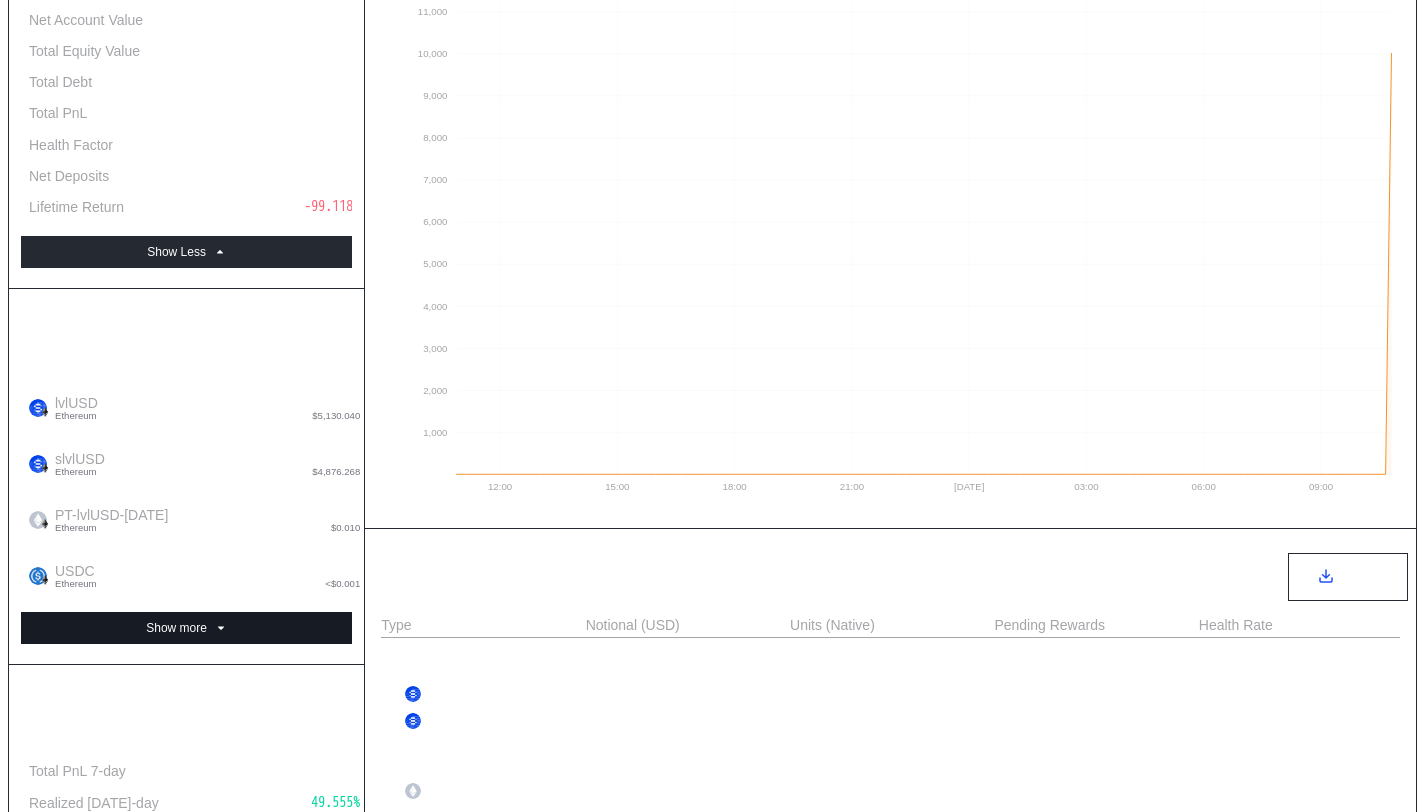 scroll, scrollTop: 350, scrollLeft: 0, axis: vertical 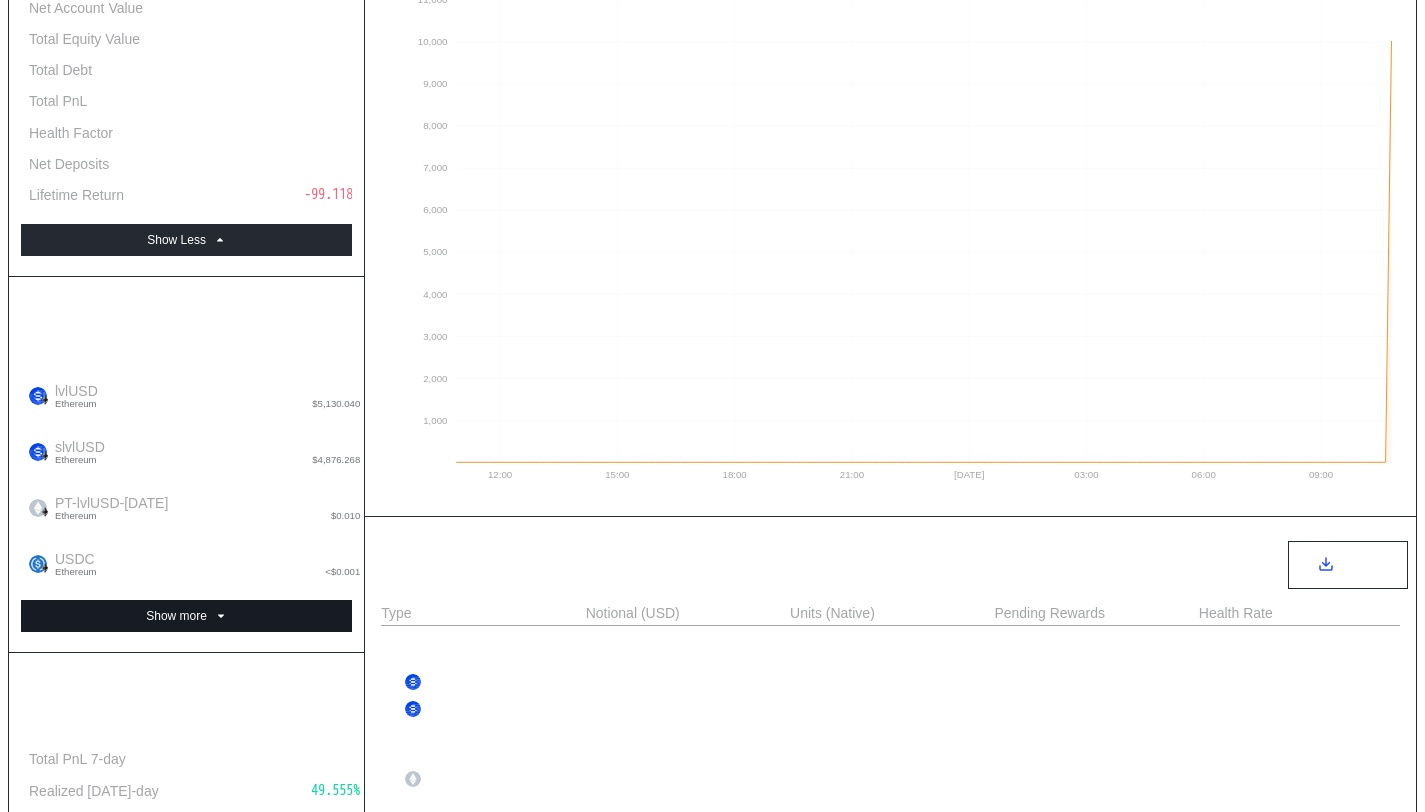 click on "Show more" at bounding box center (186, 616) 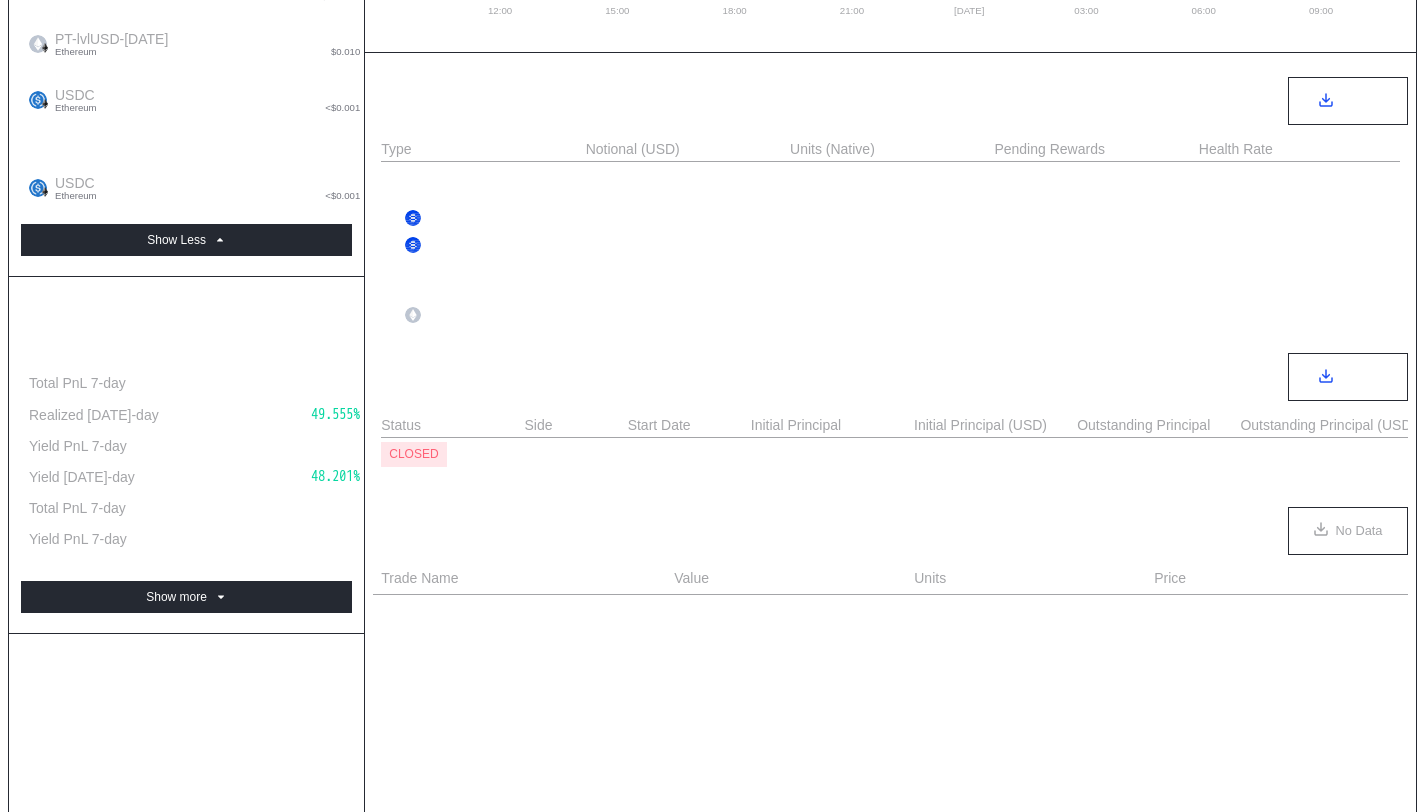 scroll, scrollTop: 0, scrollLeft: 0, axis: both 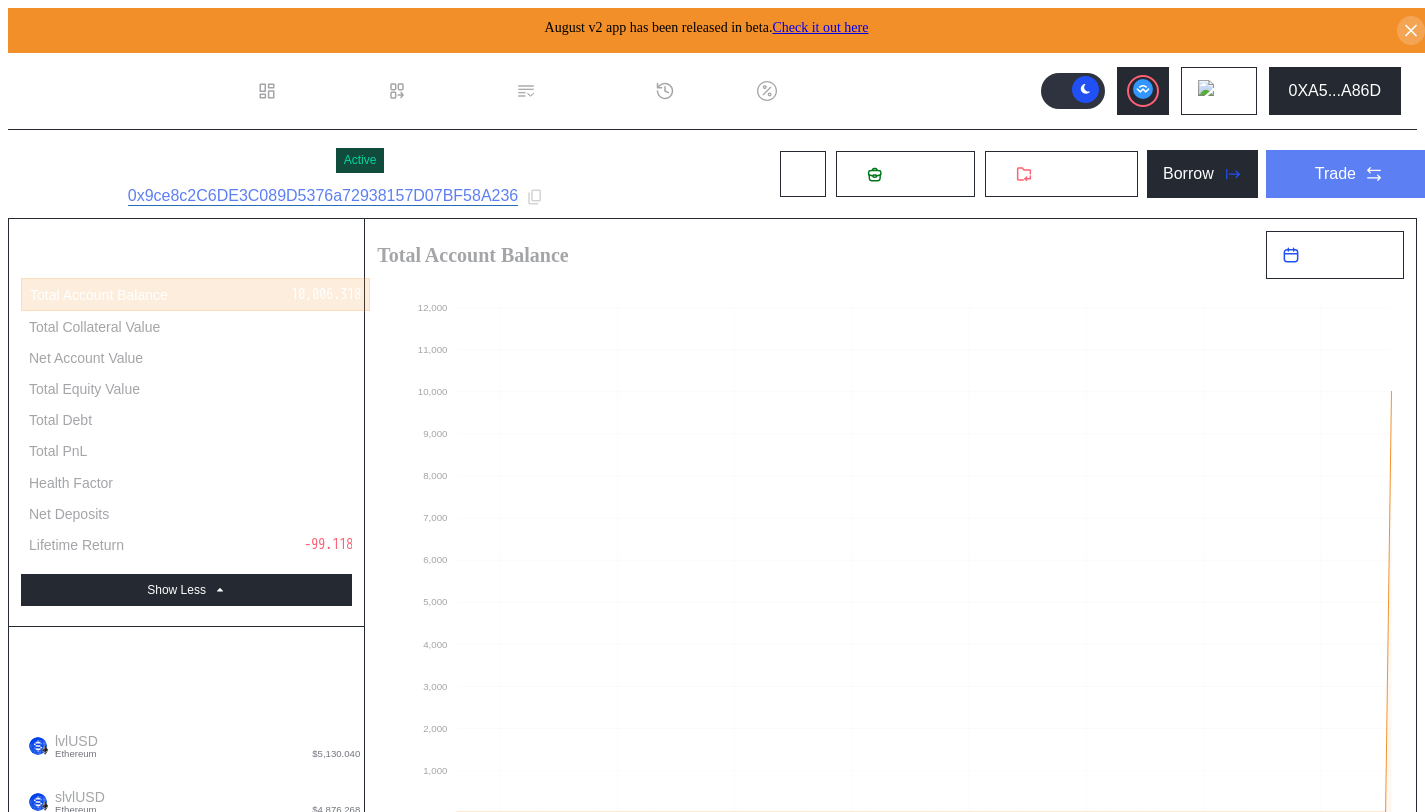 click on "Trade" at bounding box center (1349, 174) 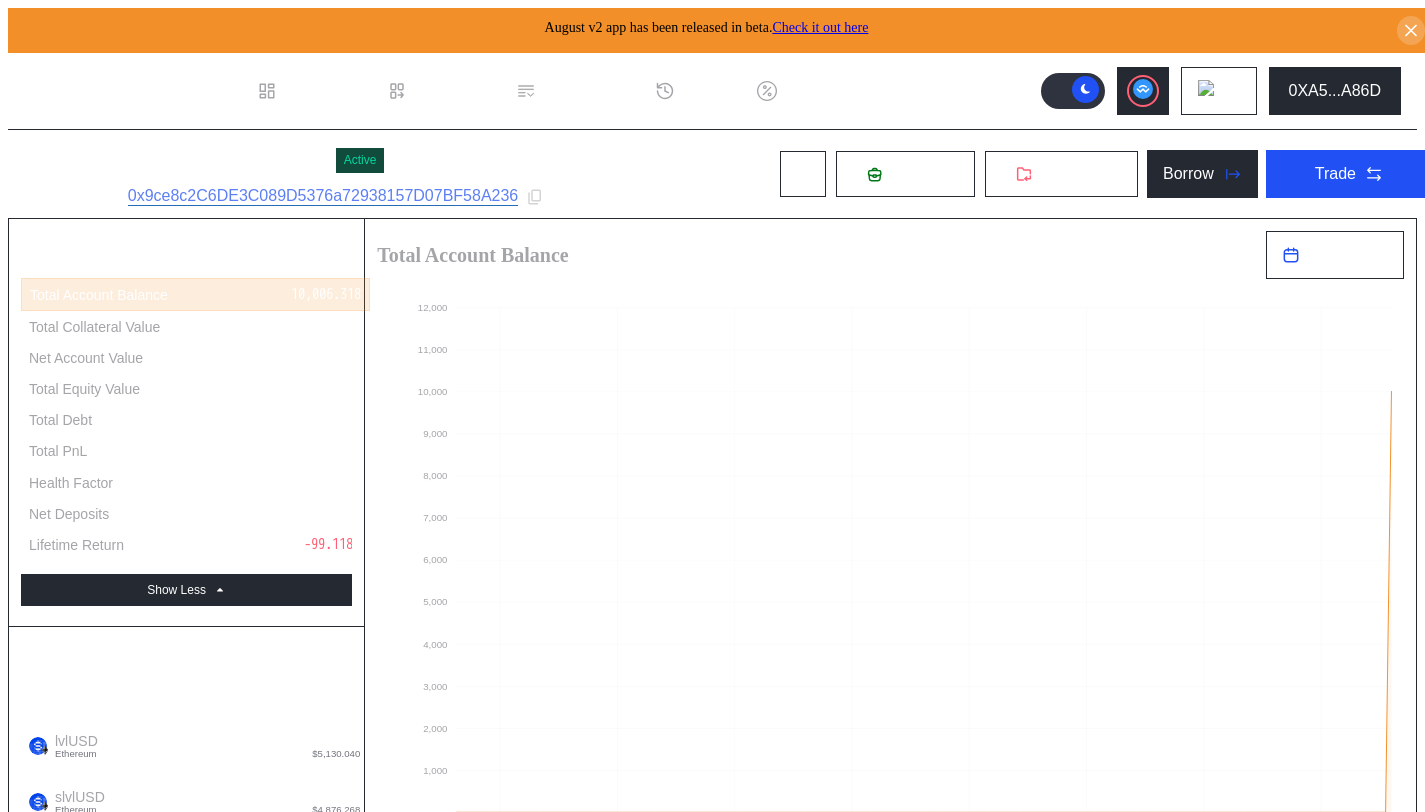 click on "Trade Swap Swap TWAP New Order Active TWAPs TWAP History" at bounding box center (712, 2053) 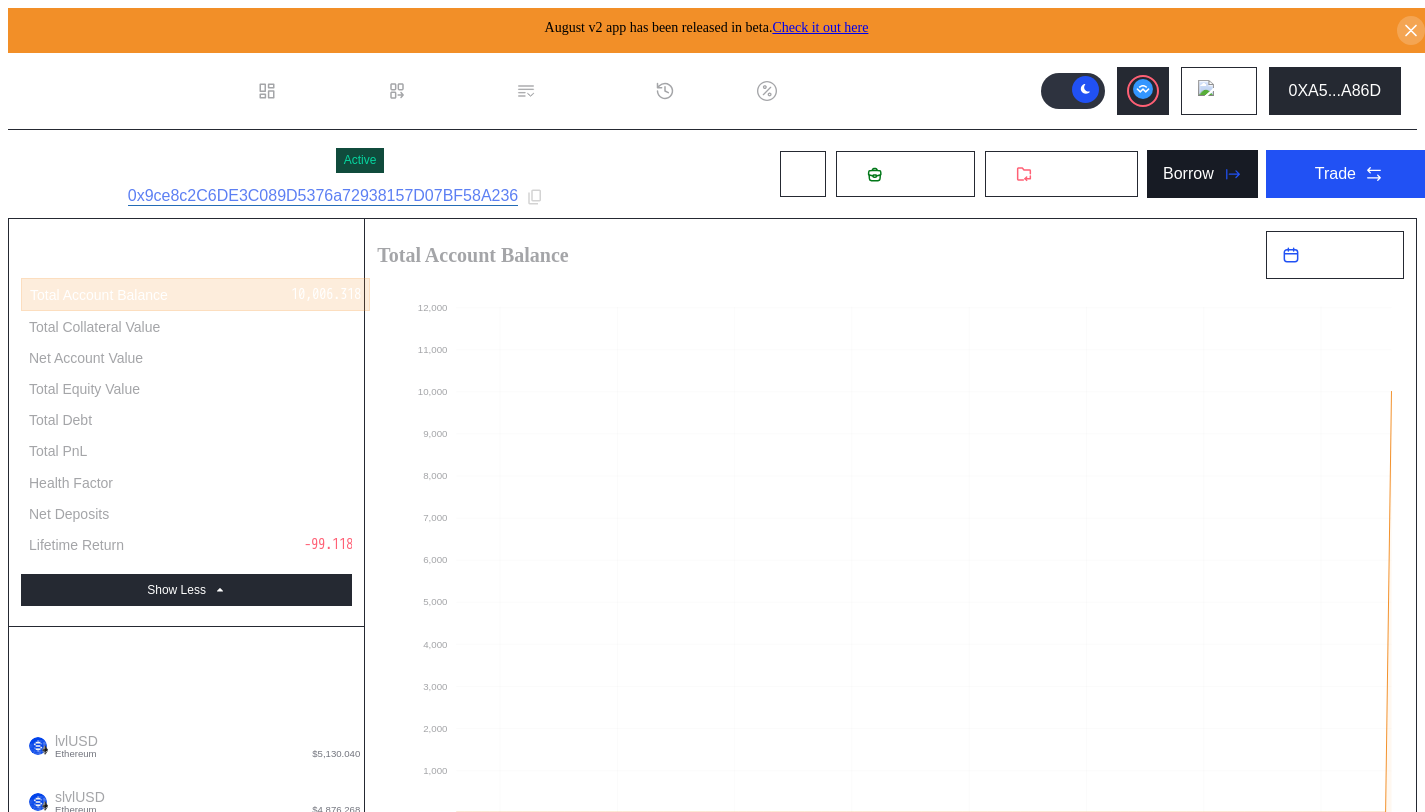 click on "Borrow" at bounding box center (1188, 174) 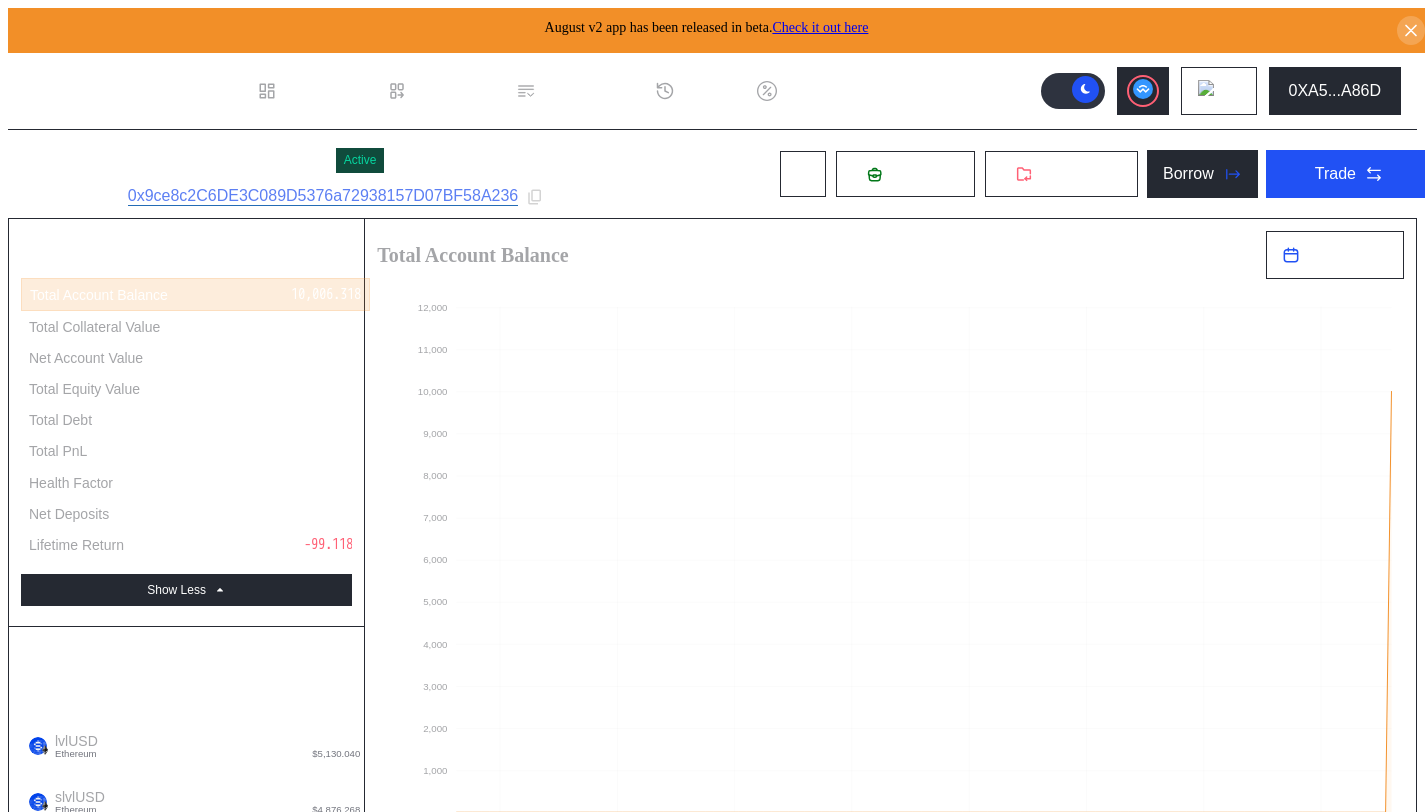 click on "Loan August Loans Accept Loan Terms Accept New Loan APR Repay Interest Repay Principal Increase Loan Principal" at bounding box center [712, 2045] 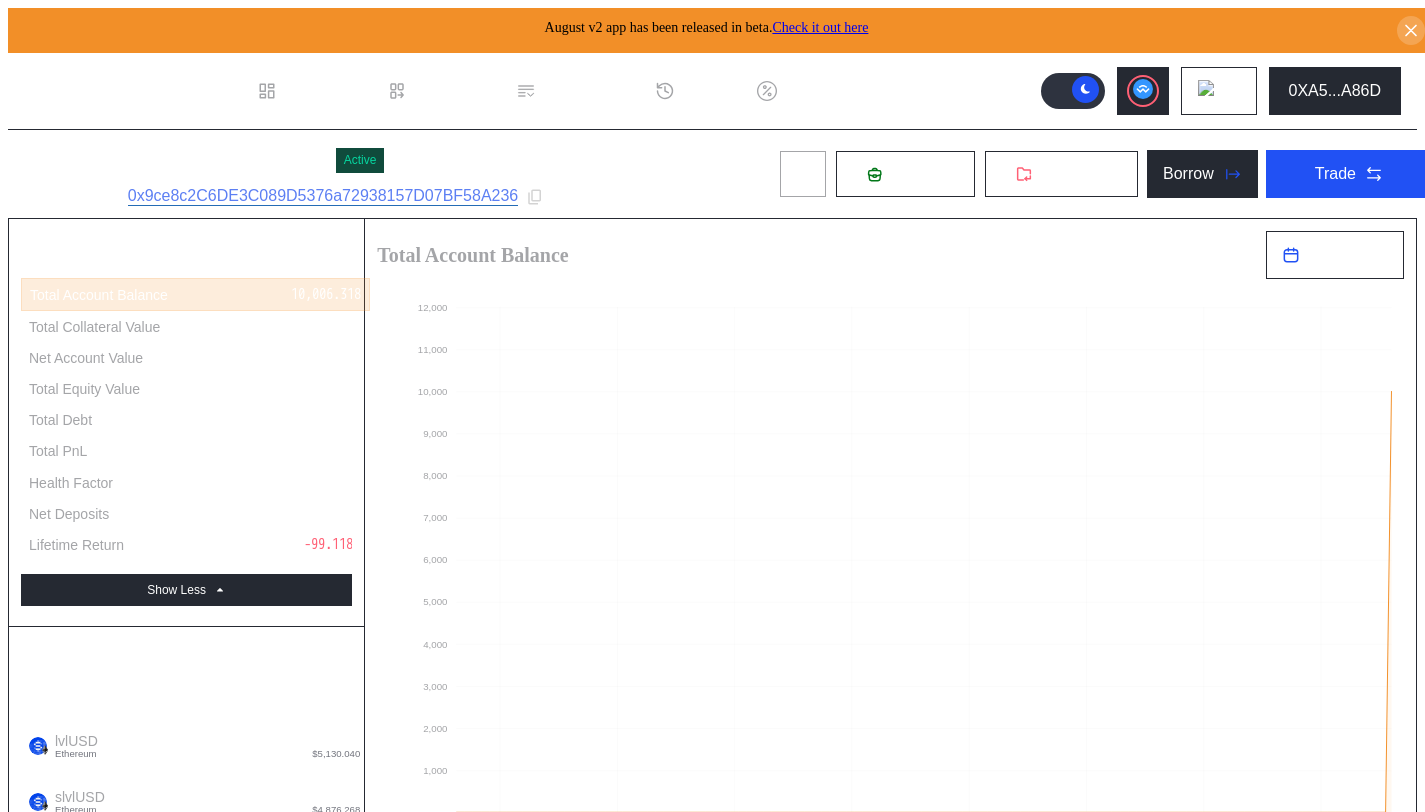 click at bounding box center [803, 174] 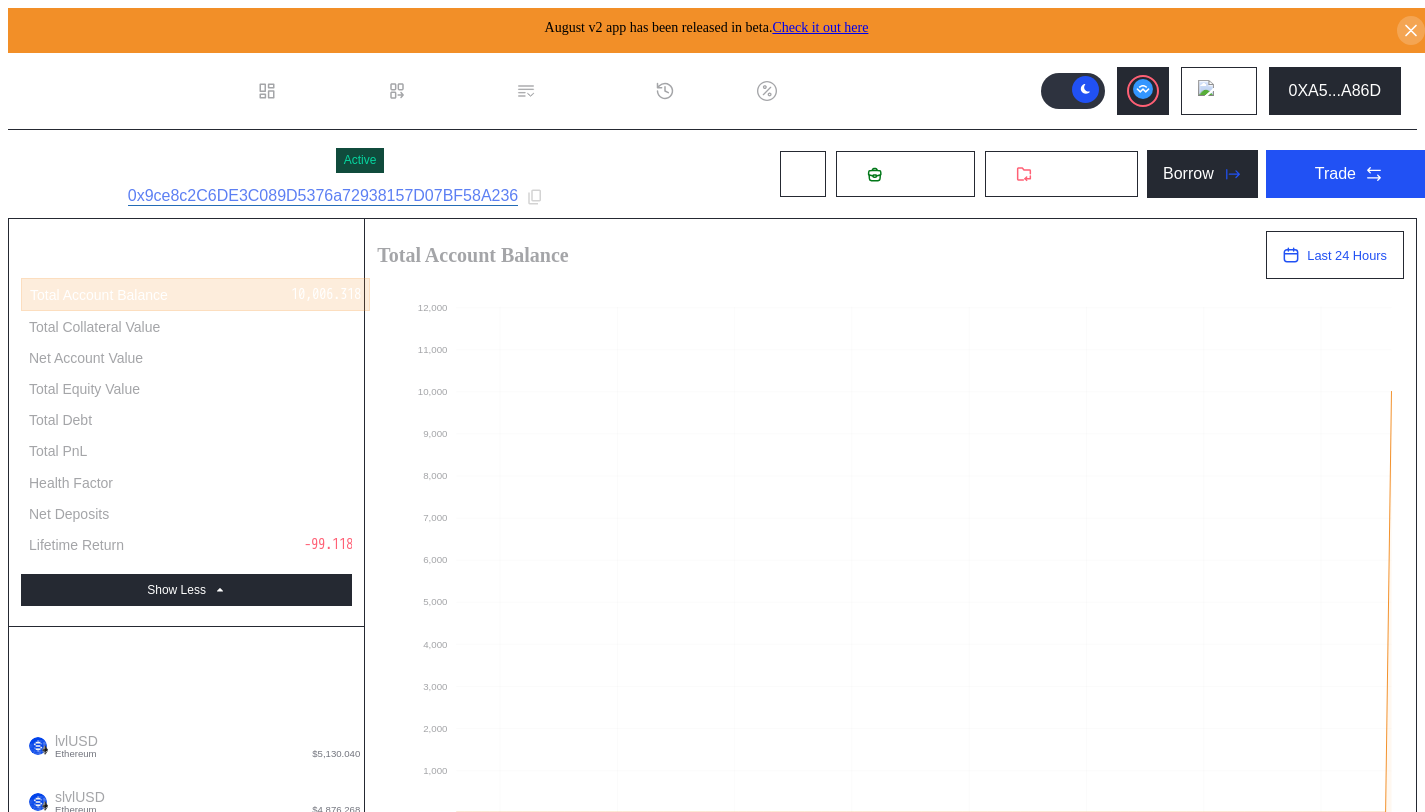 click on "Last 24 Hours" at bounding box center (1347, 255) 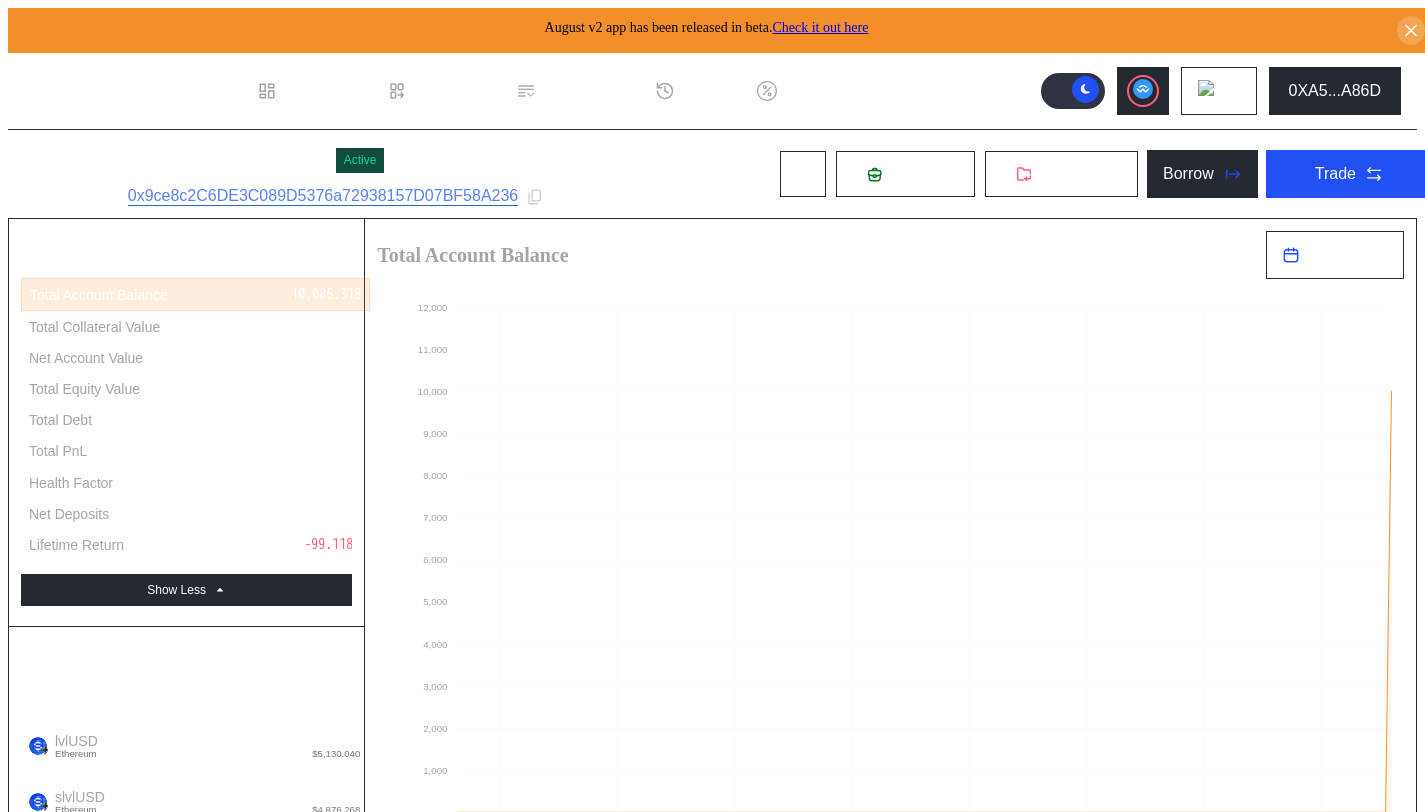 click on "Total Account Balance" at bounding box center (813, 255) 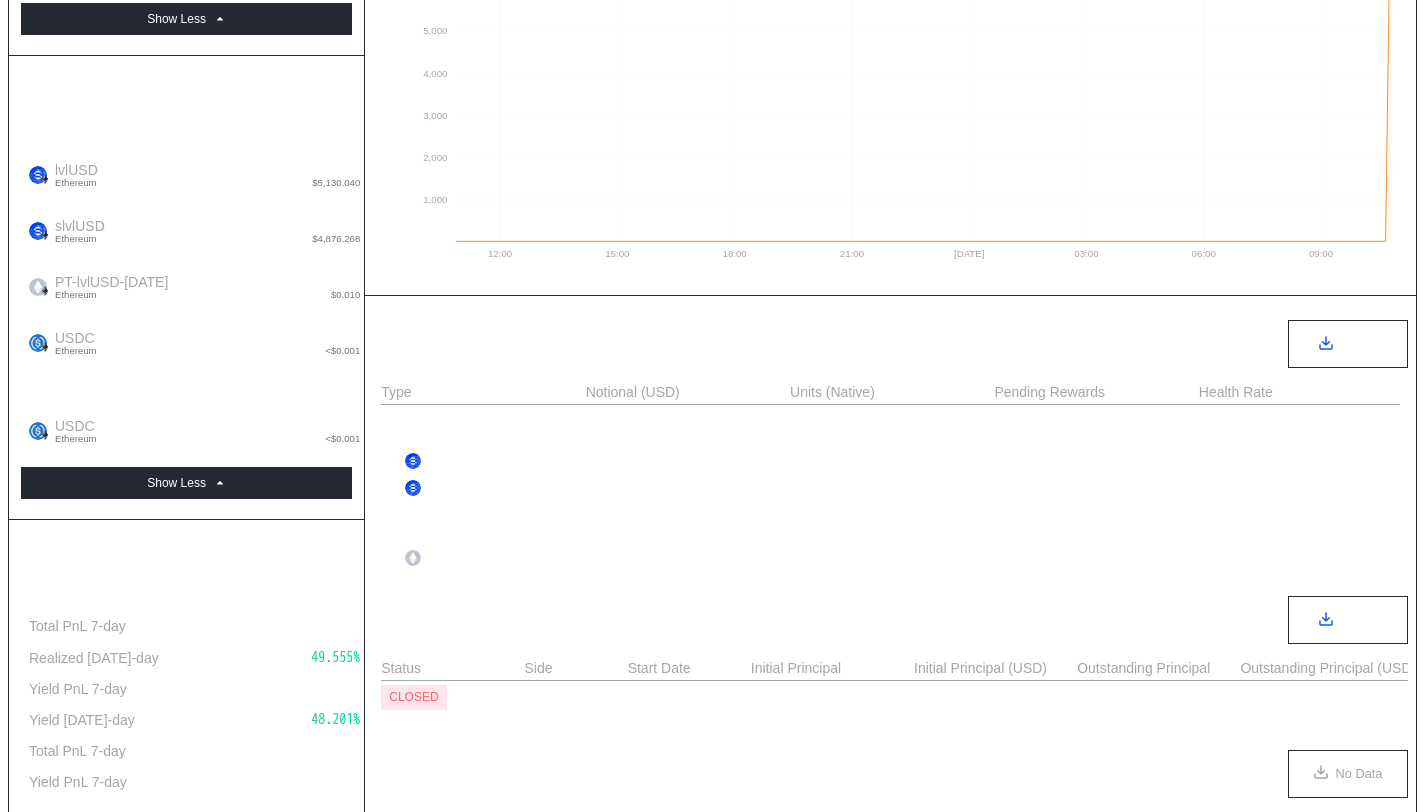 scroll, scrollTop: 602, scrollLeft: 0, axis: vertical 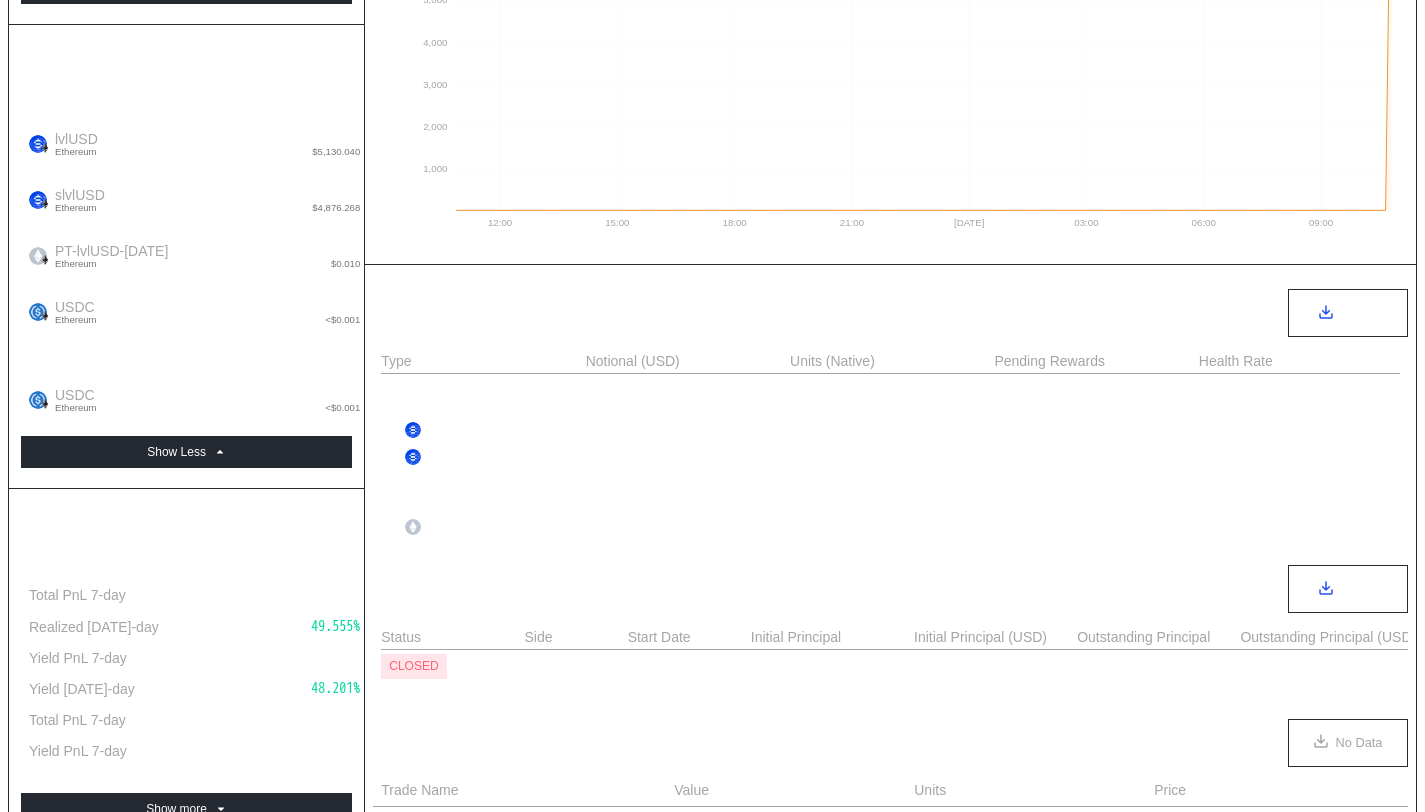 click on "slvlUSD" at bounding box center [442, 458] 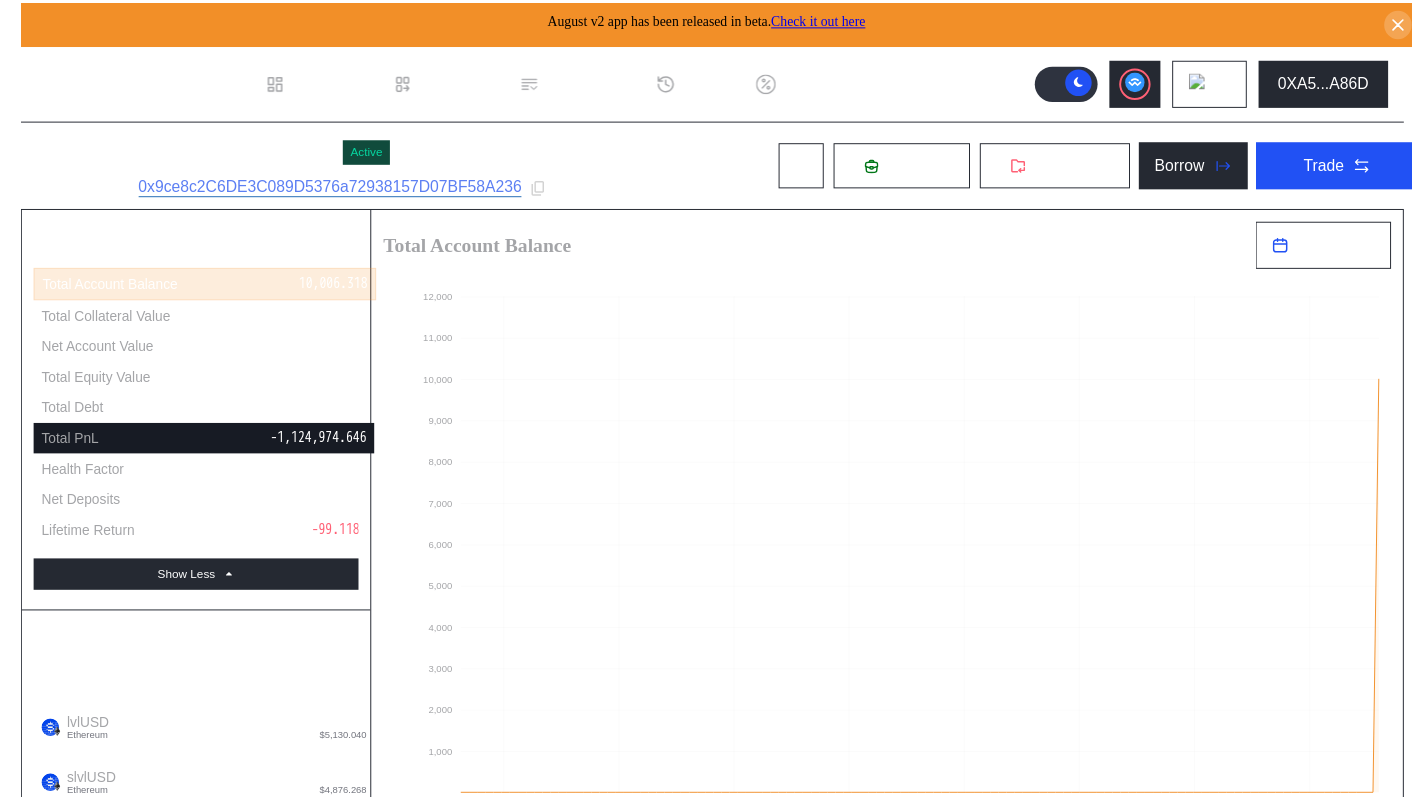 scroll, scrollTop: 0, scrollLeft: 0, axis: both 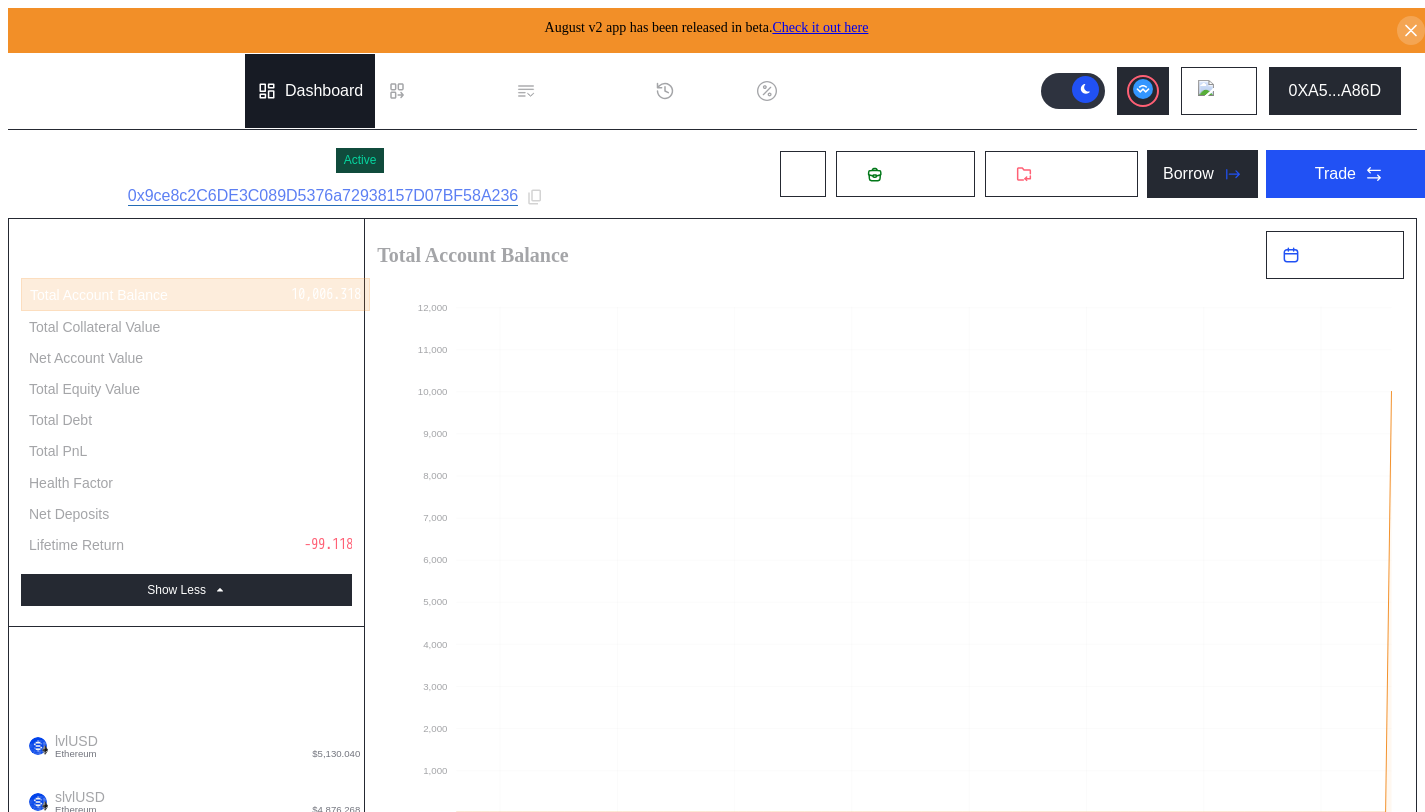 click on "Dashboard" at bounding box center (324, 91) 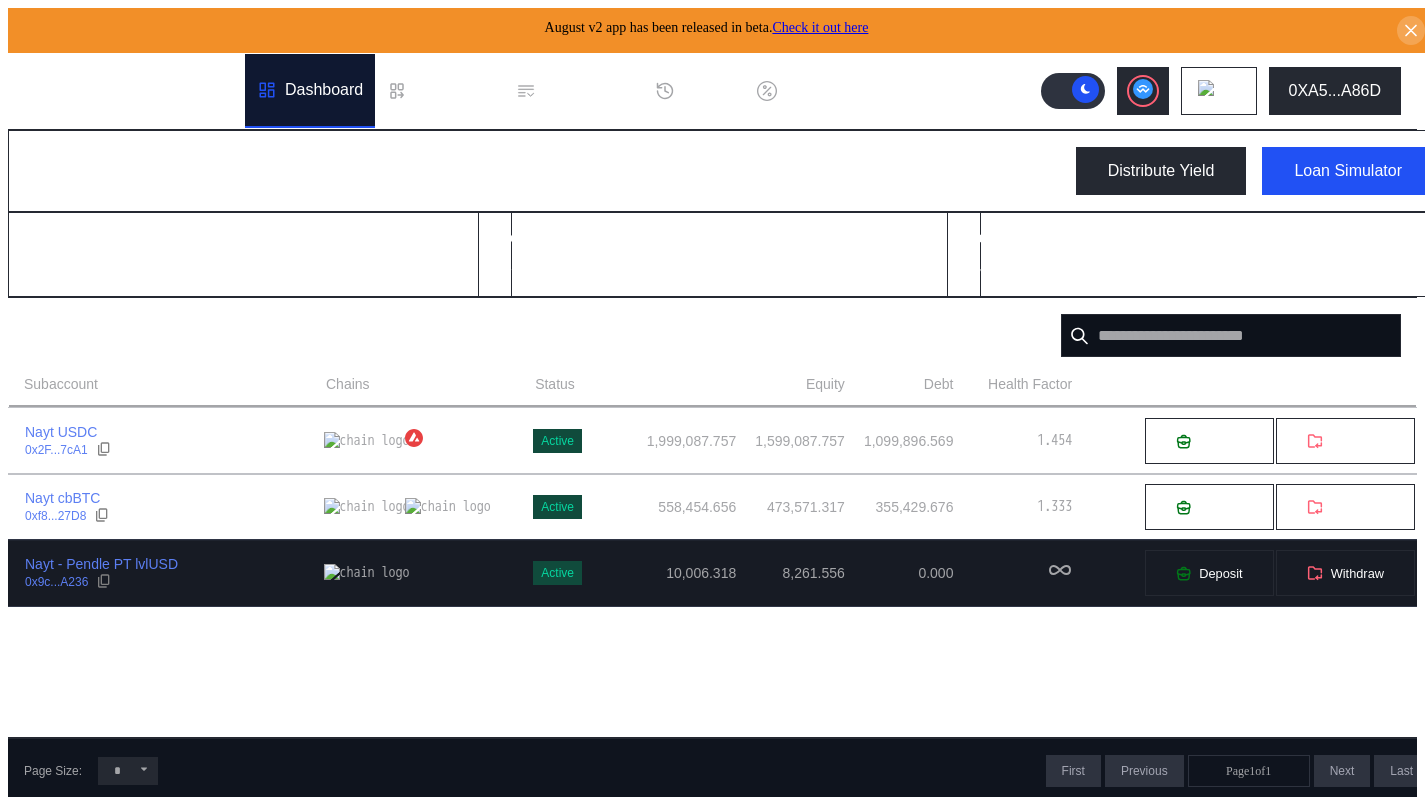 click on "10,006.318" at bounding box center (666, 573) 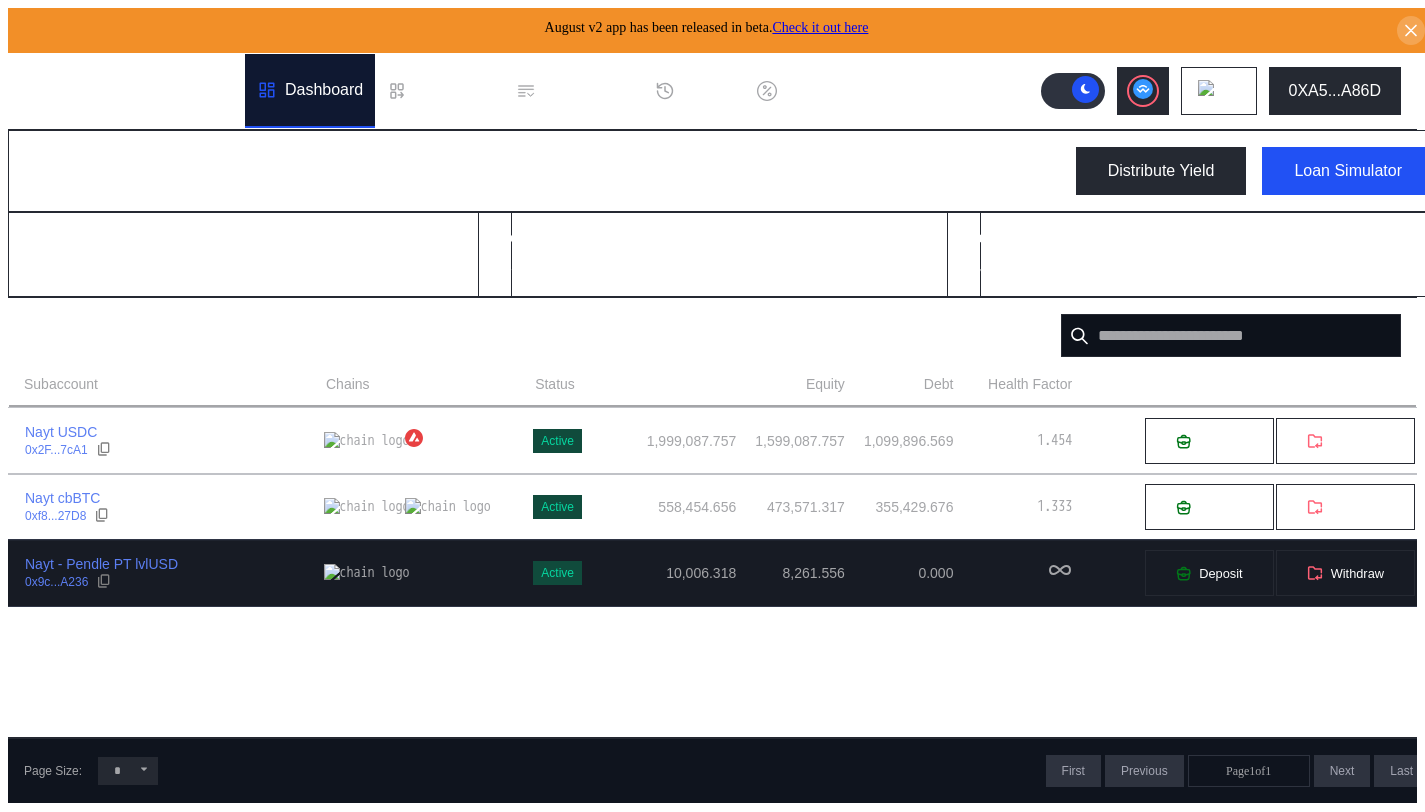 select on "*" 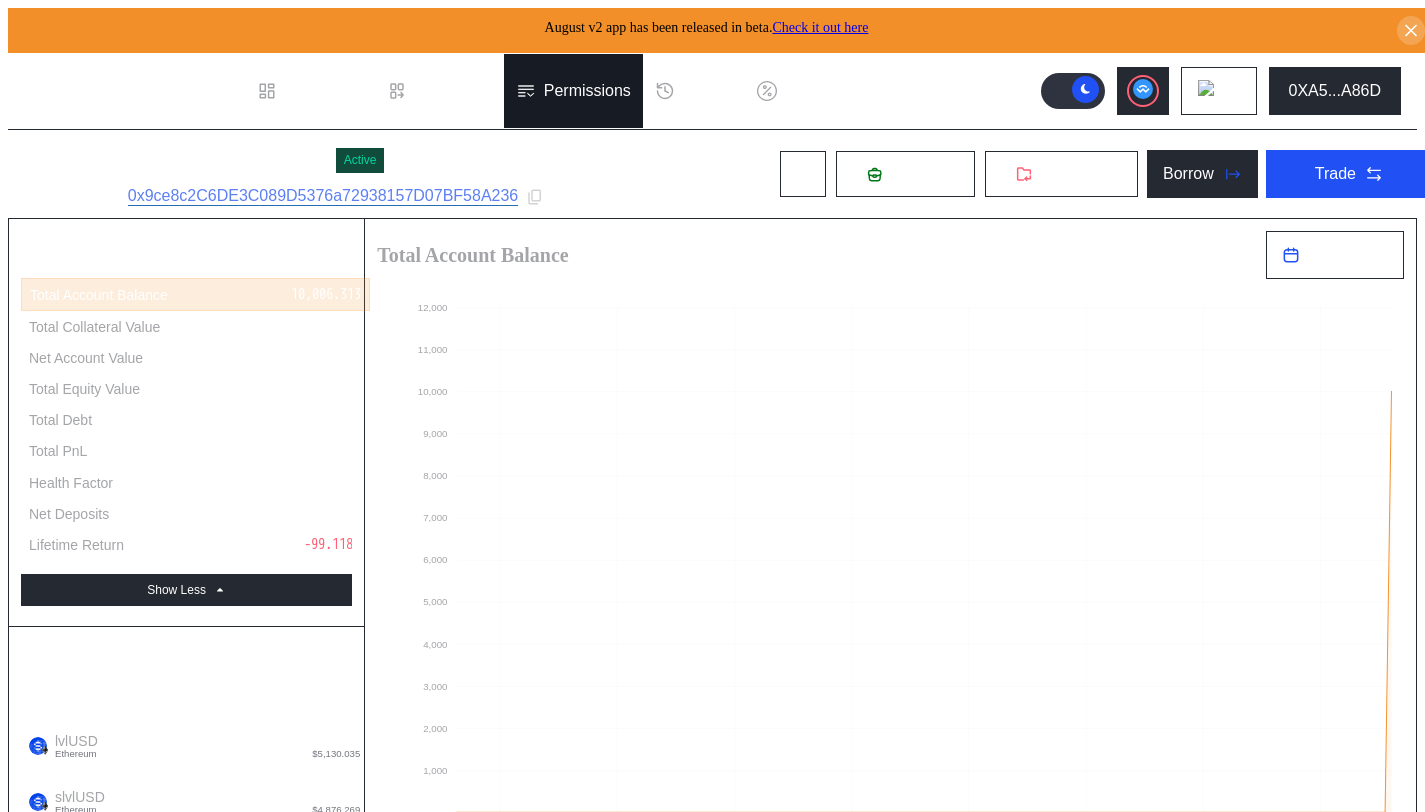 click on "Permissions" at bounding box center [587, 91] 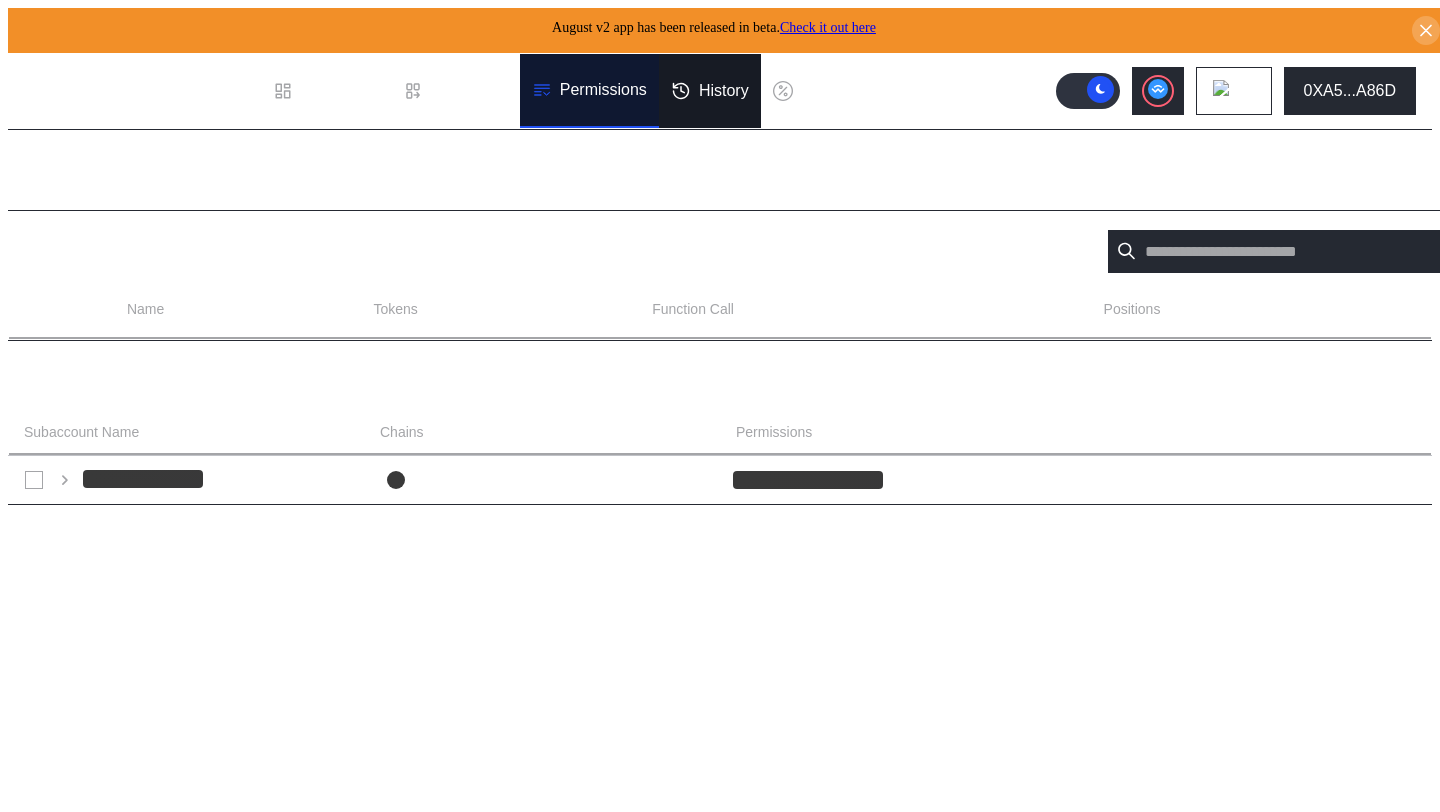 click on "History" at bounding box center (710, 91) 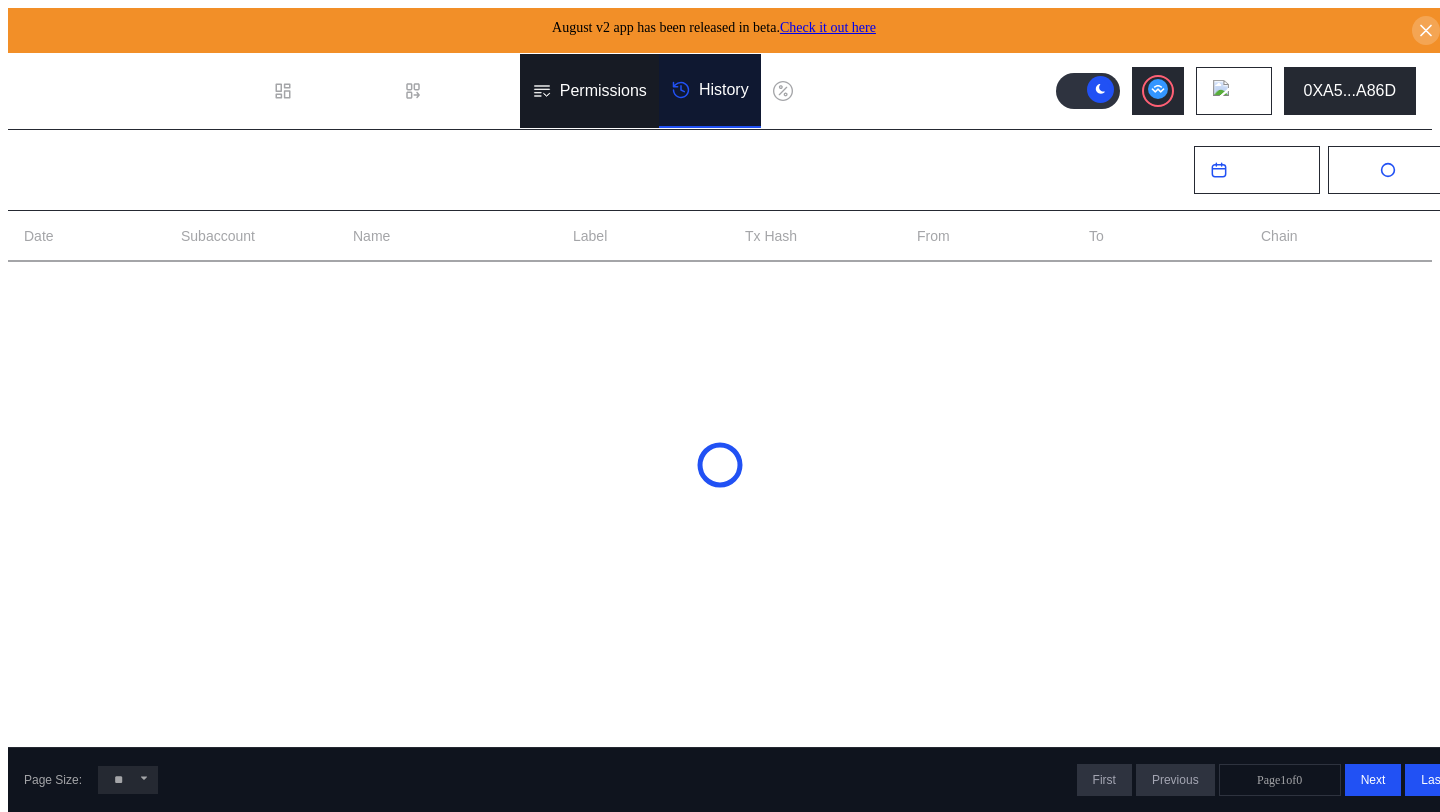 click on "Permissions" at bounding box center (603, 91) 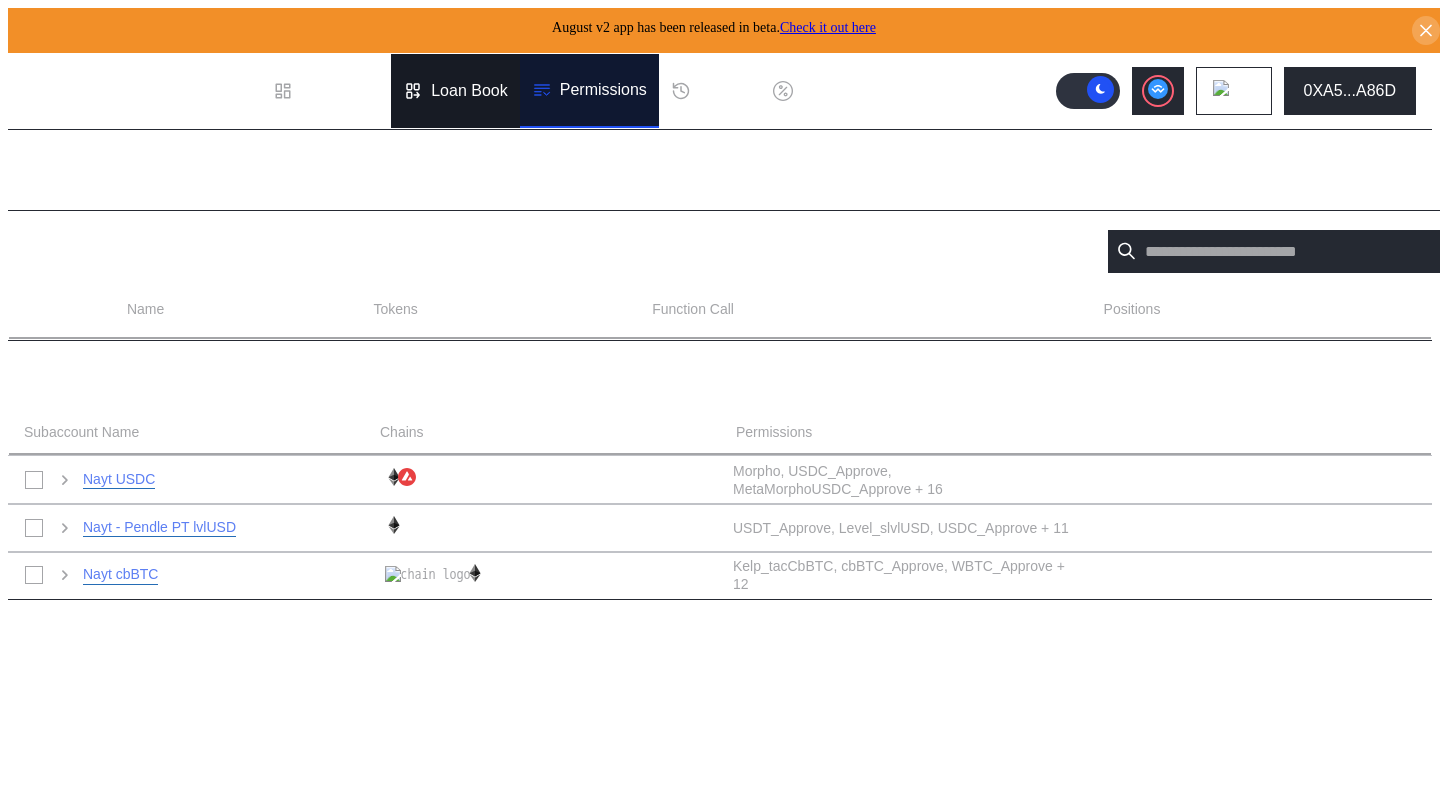 click on "Loan Book" at bounding box center (455, 91) 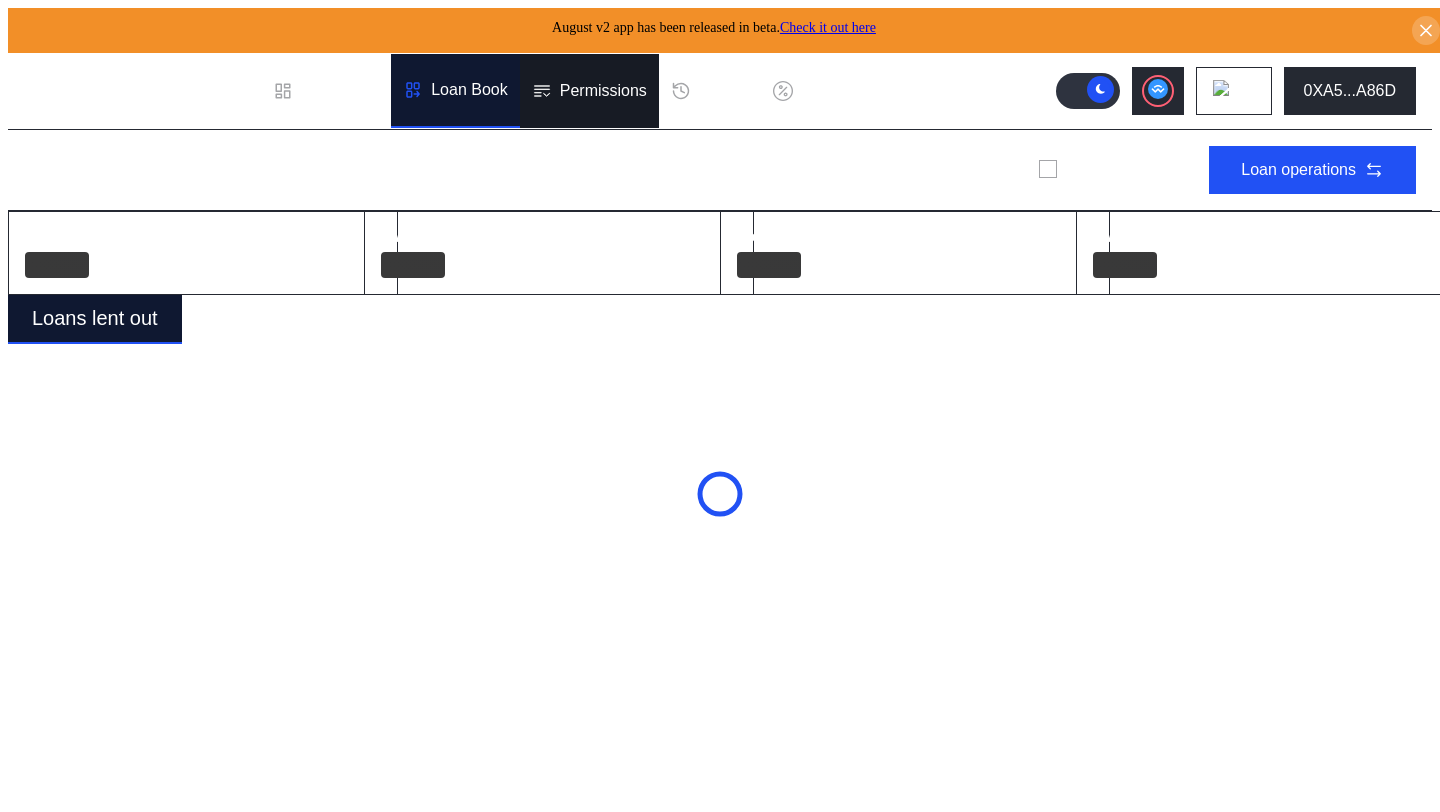 click on "Permissions" at bounding box center [589, 91] 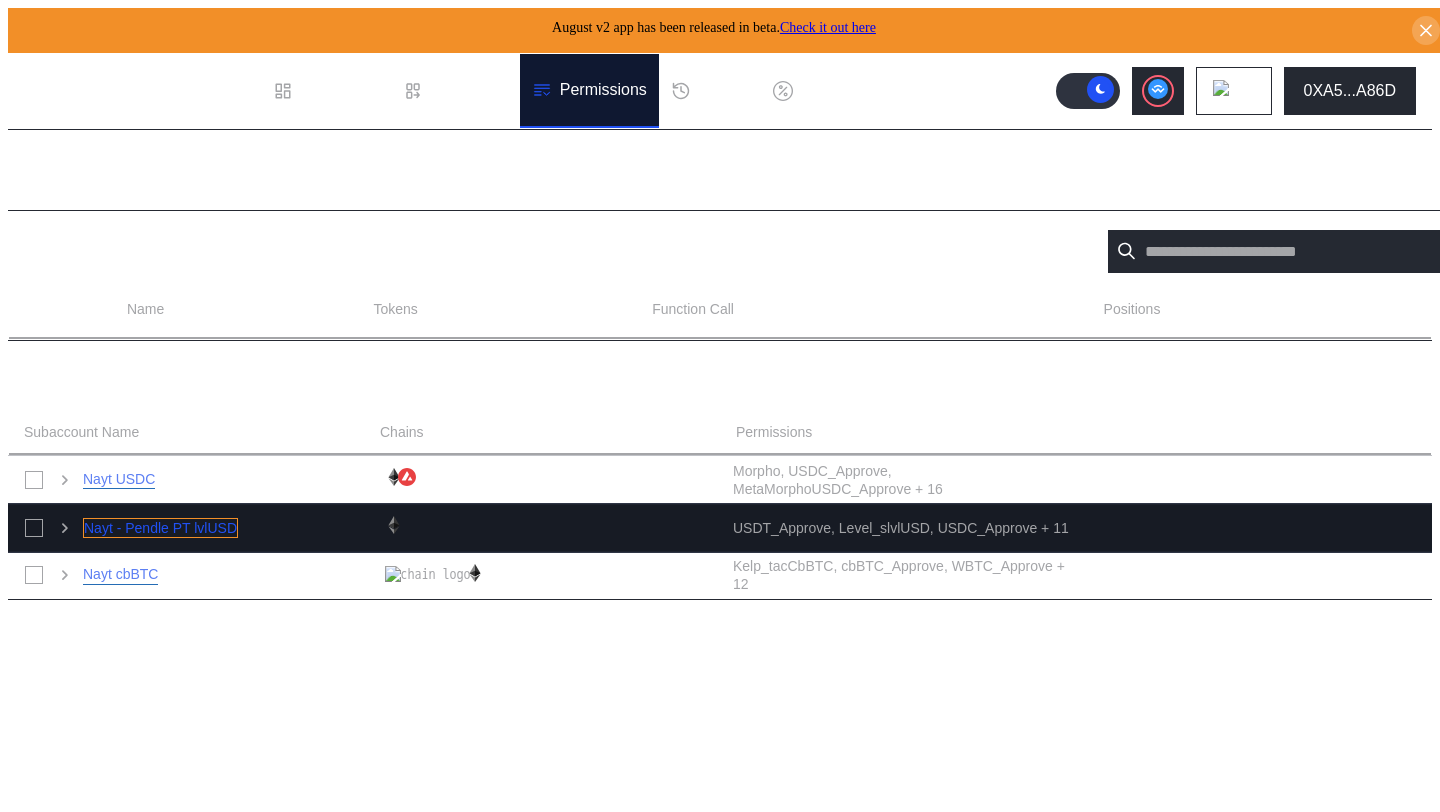 click on "Nayt - Pendle PT lvlUSD" at bounding box center (160, 528) 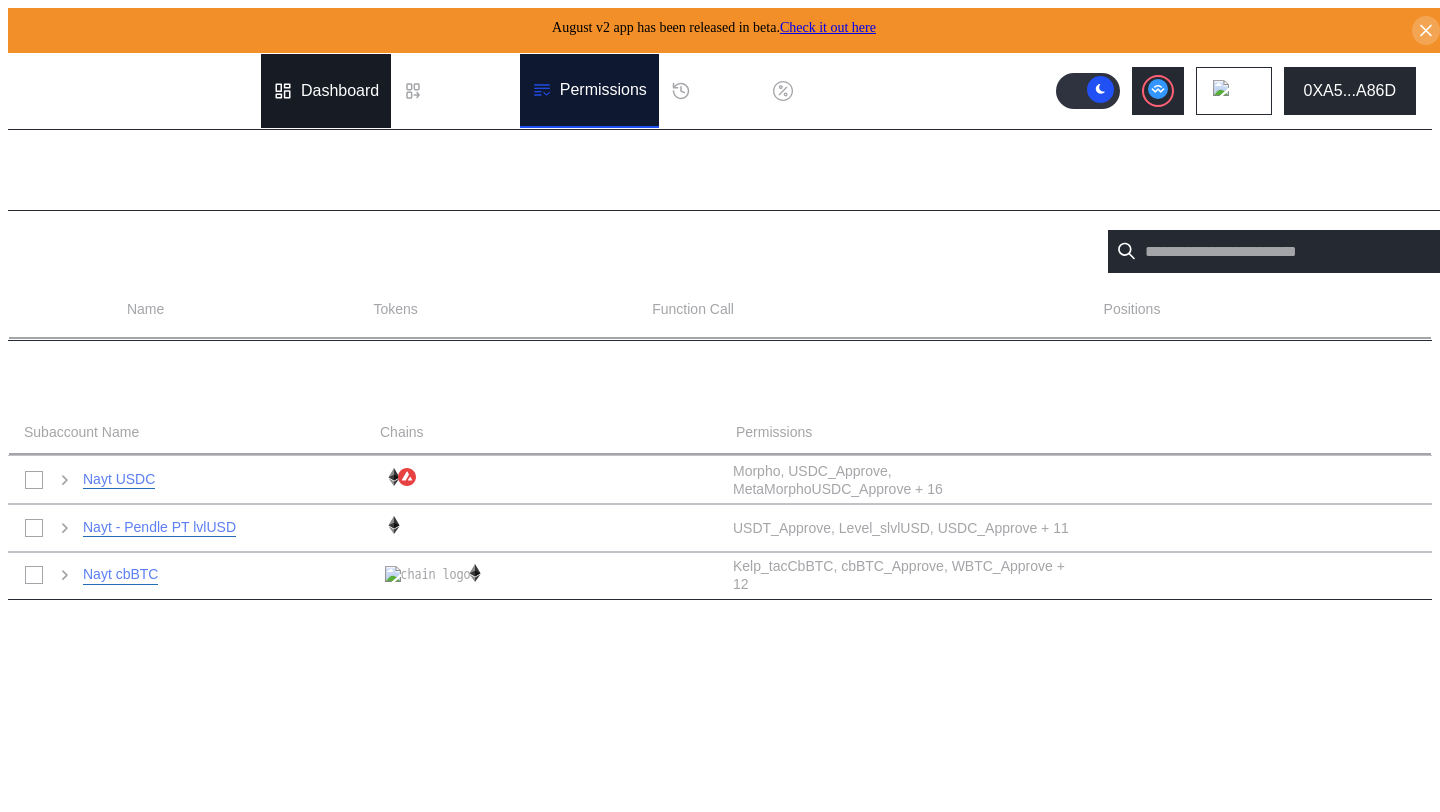 click on "Dashboard" at bounding box center (326, 91) 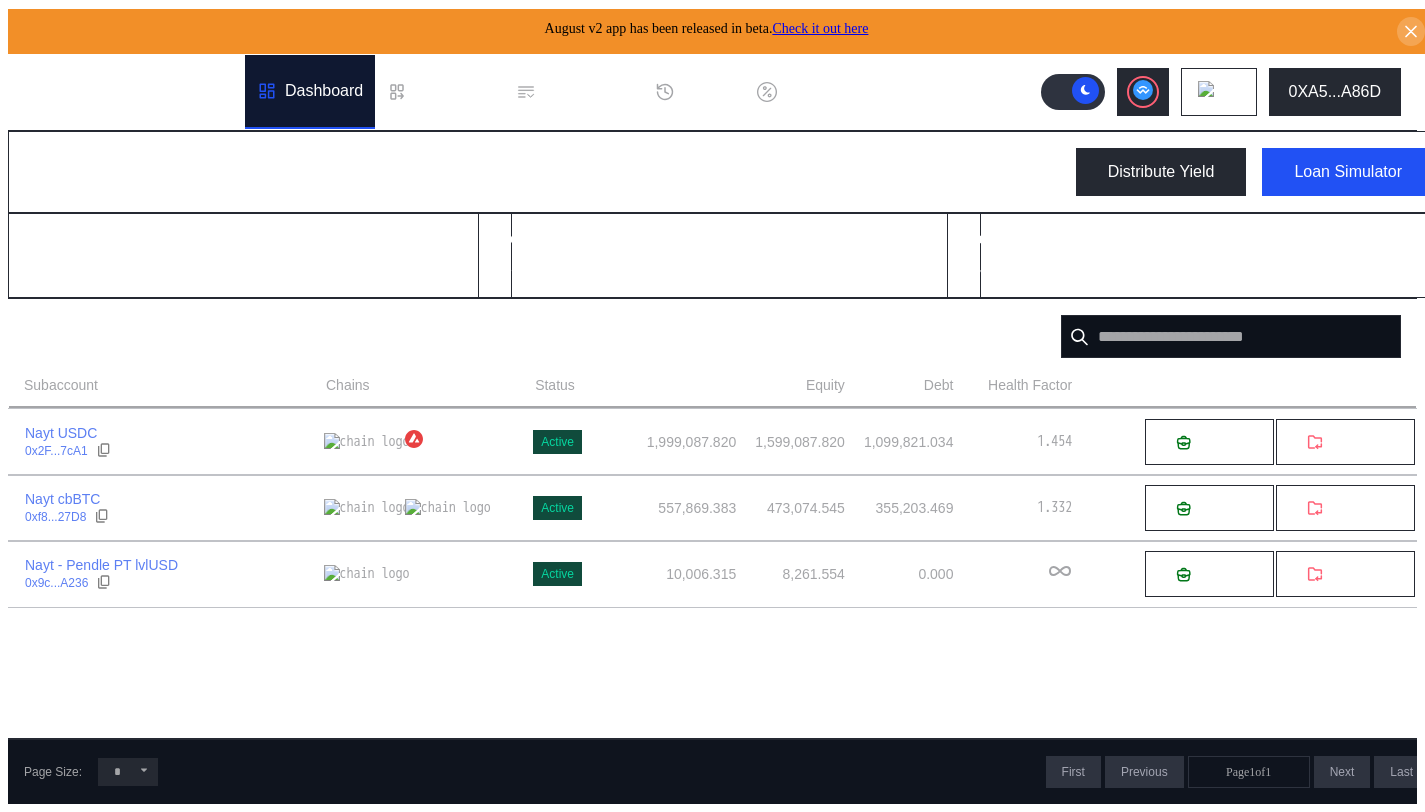 scroll, scrollTop: 0, scrollLeft: 0, axis: both 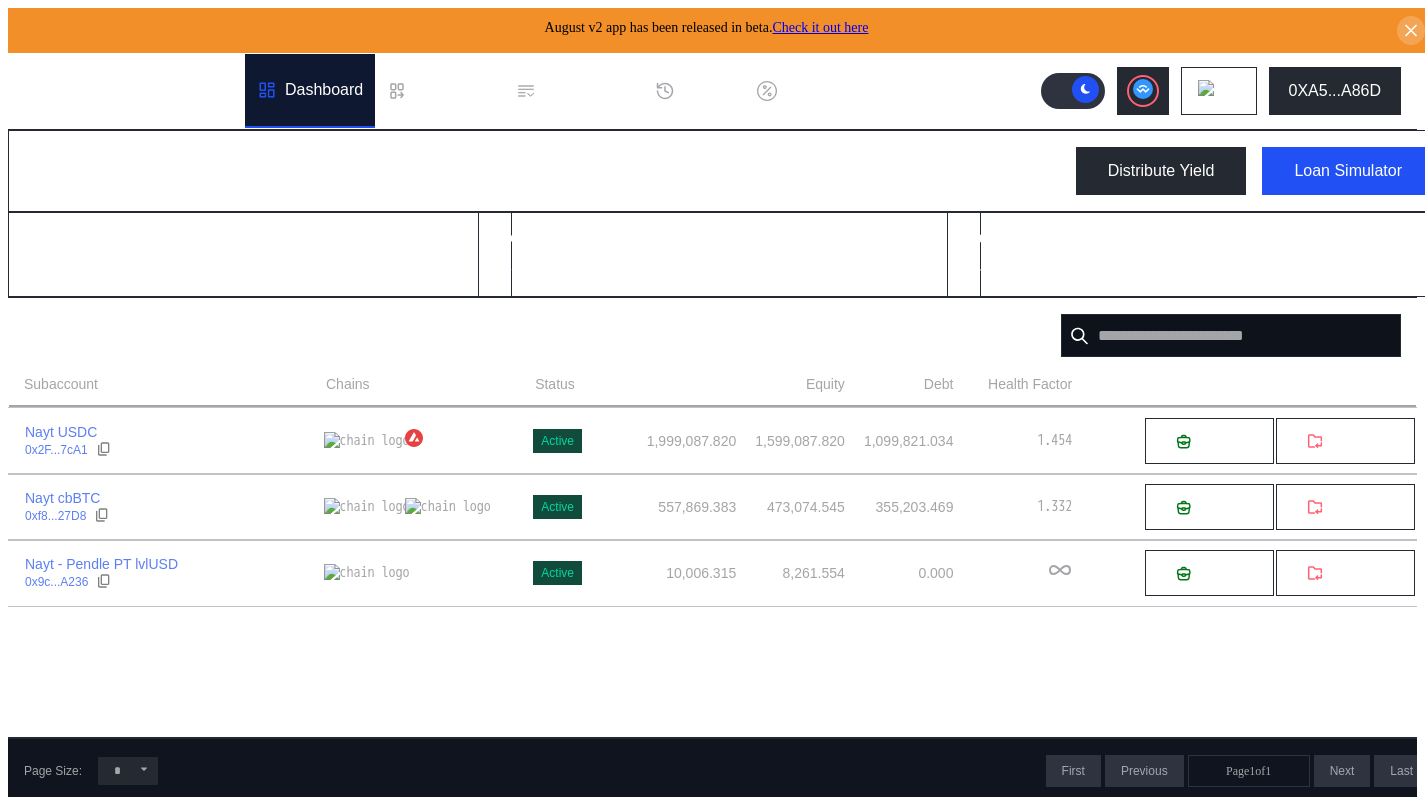 click on "Check it out here" at bounding box center [820, 27] 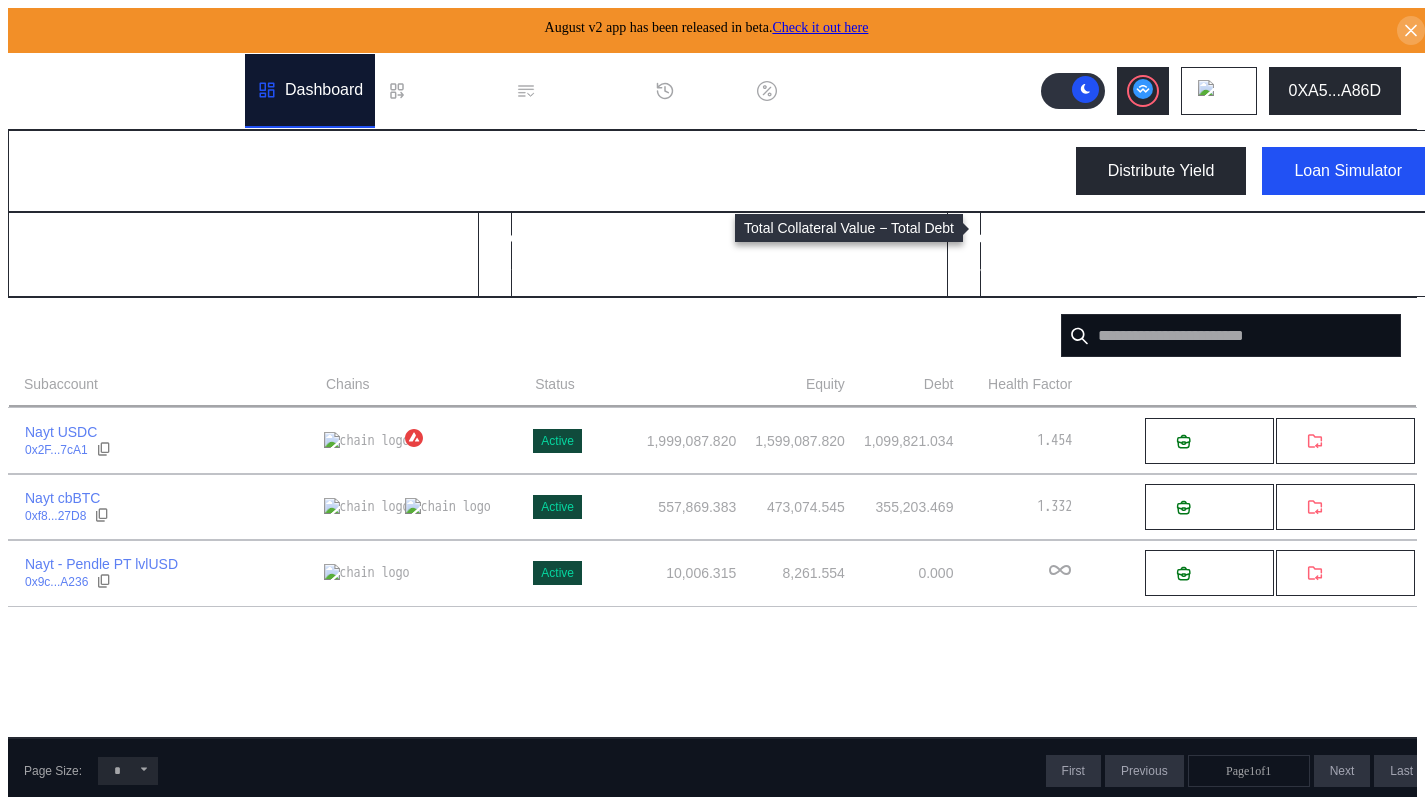click 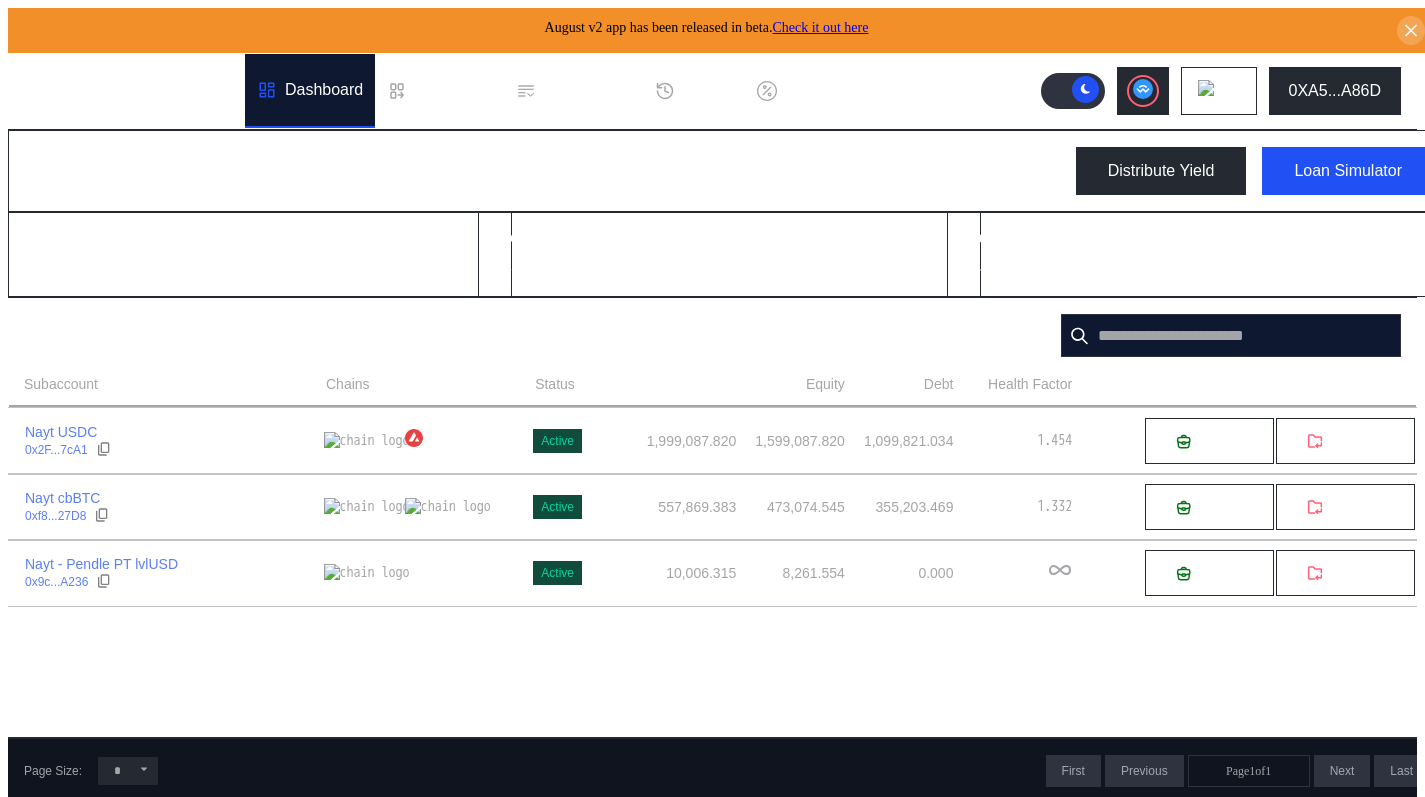 click at bounding box center (1231, 335) 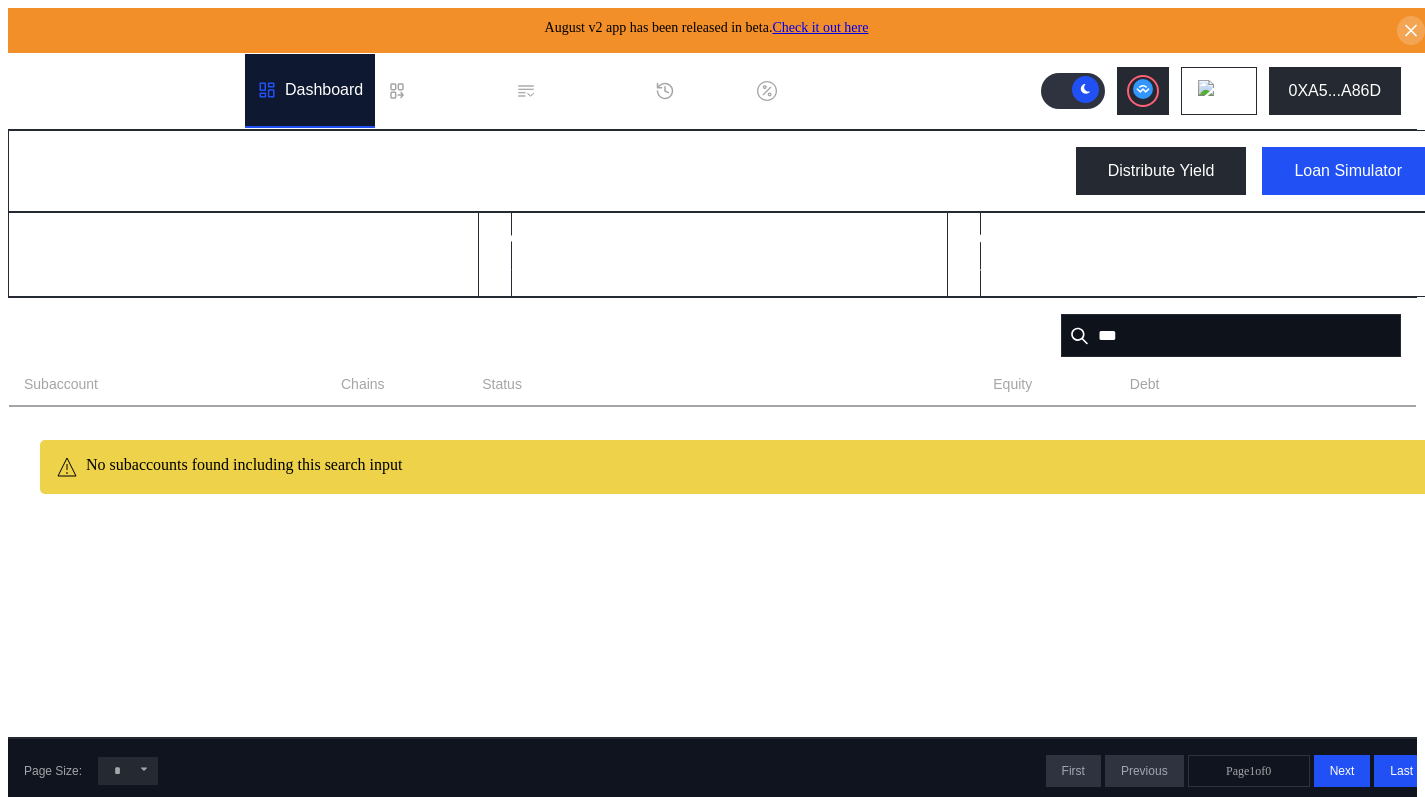type on "****" 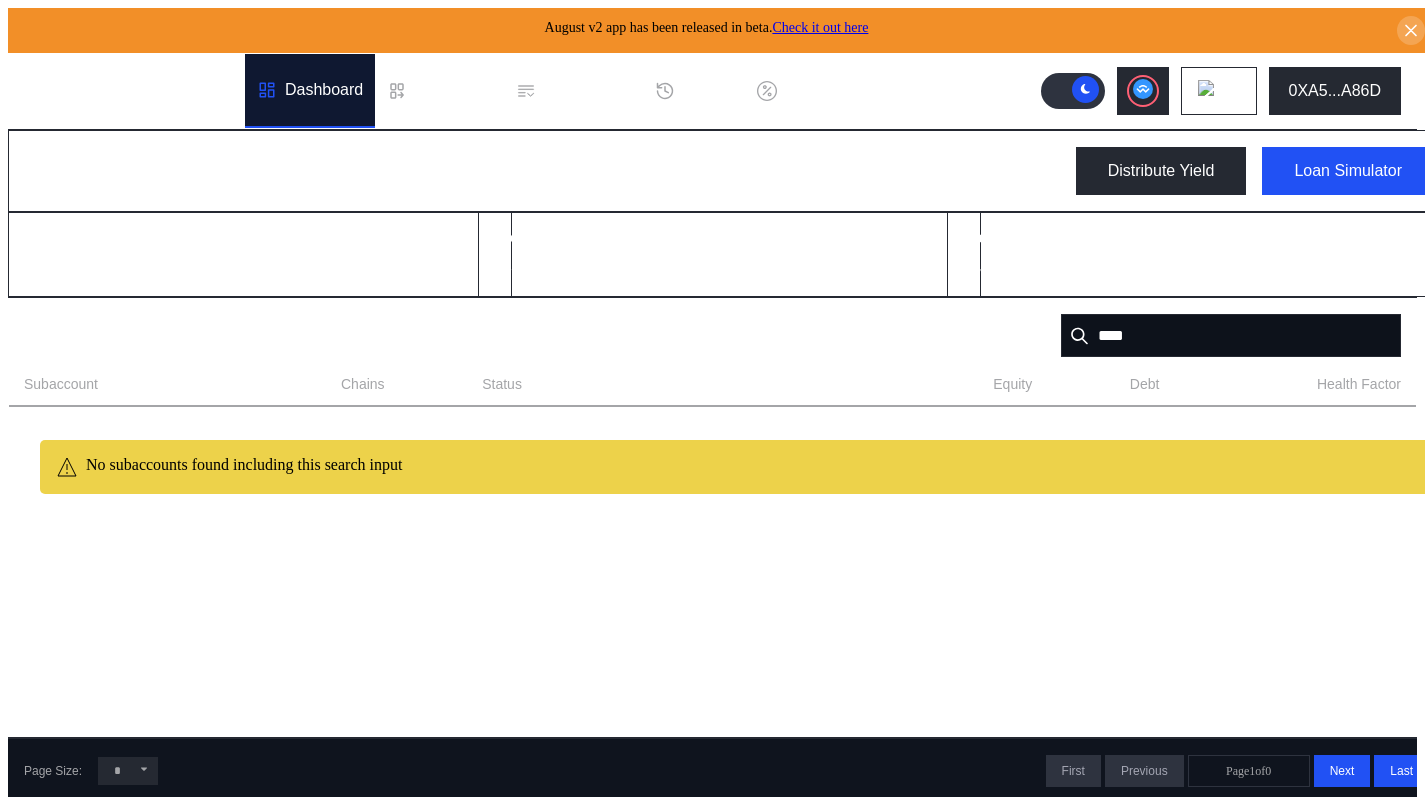 drag, startPoint x: 1193, startPoint y: 328, endPoint x: 931, endPoint y: 332, distance: 262.03052 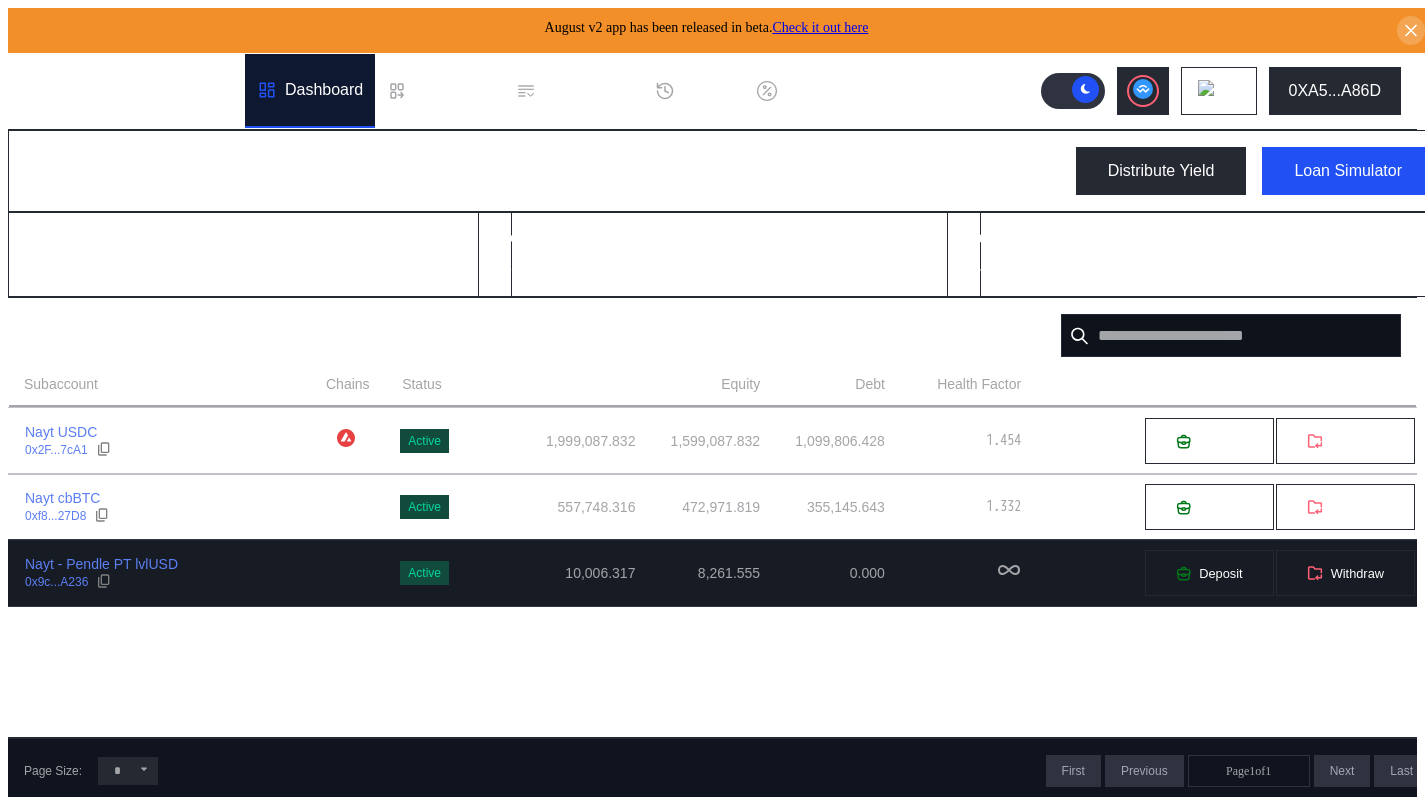 click on "Nayt - Pendle PT lvlUSD 0x9c...A236" at bounding box center [166, 573] 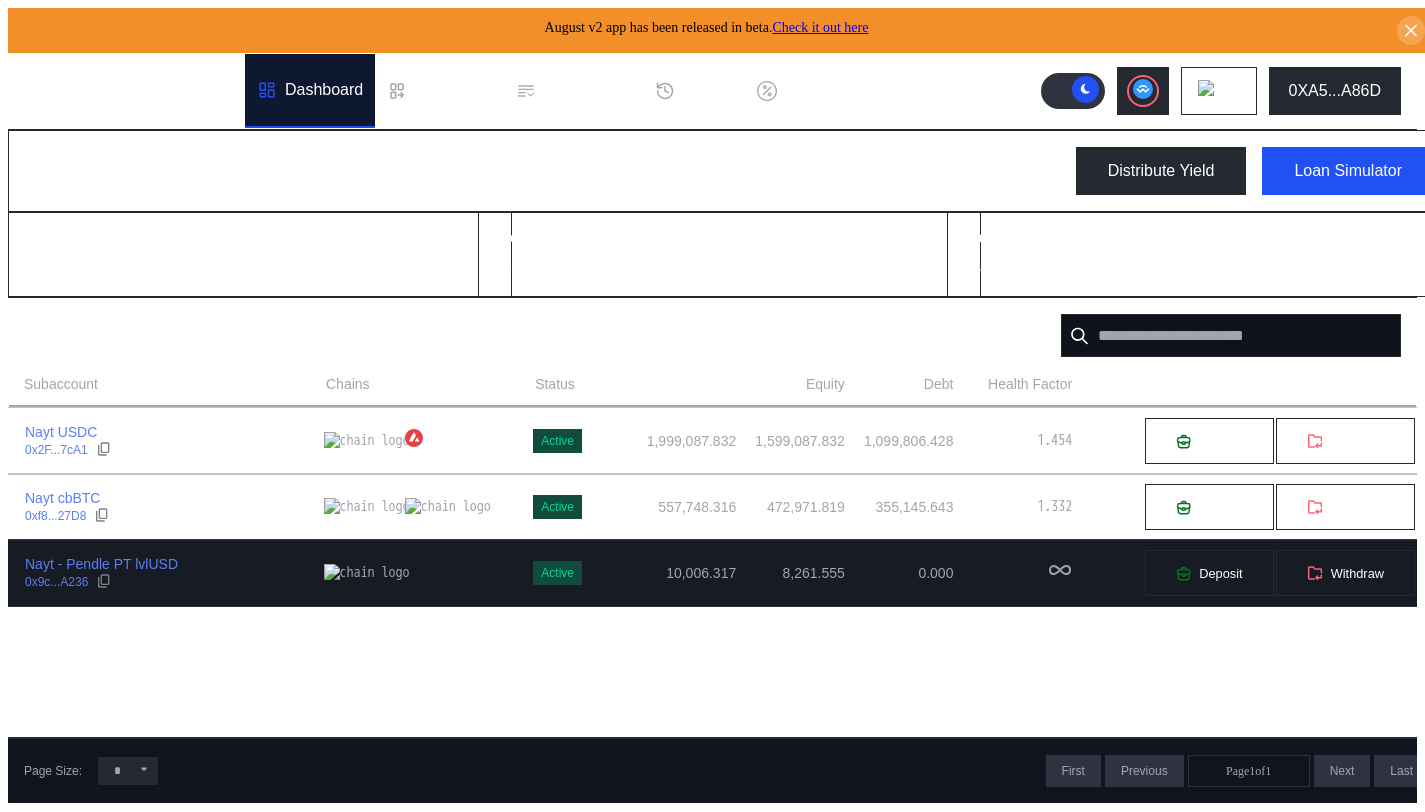 select on "*" 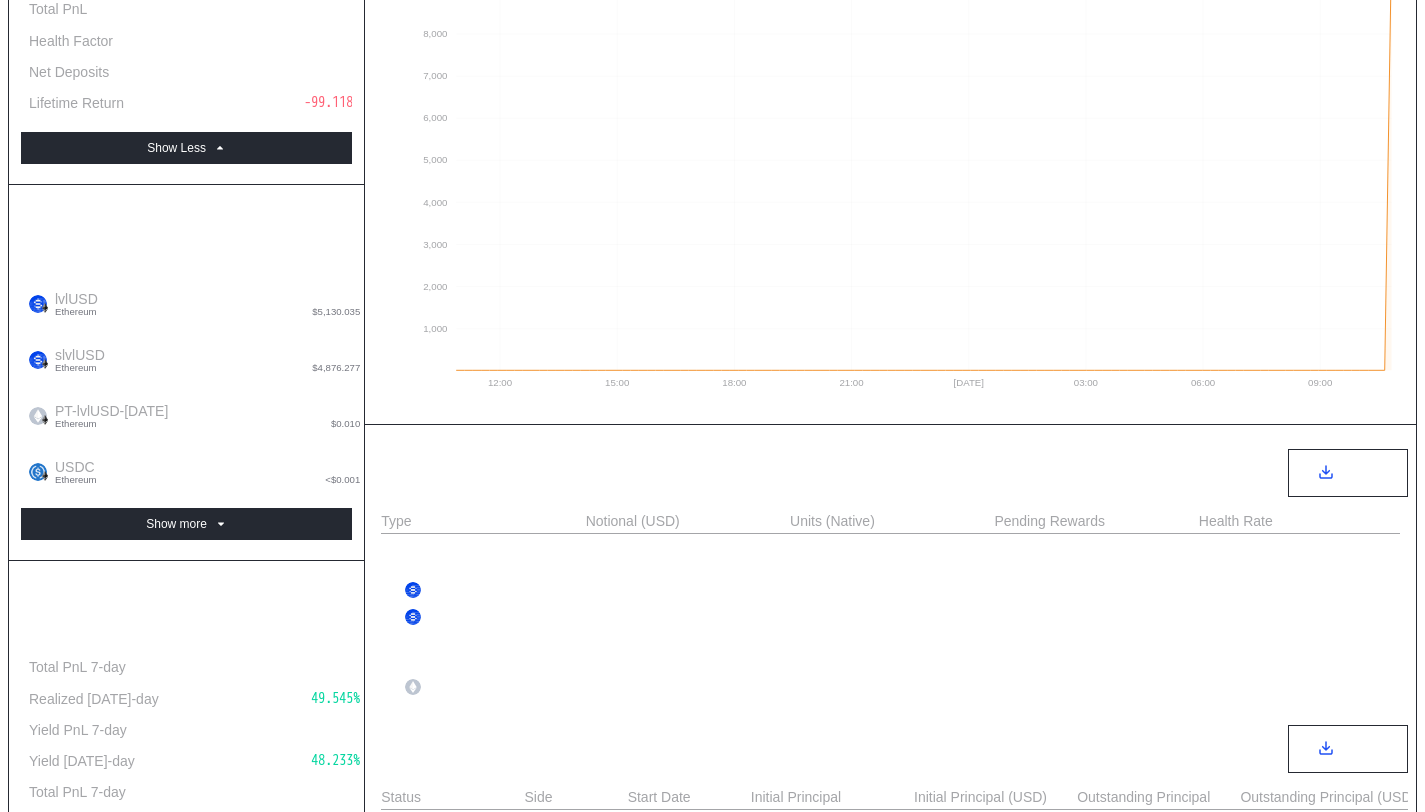 scroll, scrollTop: 829, scrollLeft: 0, axis: vertical 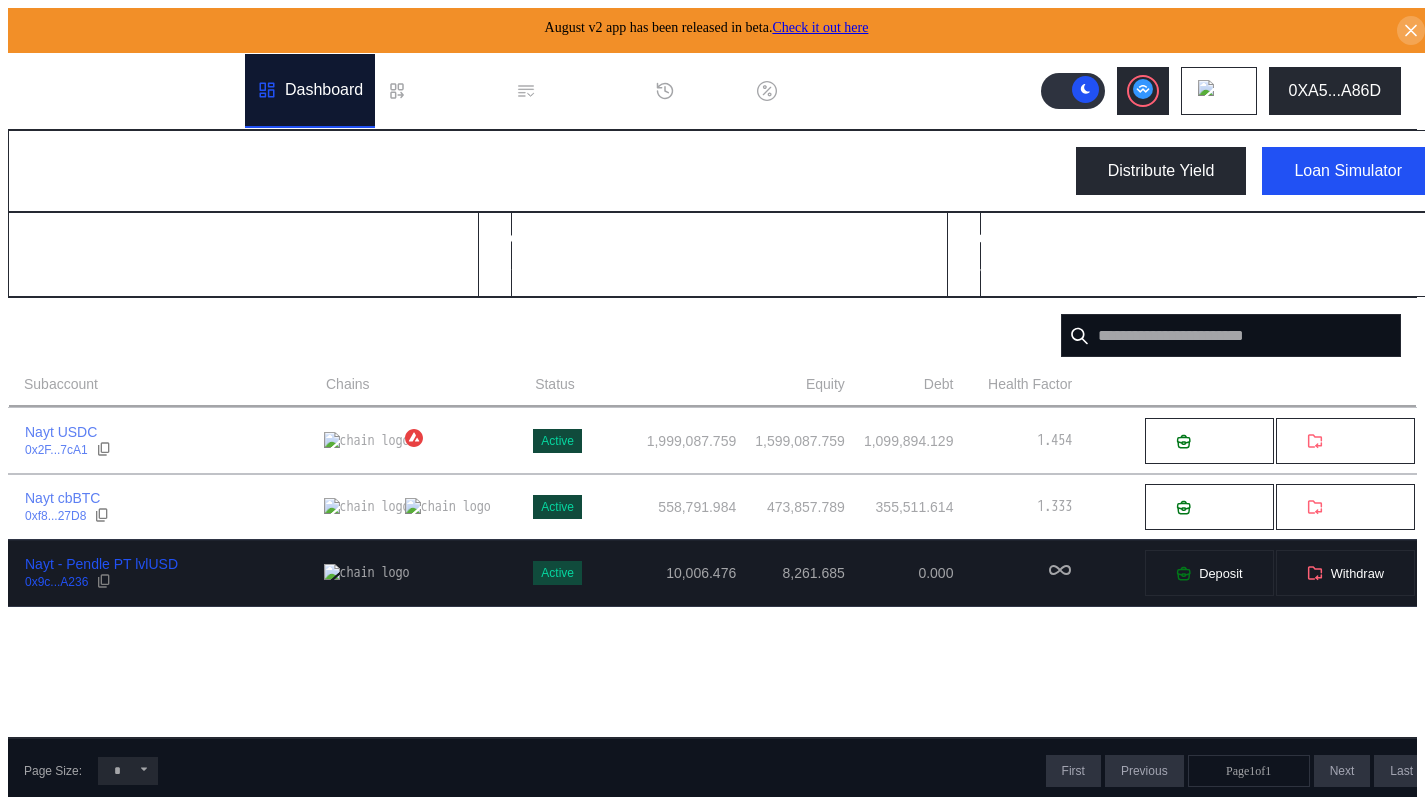 click on "0x9c...A236" at bounding box center (101, 582) 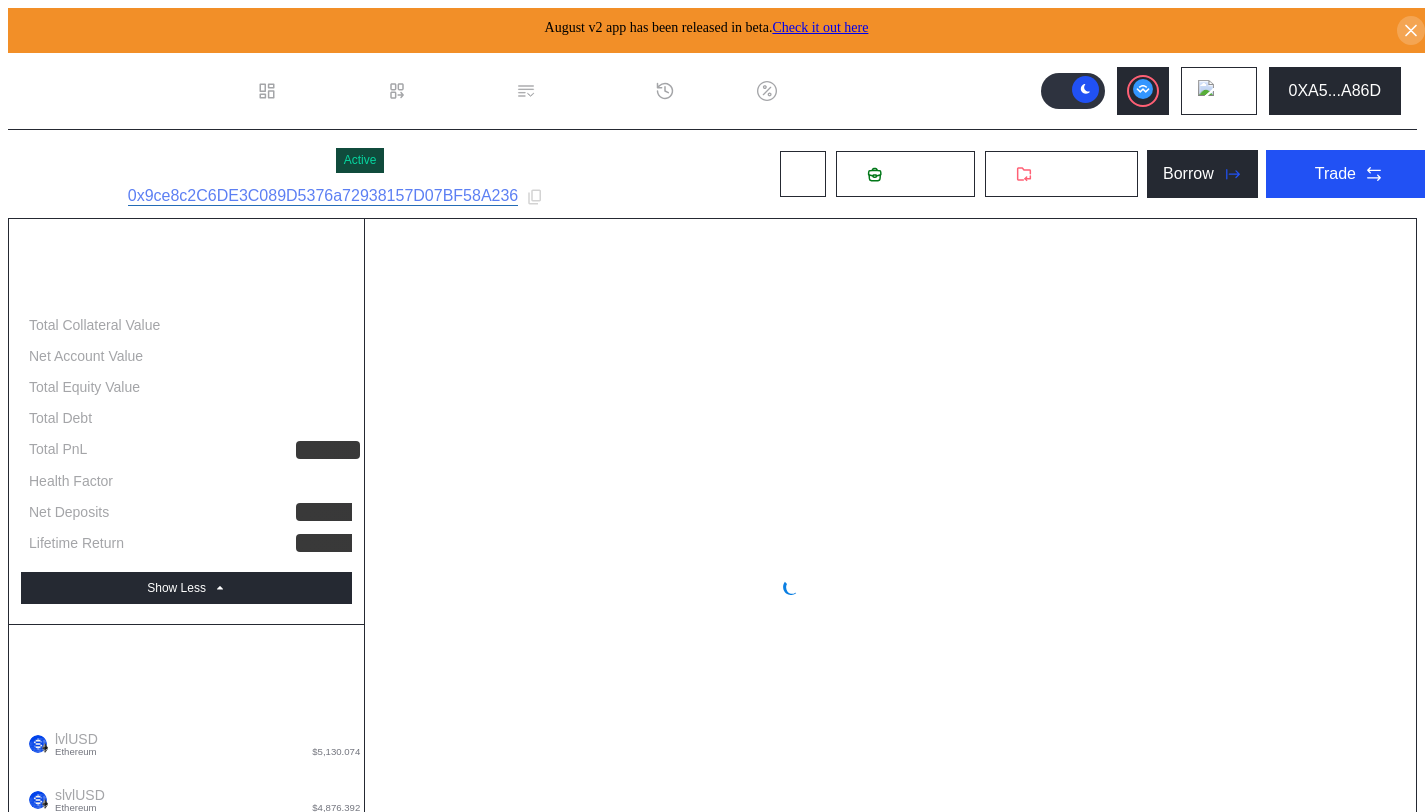select on "*" 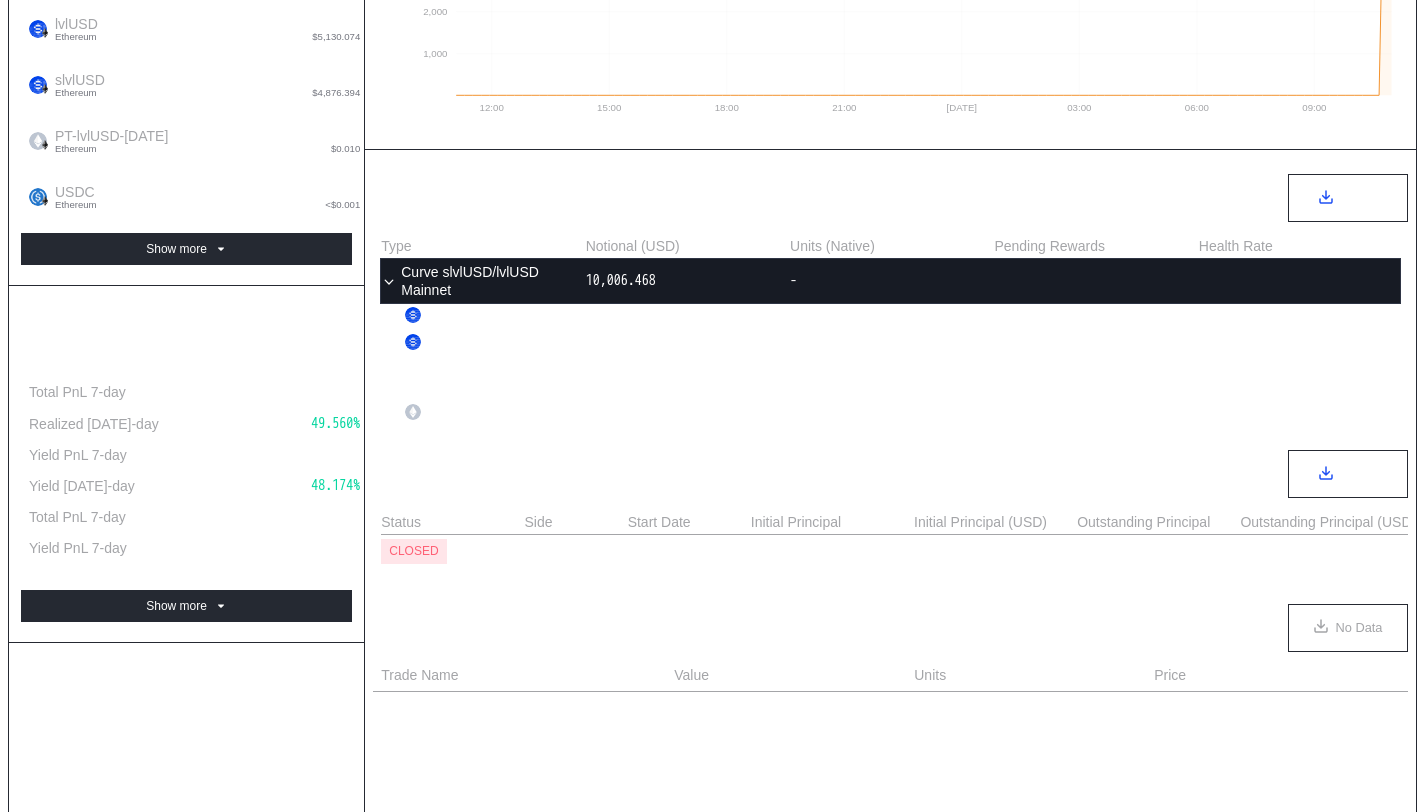 scroll, scrollTop: 715, scrollLeft: 0, axis: vertical 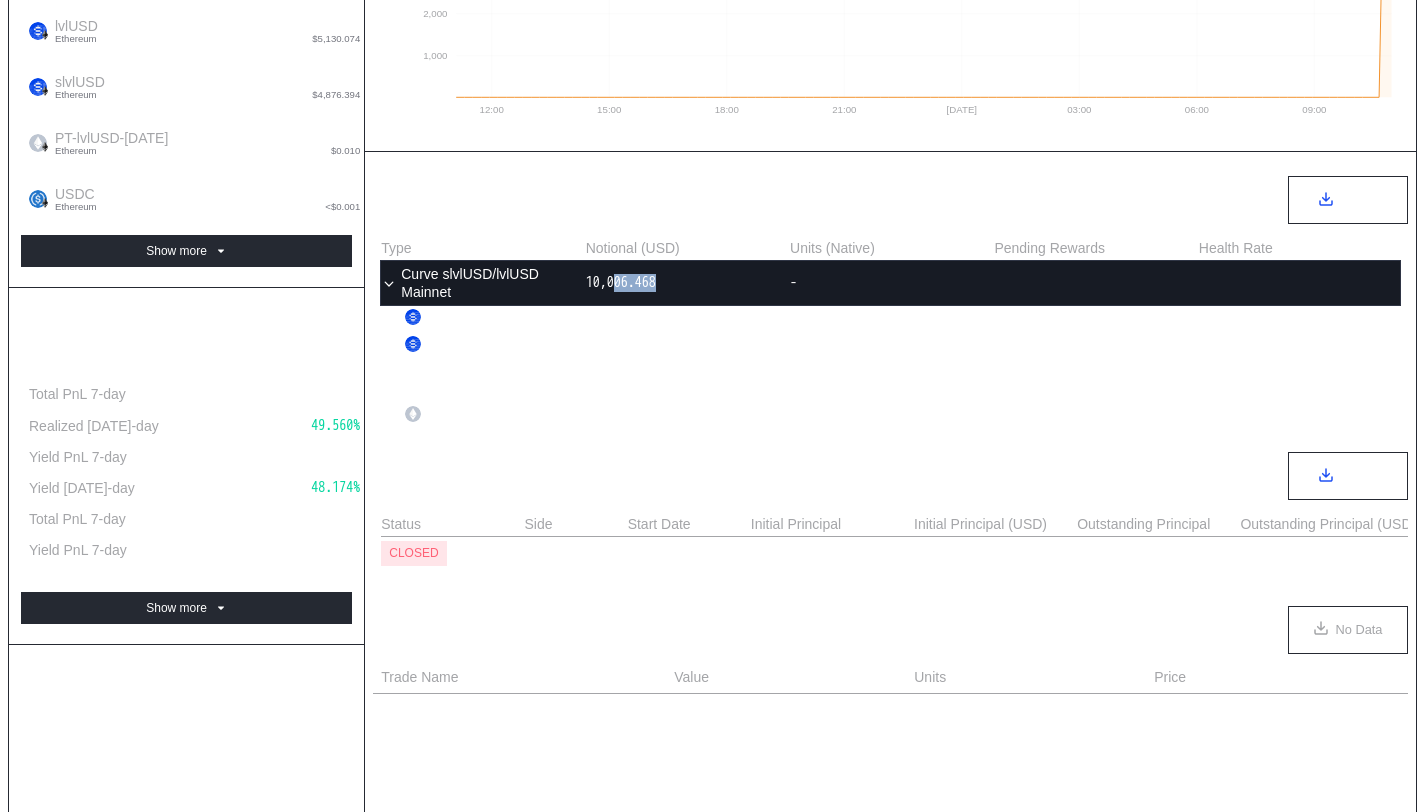 drag, startPoint x: 611, startPoint y: 294, endPoint x: 585, endPoint y: 310, distance: 30.528675 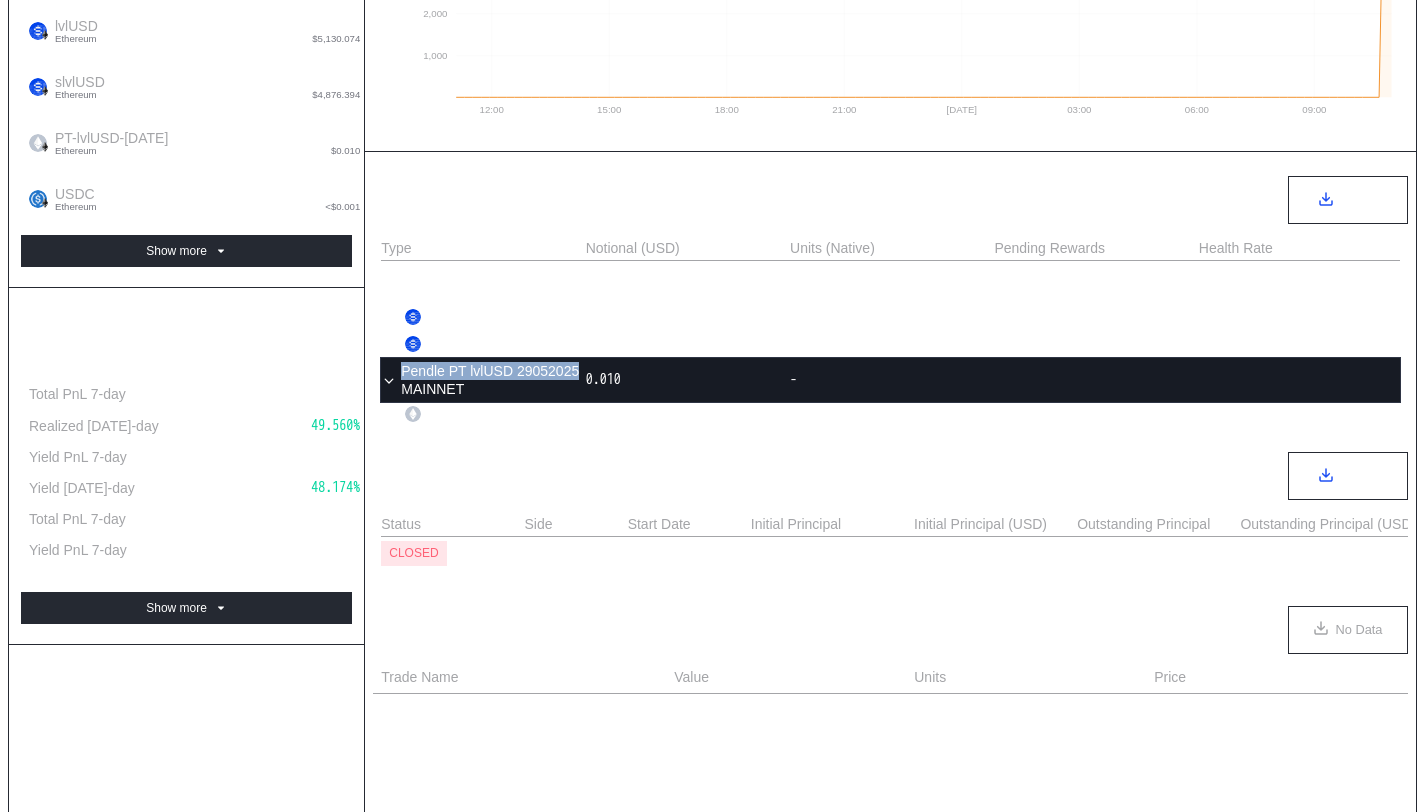 click on "Pendle PT lvlUSD 29052025 MAINNET 0.010 -" at bounding box center [890, 380] 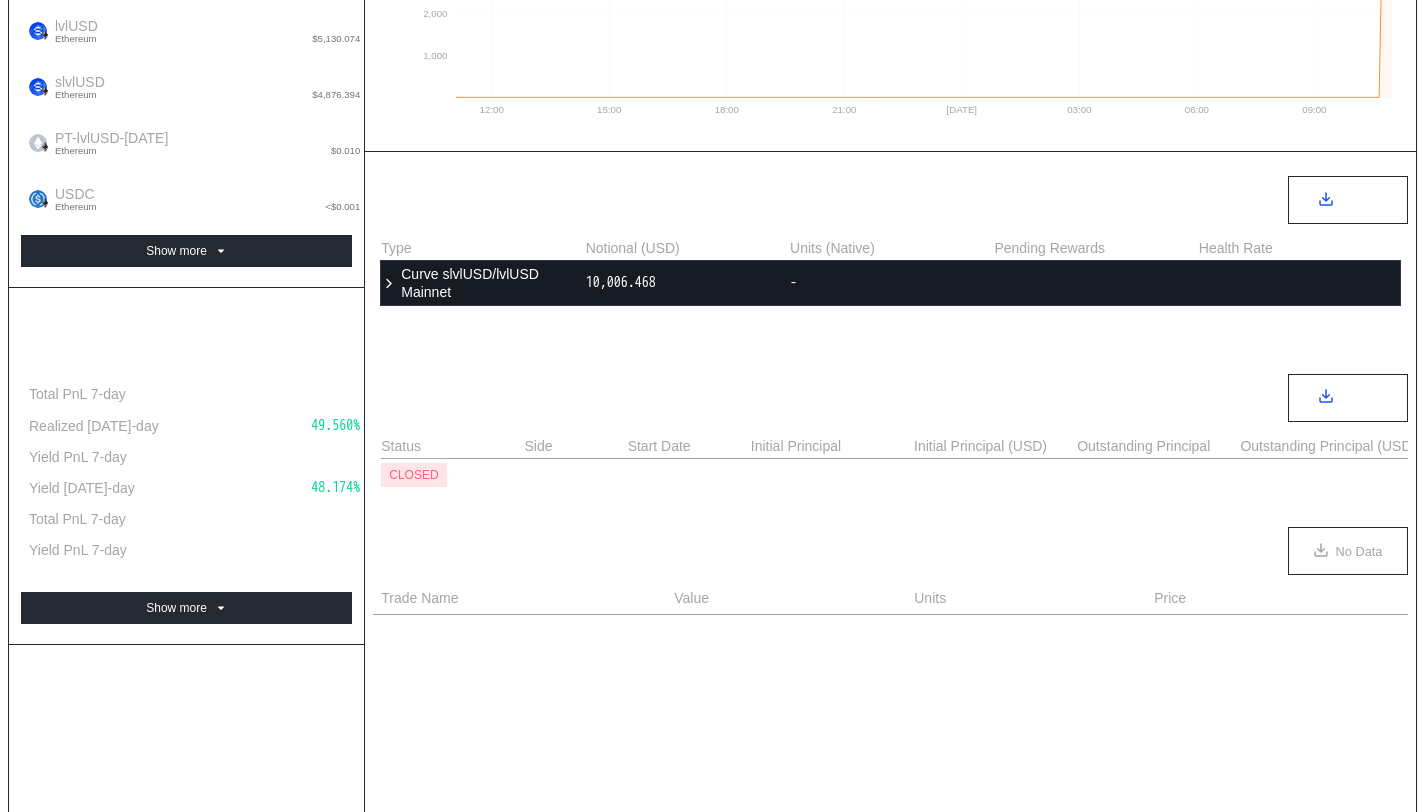 click on "Curve slvlUSD/lvlUSD Mainnet" at bounding box center [481, 283] 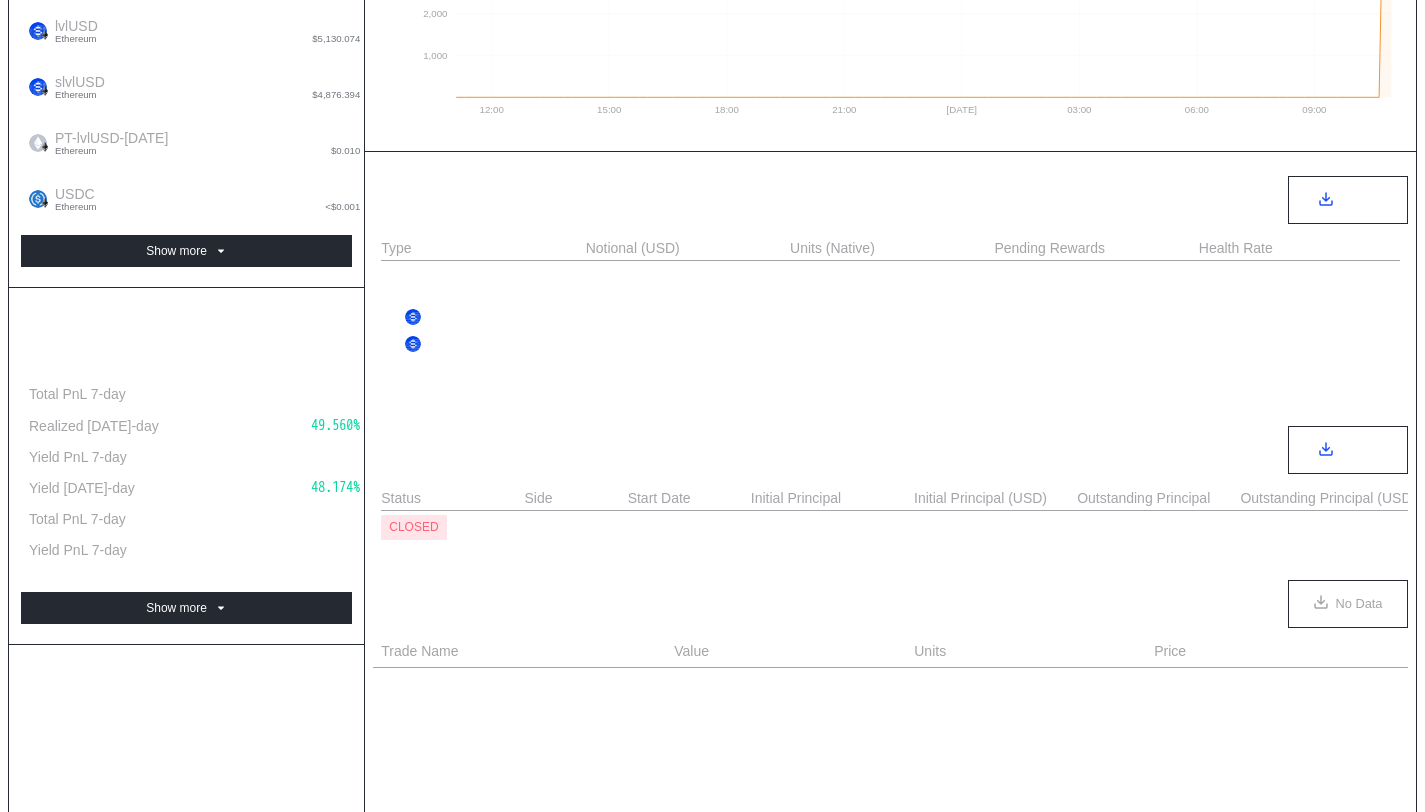 click on "slvlUSD 4,876.394 4,511.103" at bounding box center [890, 345] 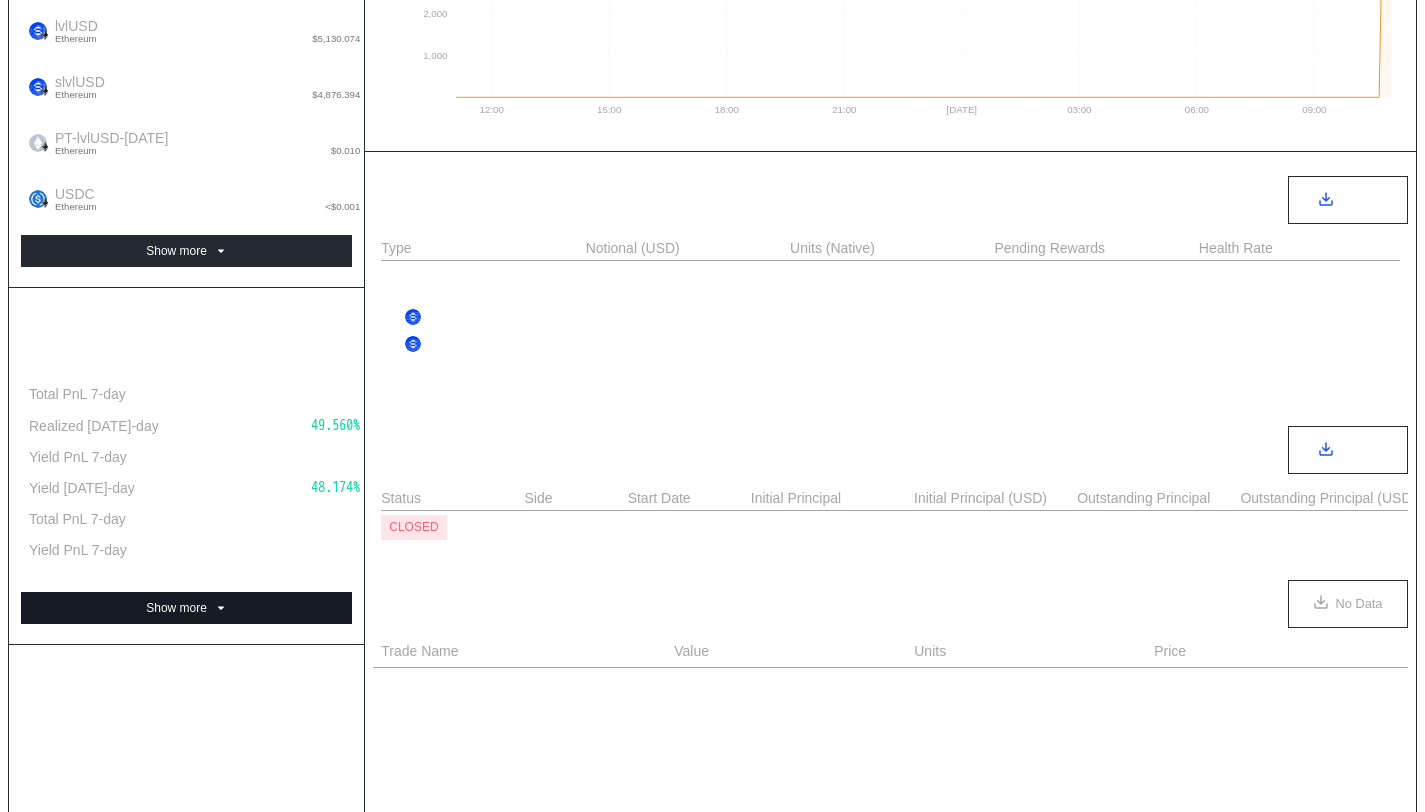 click 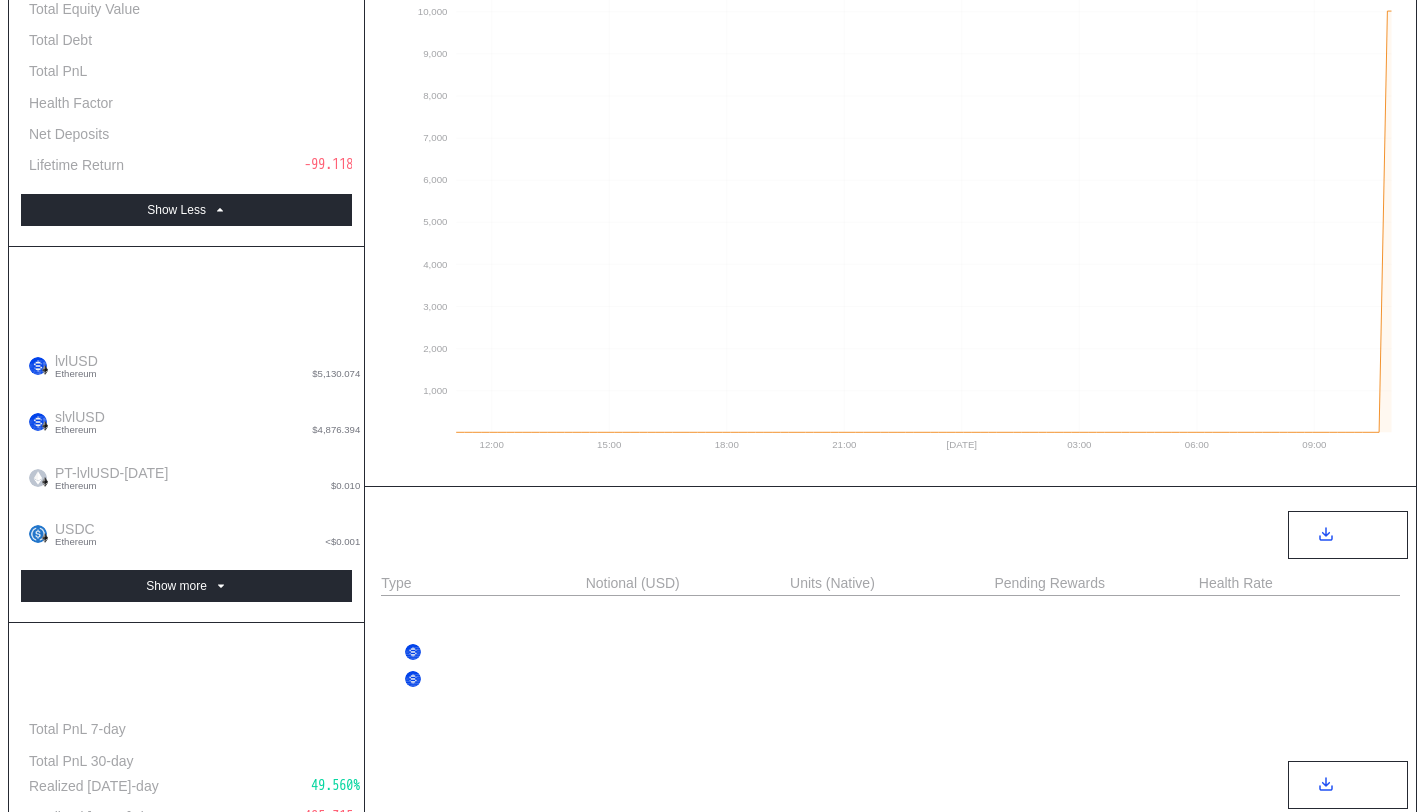scroll, scrollTop: 379, scrollLeft: 0, axis: vertical 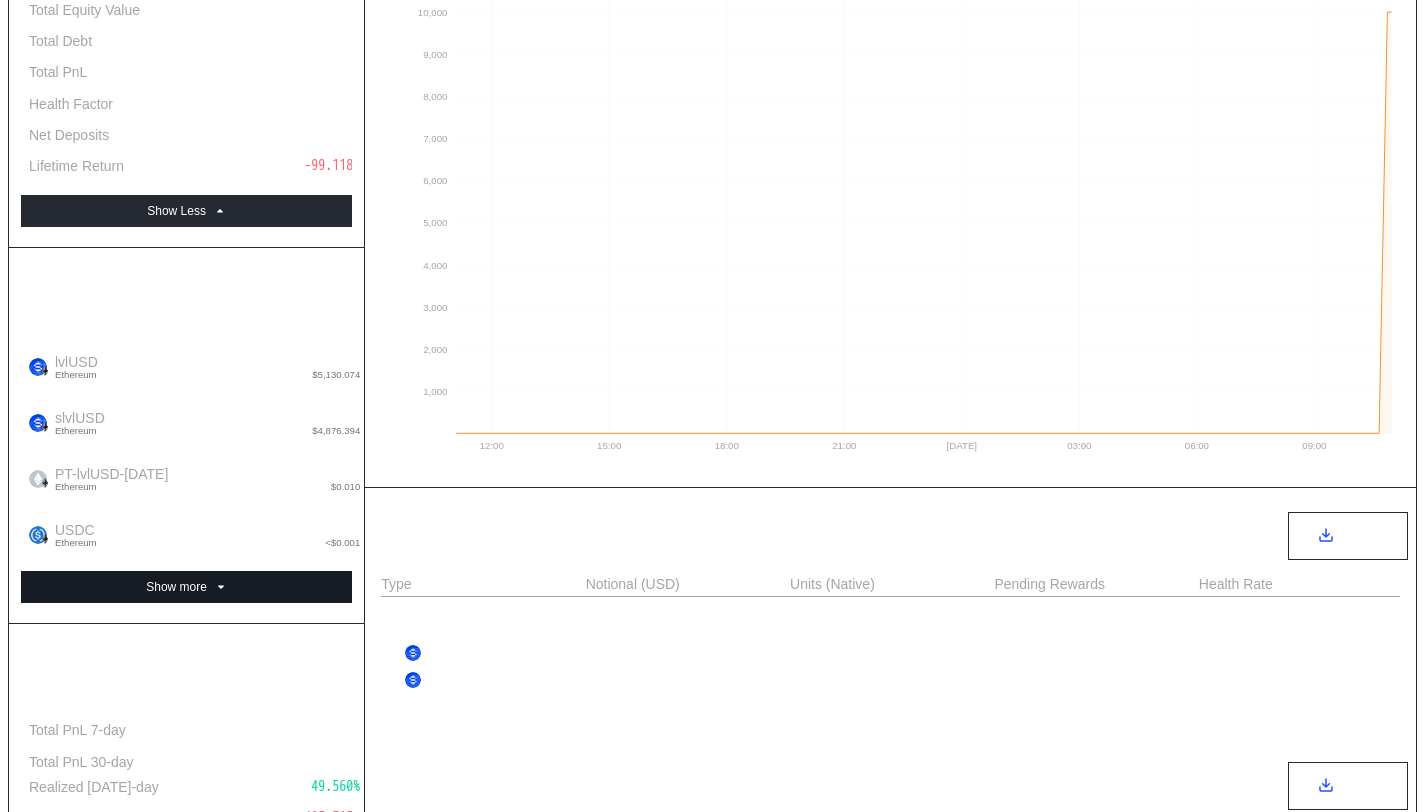 click on "Show more" at bounding box center [186, 587] 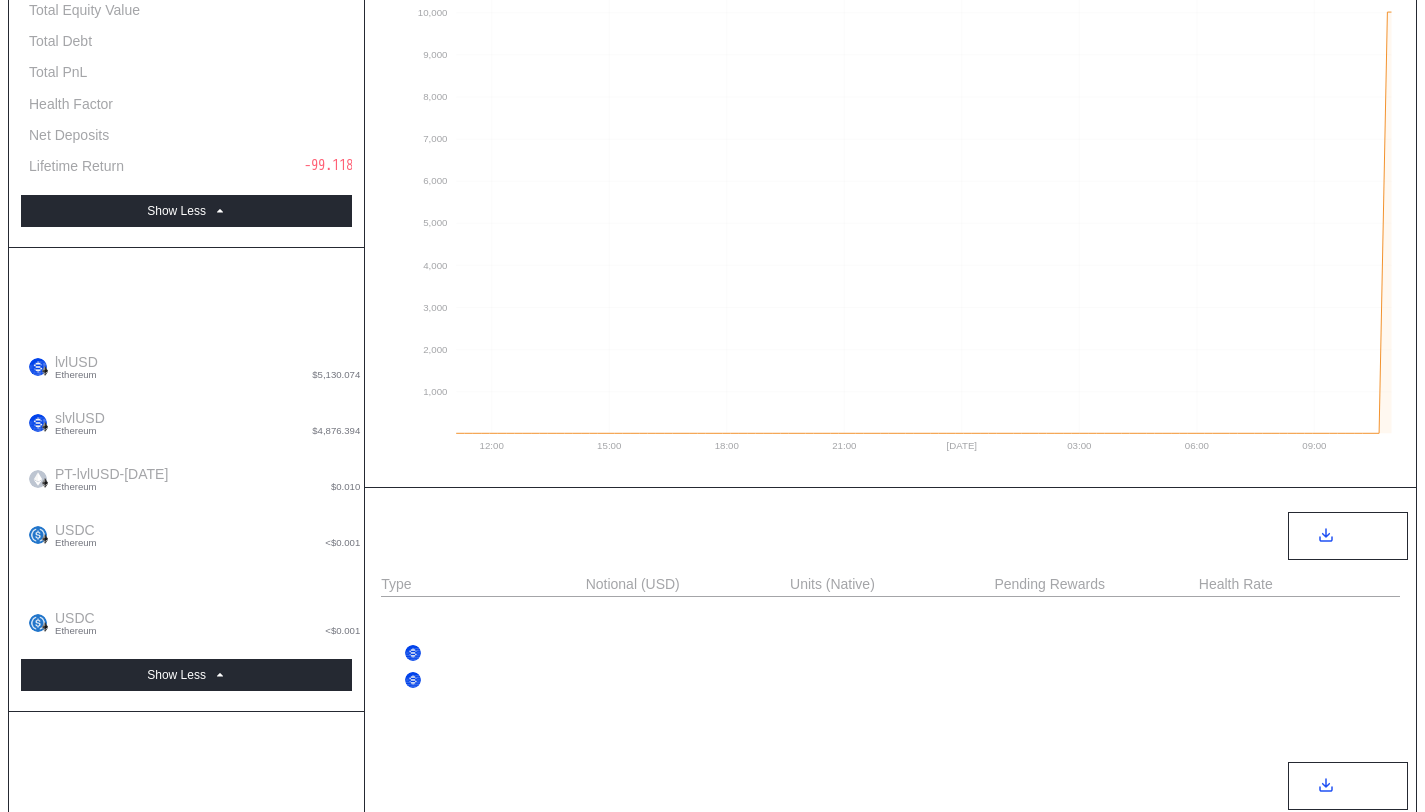 click on "Account Balance Aggregate Balances lvlUSD Ethereum     $5,130.074 5,131.201   slvlUSD Ethereum     $4,876.394 4,511.103   PT-lvlUSD-29MAY2025 Ethereum         $0.010 0.010   USDC Ethereum <$0.001 <0.001   Spot Balances USDC Ethereum <$0.001 <0.001   Show Less" at bounding box center [186, 480] 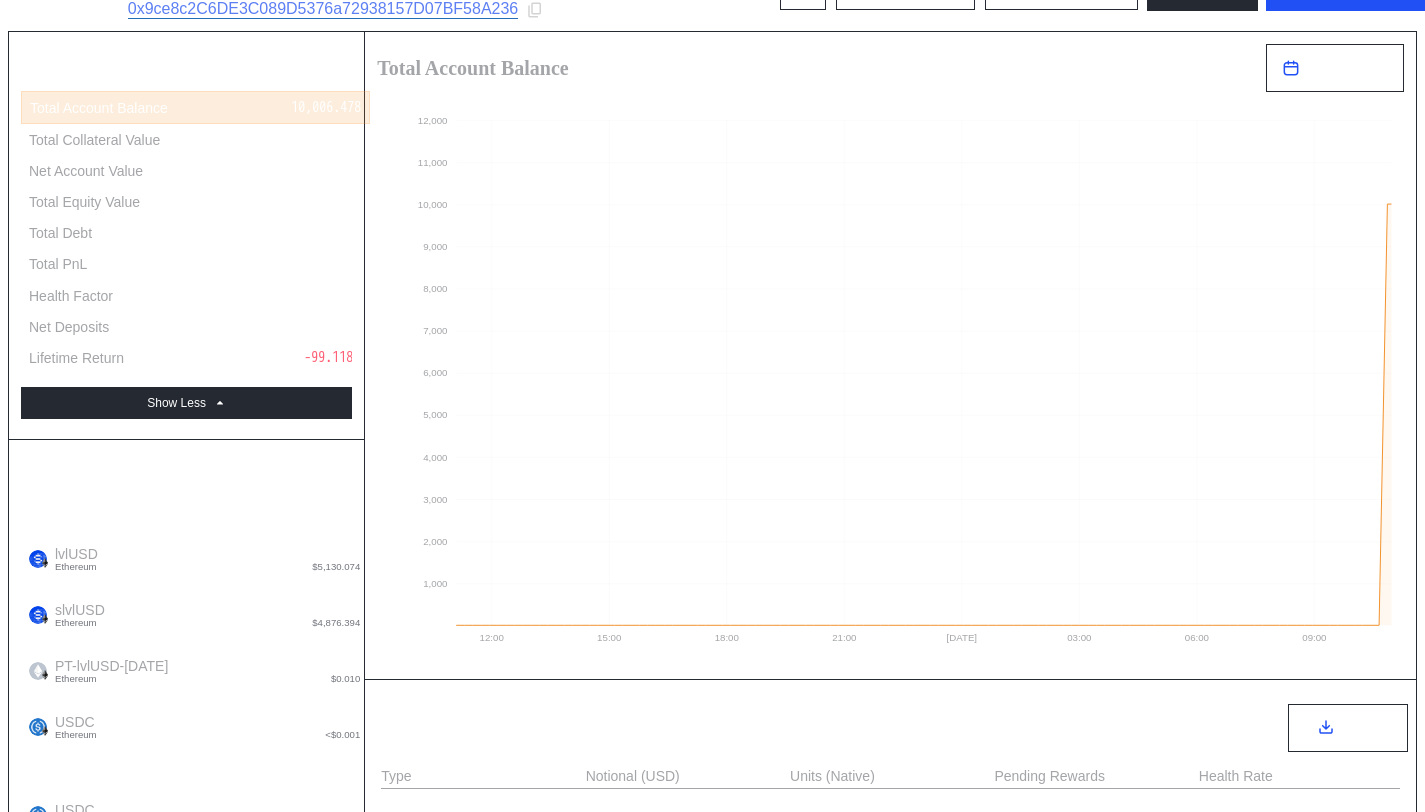 scroll, scrollTop: 177, scrollLeft: 0, axis: vertical 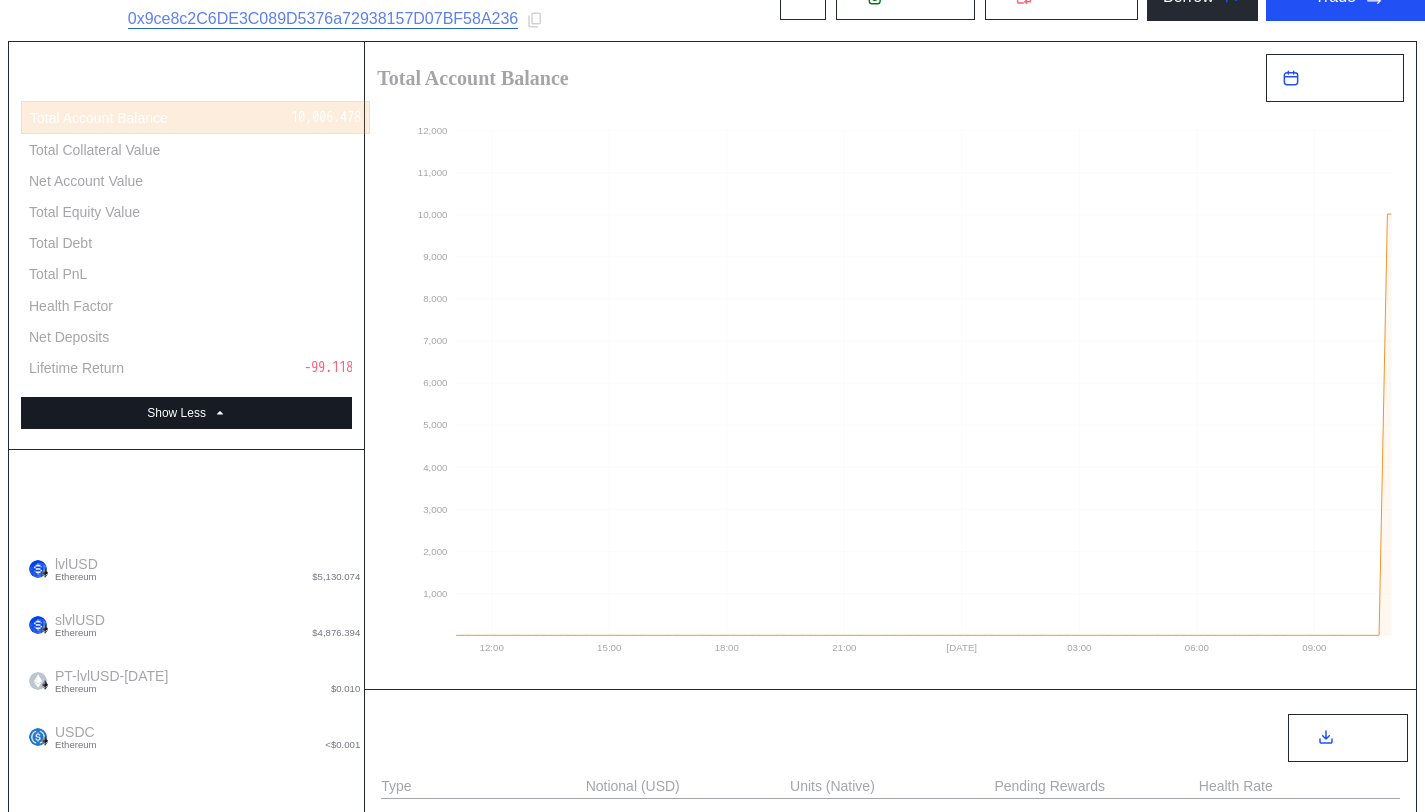 click on "Show Less" at bounding box center (186, 413) 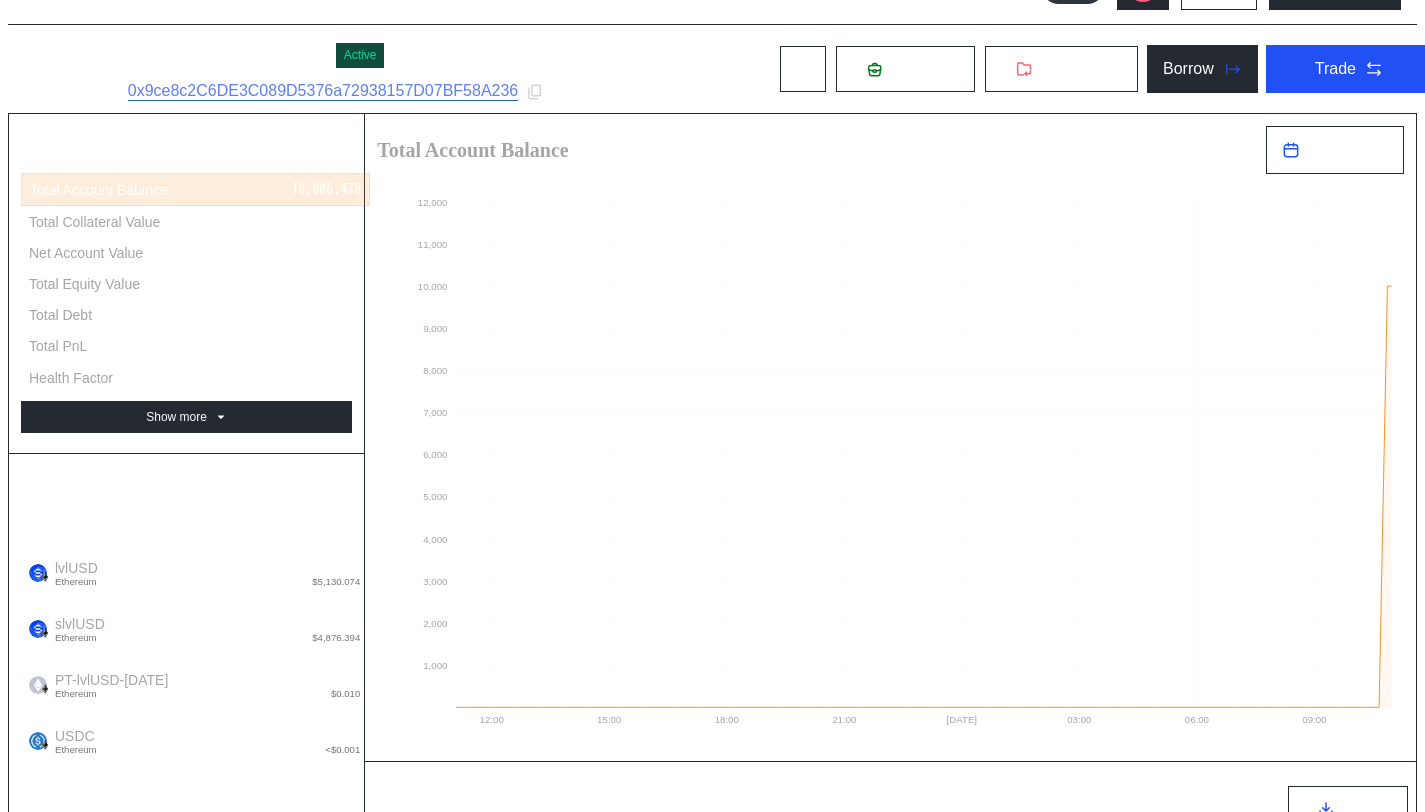 scroll, scrollTop: 0, scrollLeft: 0, axis: both 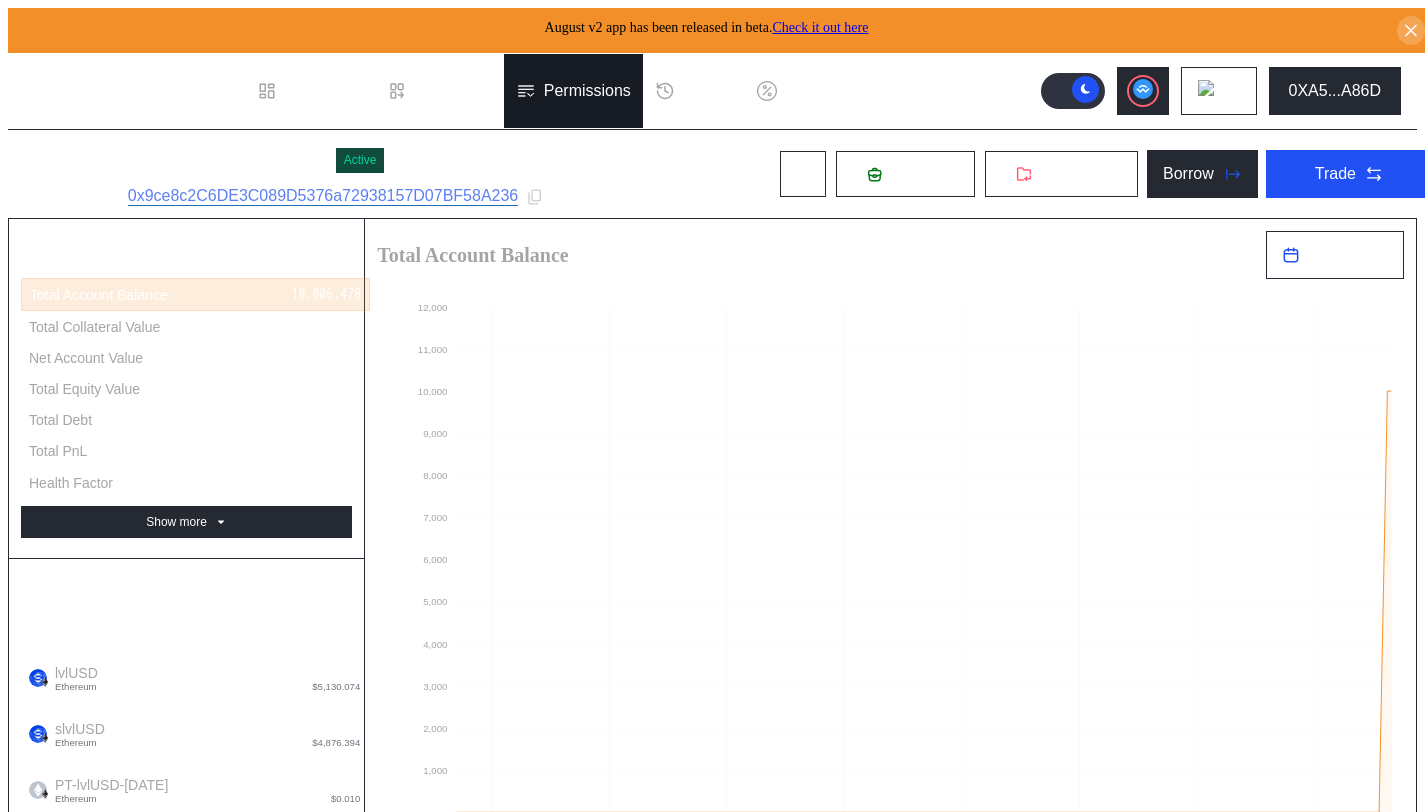 click on "Permissions" at bounding box center (573, 91) 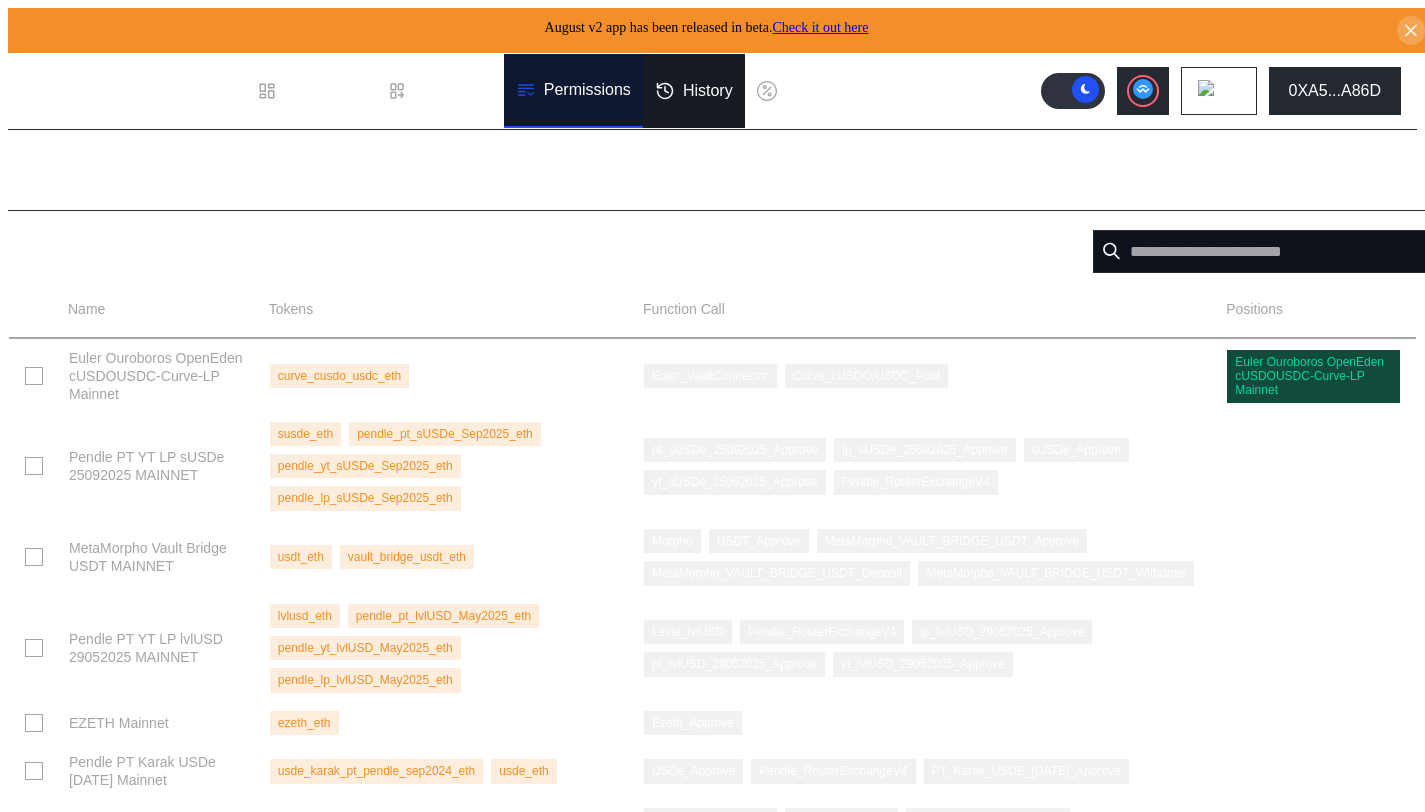 click on "History" at bounding box center [694, 91] 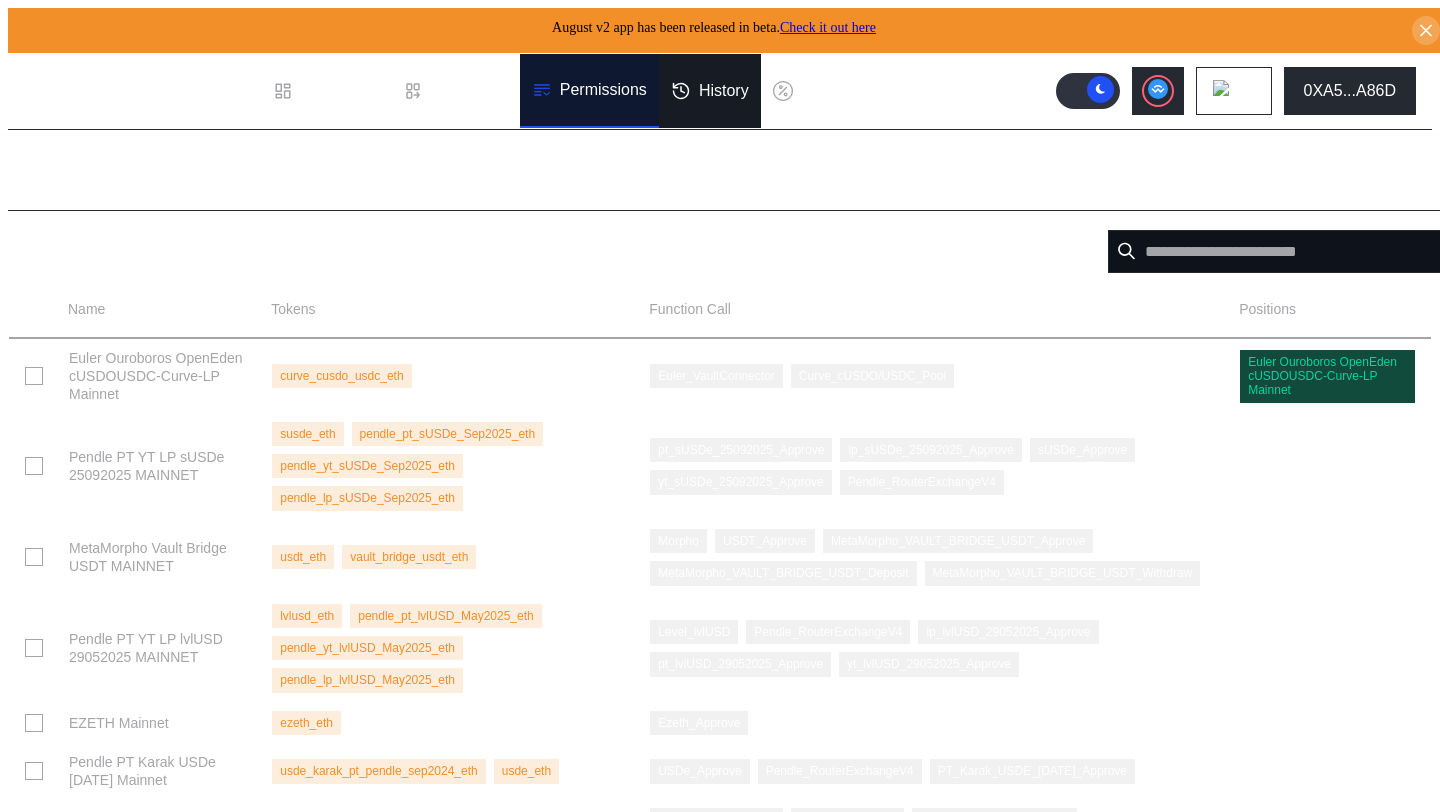 select on "*" 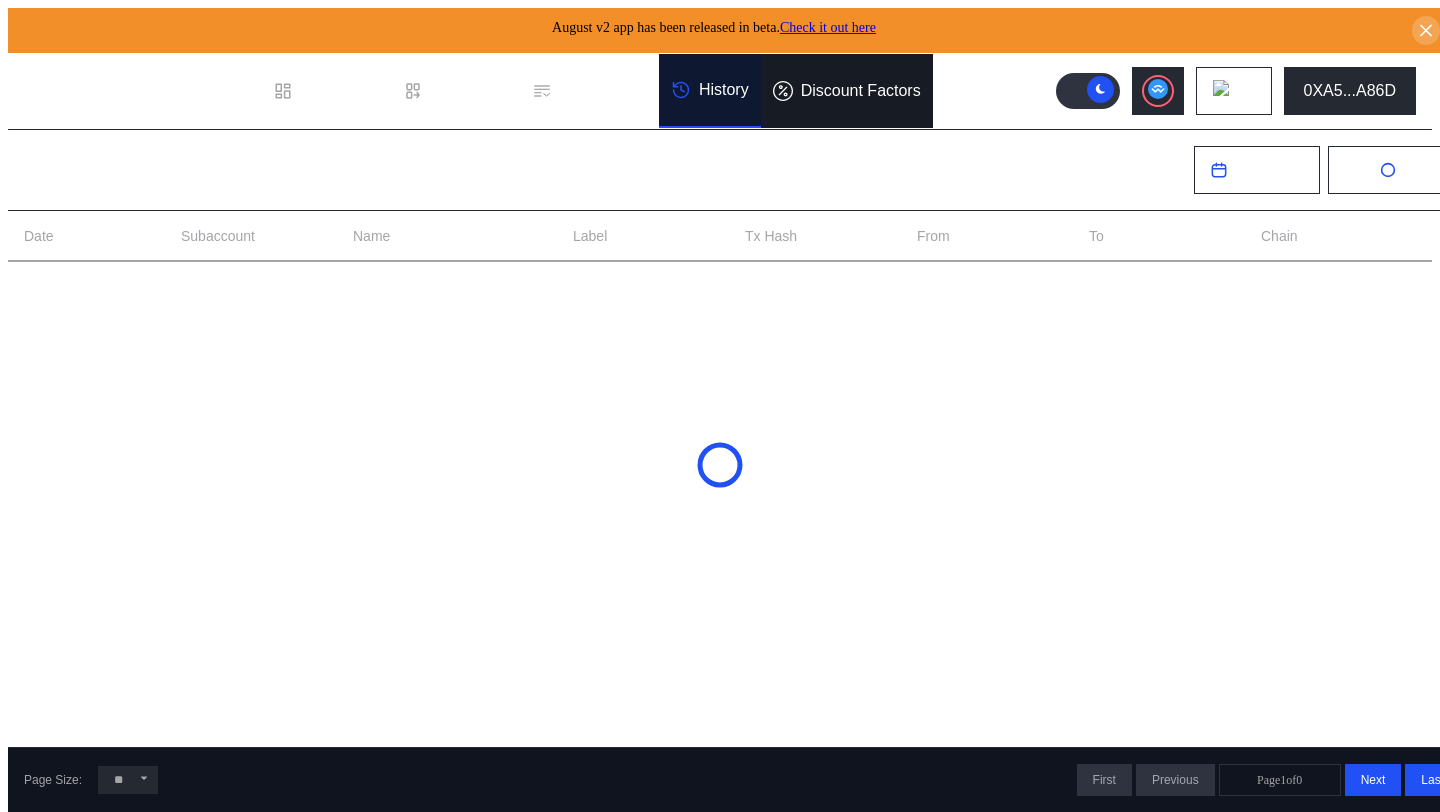 click on "Discount Factors" at bounding box center (861, 91) 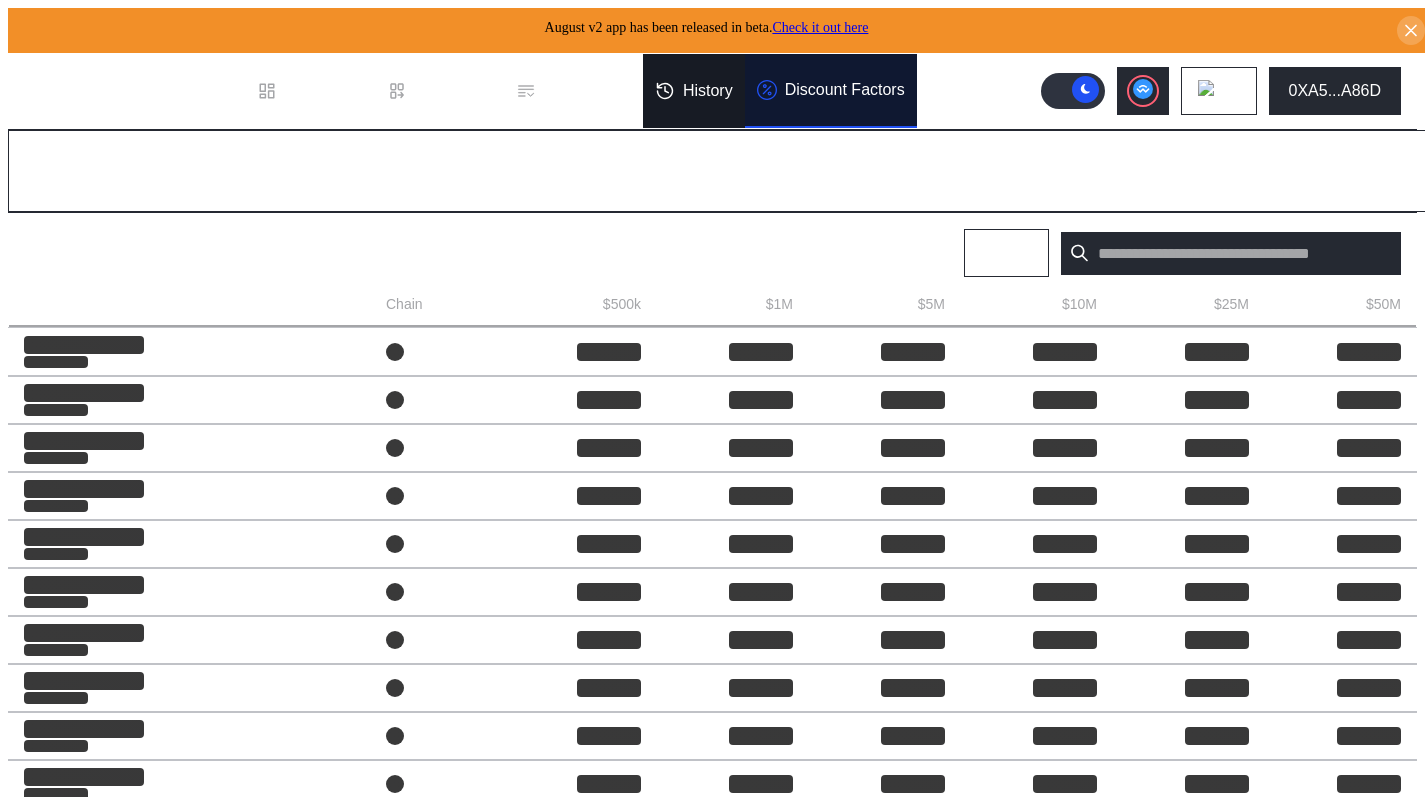 click on "History" at bounding box center (694, 91) 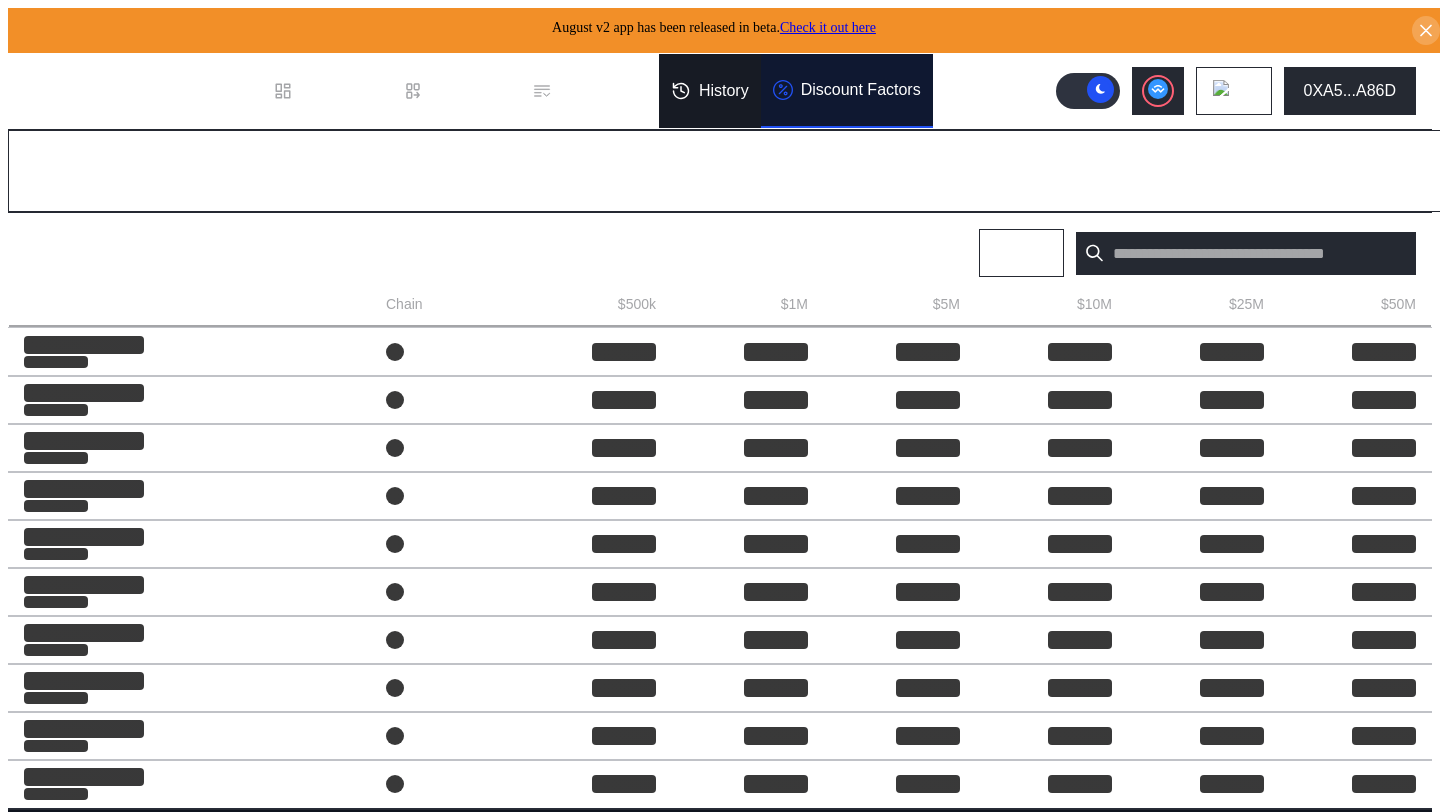 select on "*" 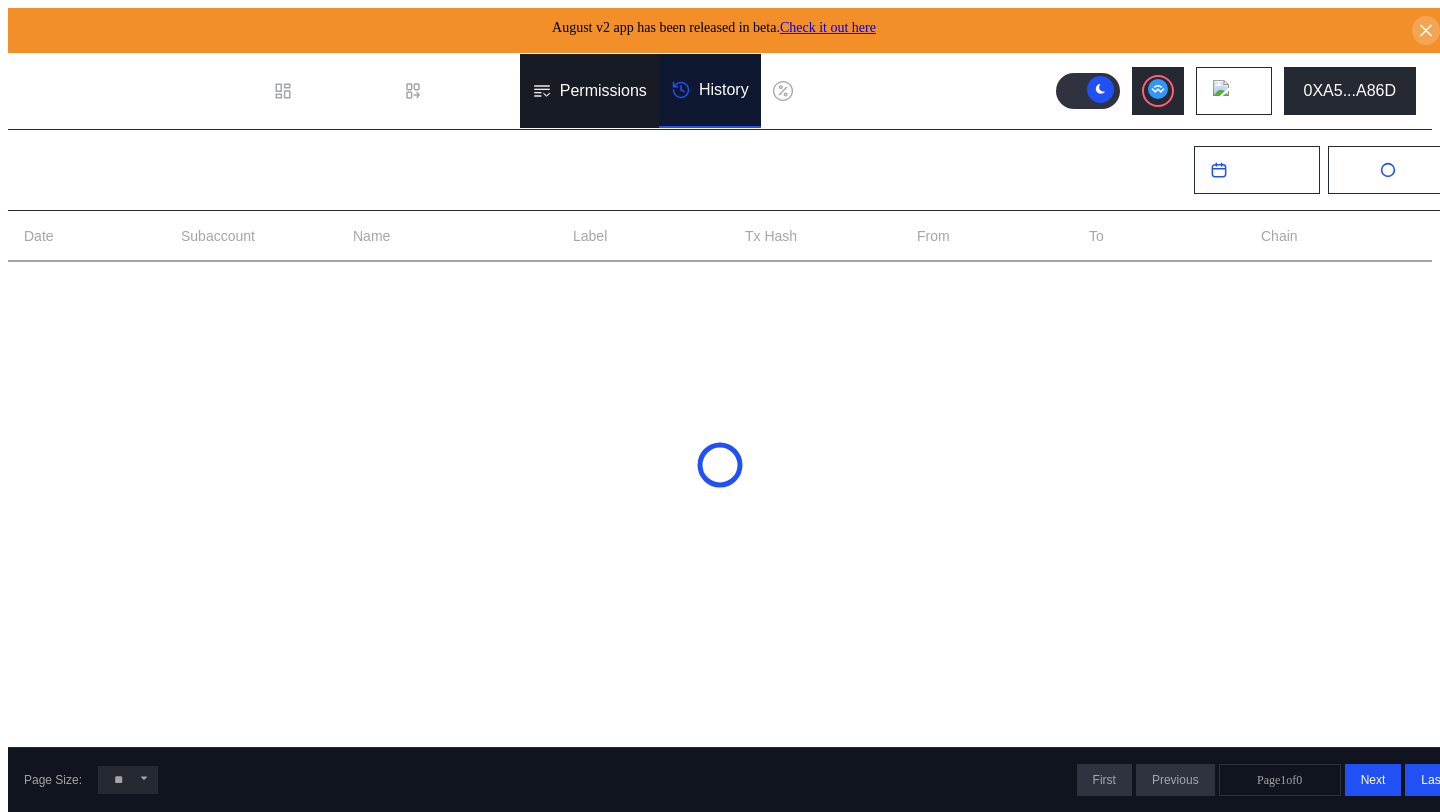 click on "Permissions" at bounding box center [589, 91] 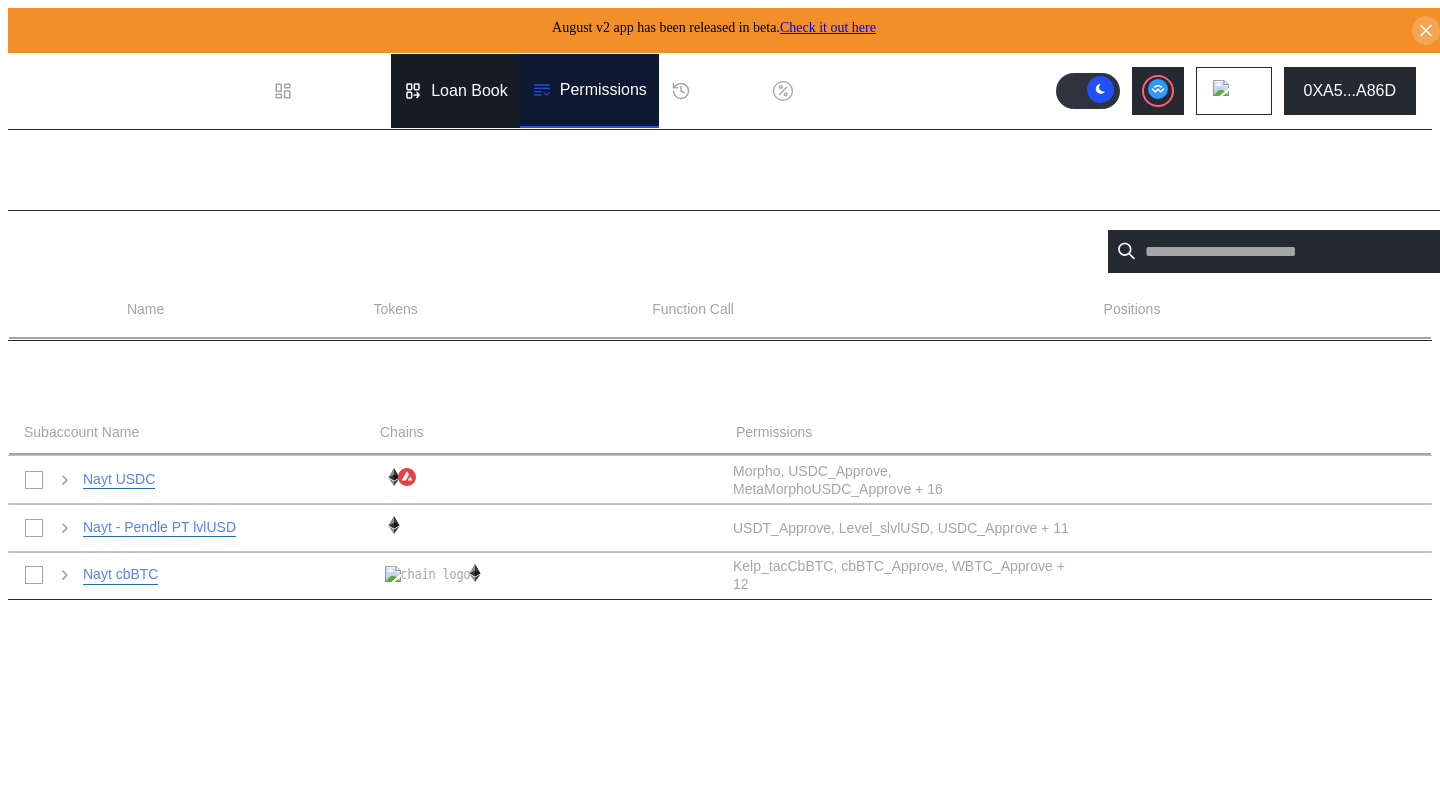 click on "Loan Book" at bounding box center (455, 91) 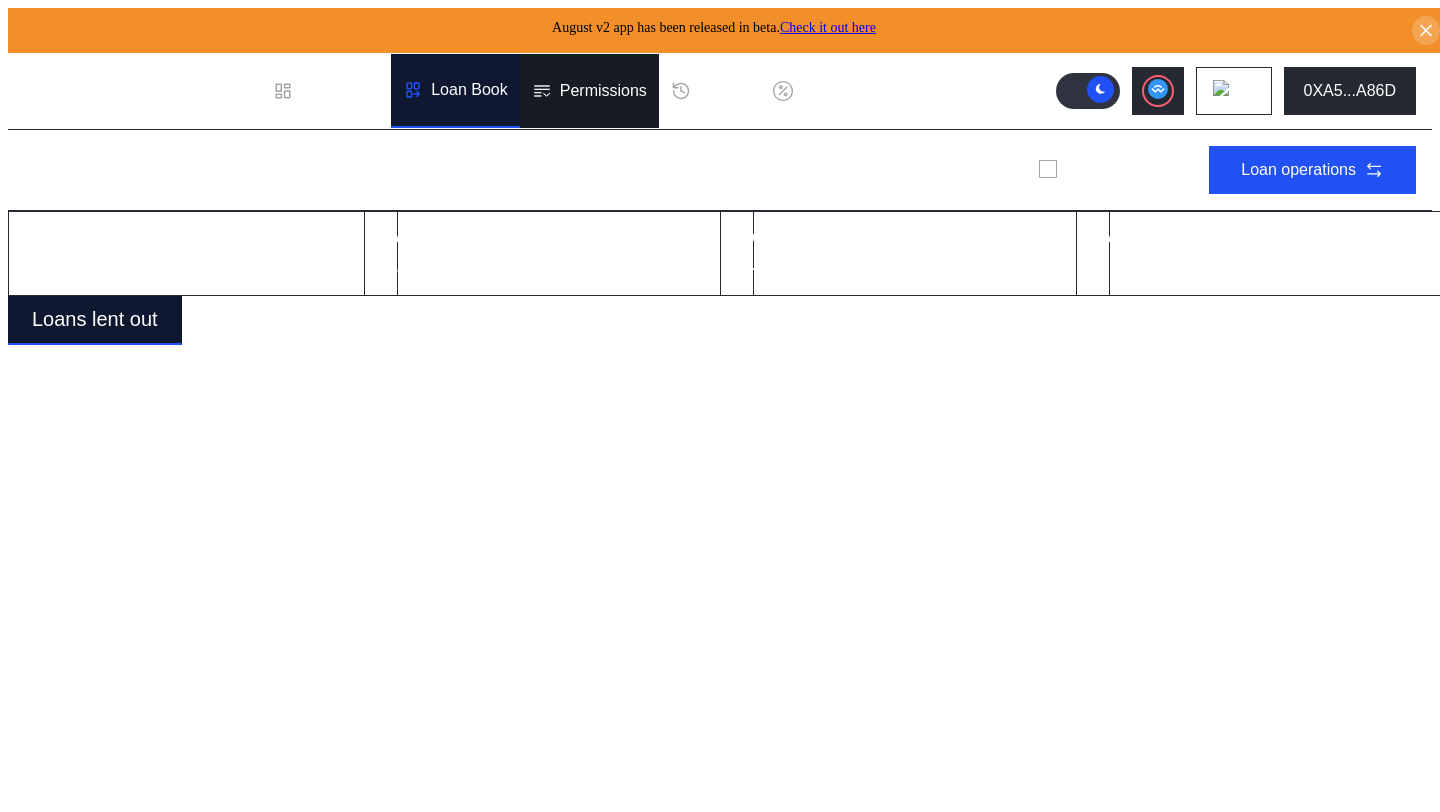 click on "Permissions" at bounding box center (589, 91) 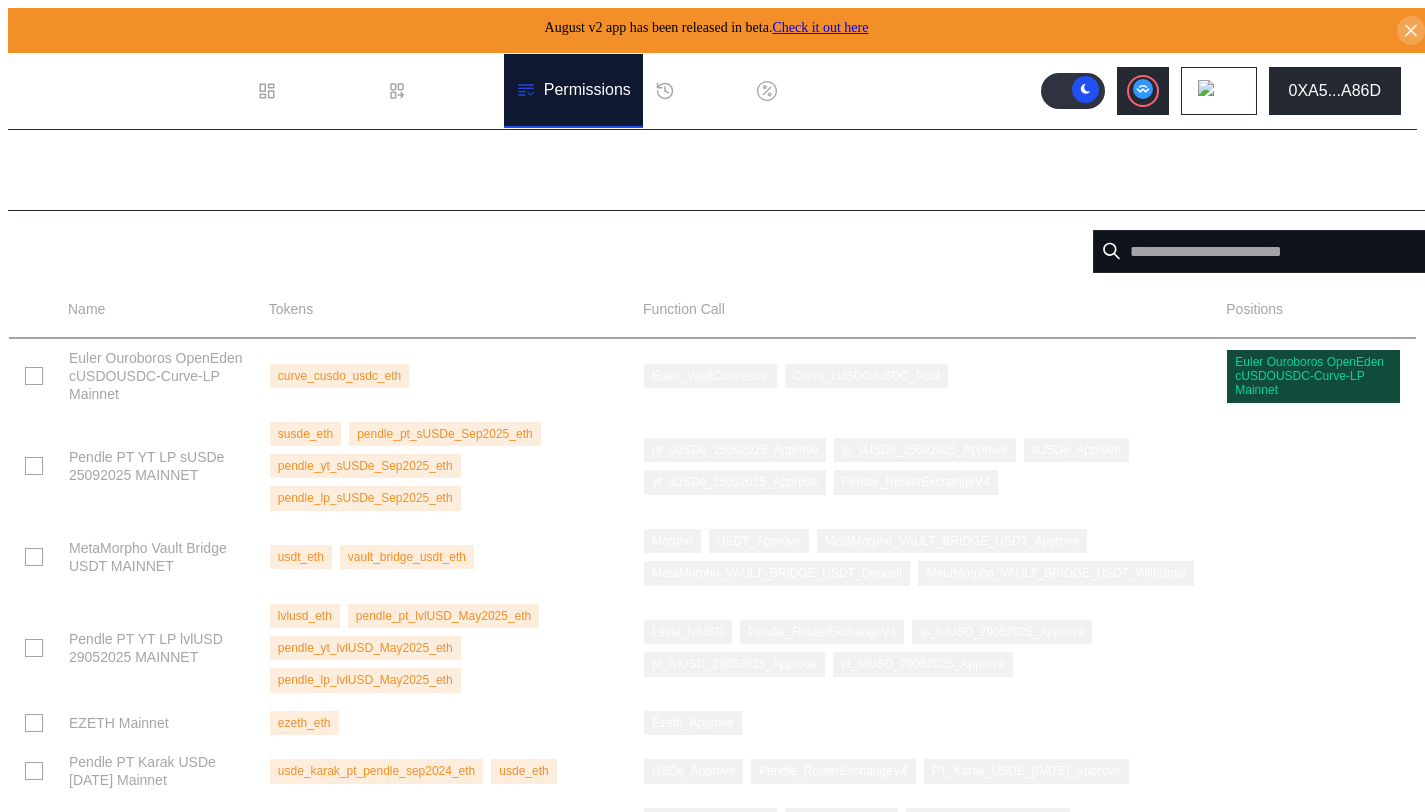 click on "Permissions Available integrations Name Tokens Function Call Positions Euler Ouroboros OpenEden cUSDOUSDC-Curve-LP Mainnet curve_cusdo_usdc_eth Euler_VaultConnector Curve_cUSDO/USDC_Pool Euler Ouroboros OpenEden cUSDOUSDC-Curve-LP Mainnet Pendle PT YT LP sUSDe 25092025 MAINNET susde_eth pendle_pt_sUSDe_Sep2025_eth pendle_yt_sUSDe_Sep2025_eth pendle_lp_sUSDe_Sep2025_eth pt_sUSDe_25092025_Approve lp_sUSDe_25092025_Approve sUSDe_Approve yt_sUSDe_25092025_Approve Pendle_RouterExchangeV4 MetaMorpho Vault Bridge USDT MAINNET usdt_eth vault_bridge_usdt_eth Morpho USDT_Approve MetaMorpho_VAULT_BRIDGE_USDT_Approve MetaMorpho_VAULT_BRIDGE_USDT_Deposit MetaMorpho_VAULT_BRIDGE_USDT_Withdraw Pendle PT YT LP lvlUSD 29052025 MAINNET lvlusd_eth pendle_pt_lvlUSD_May2025_eth pendle_yt_lvlUSD_May2025_eth pendle_lp_lvlUSD_May2025_eth Level_lvlUSD Pendle_RouterExchangeV4 lp_lvlUSD_29052025_Approve pt_lvlUSD_29052025_Approve yt_lvlUSD_29052025_Approve EZETH Mainnet ezeth_eth Ezeth_Approve Pendle PT Karak USDe 26SEP2024 Mainnet RLP" at bounding box center (712, 776) 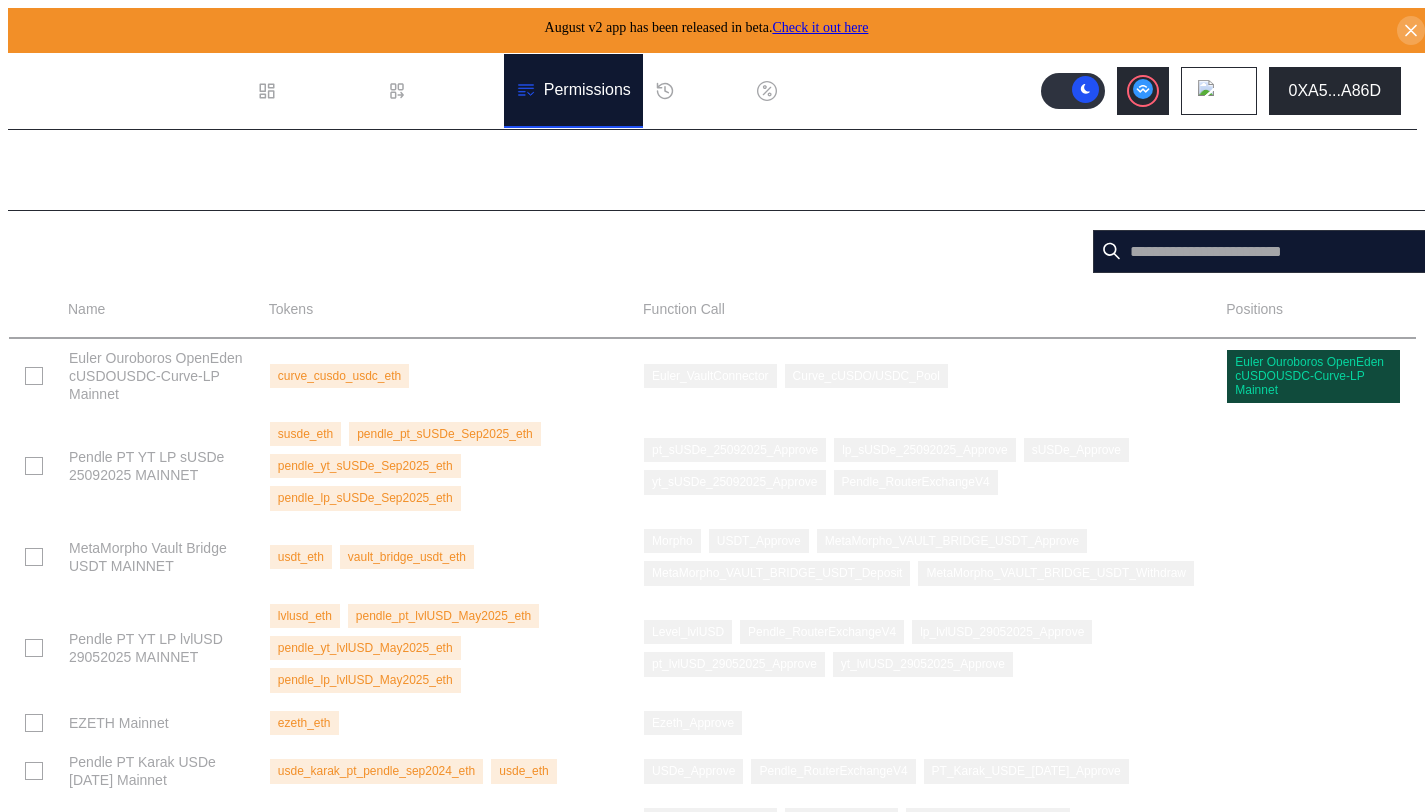 click at bounding box center [1263, 251] 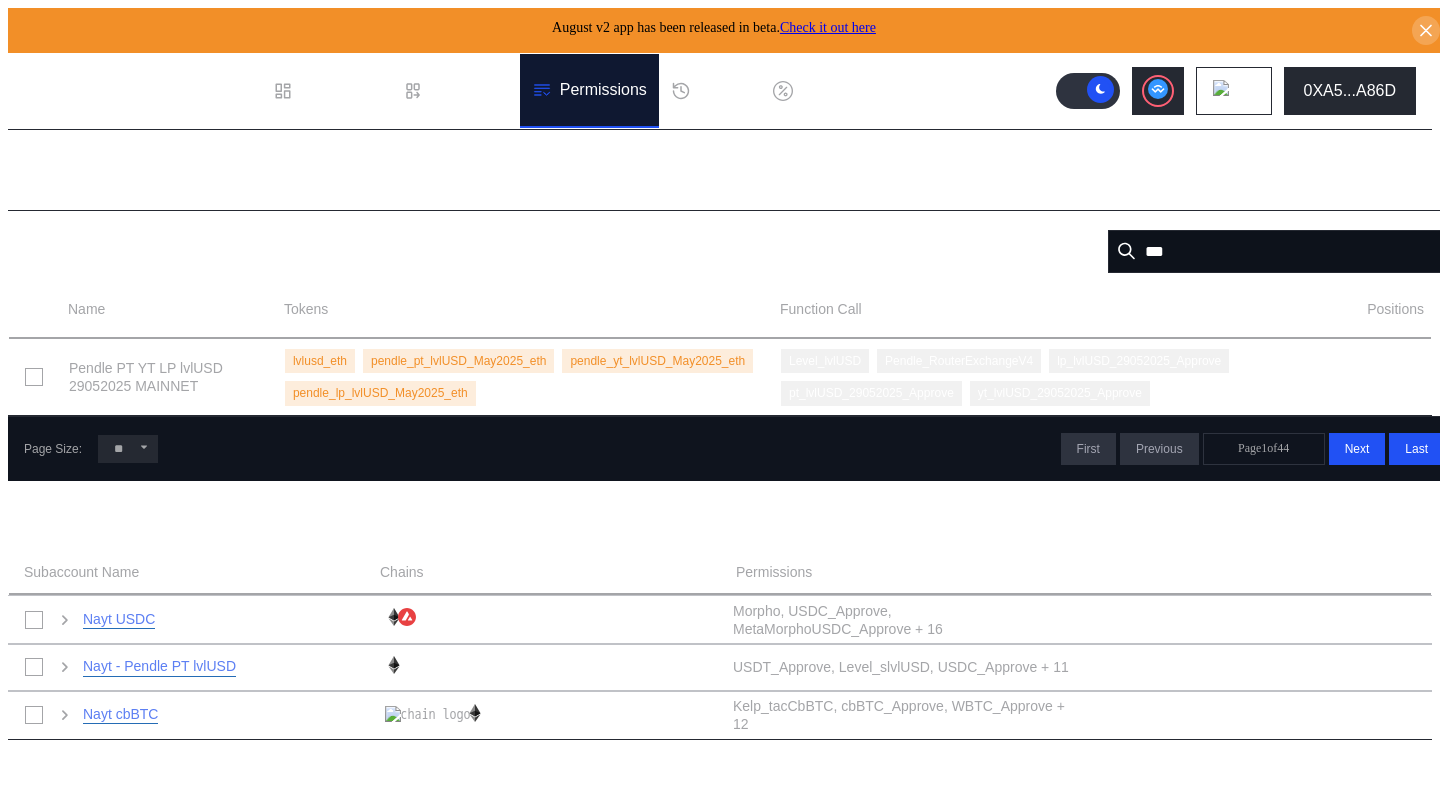 type on "***" 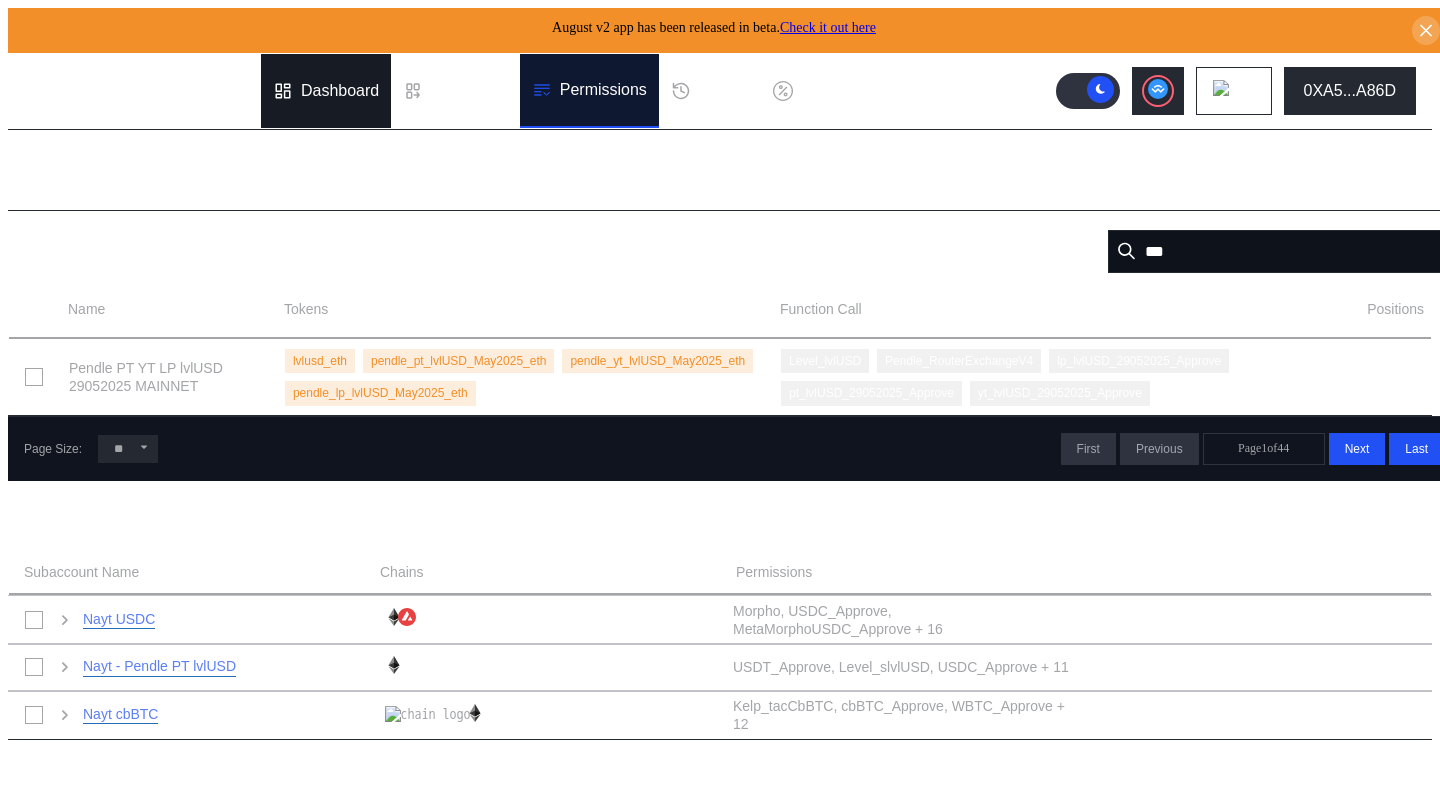 click on "Dashboard" at bounding box center [326, 91] 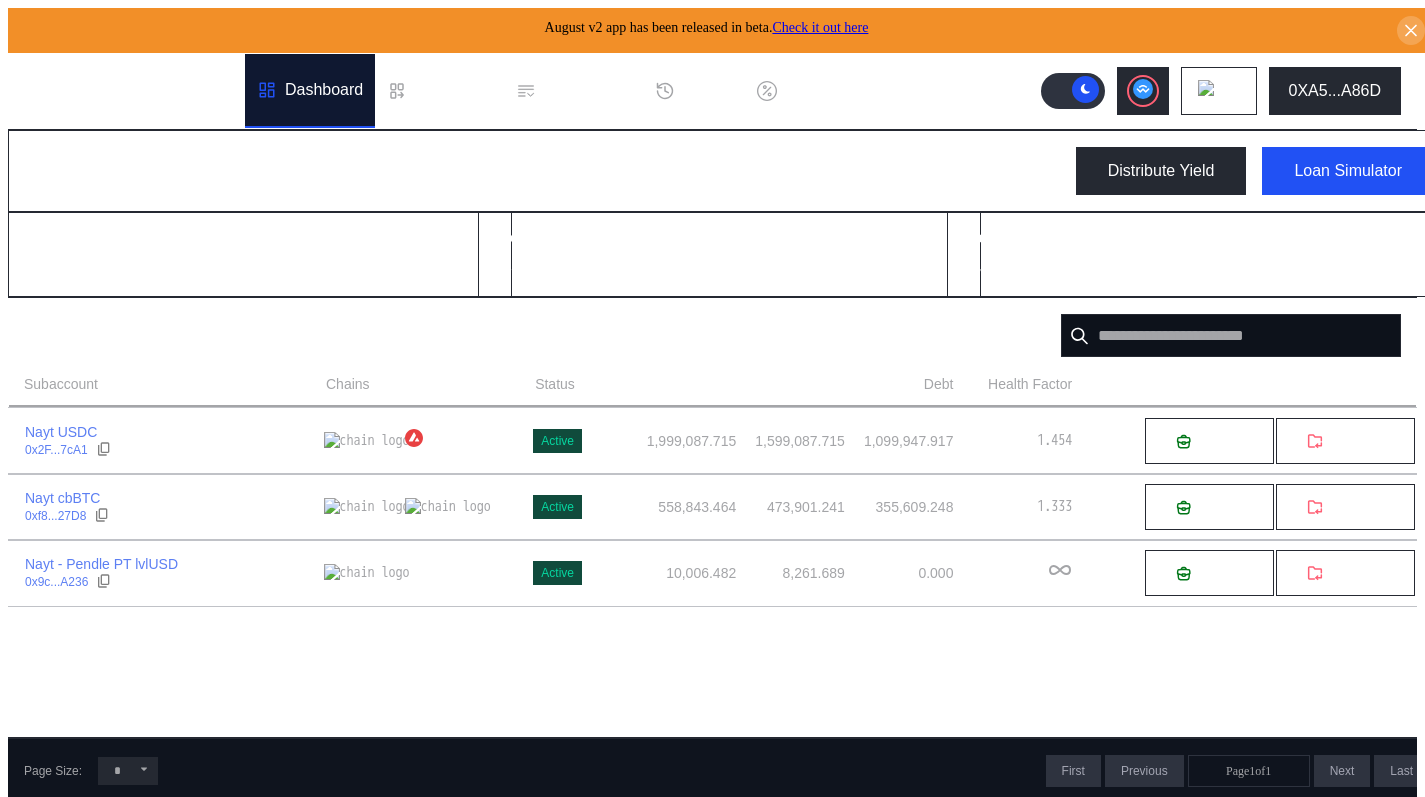 click on "Equity" at bounding box center (825, 384) 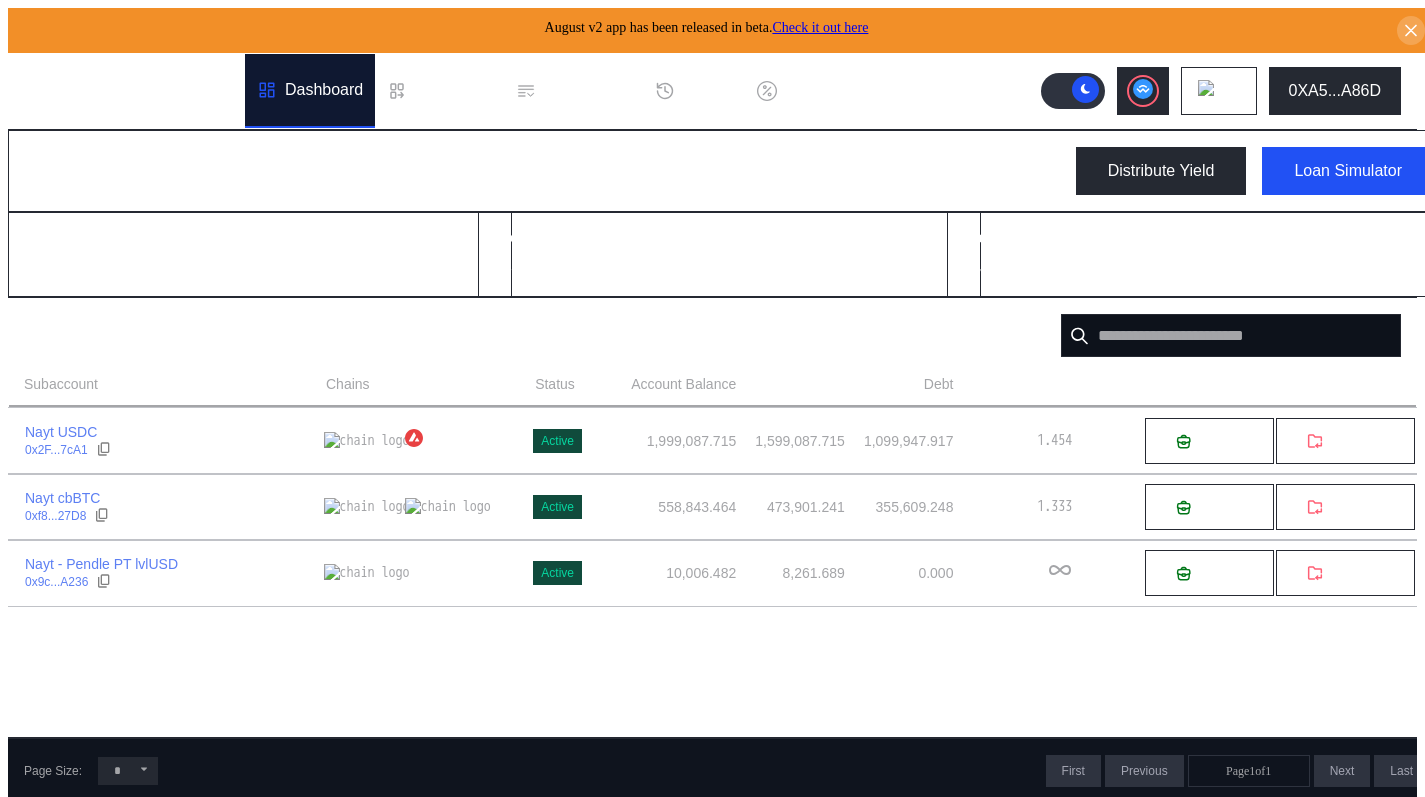 click on "Subaccount Chains Status Account Balance Equity Debt Health Factor" at bounding box center [712, 384] 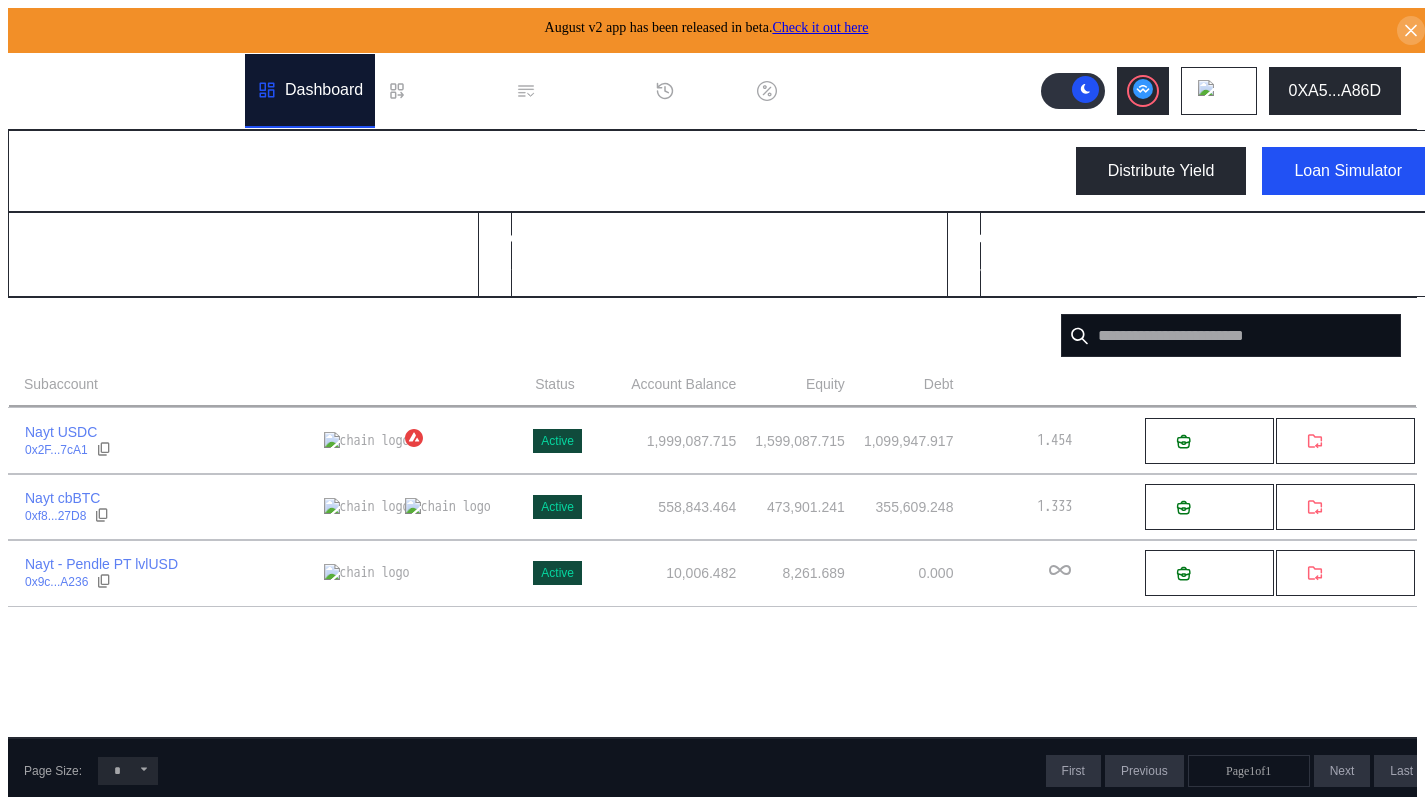 click on "Chains" at bounding box center (422, 384) 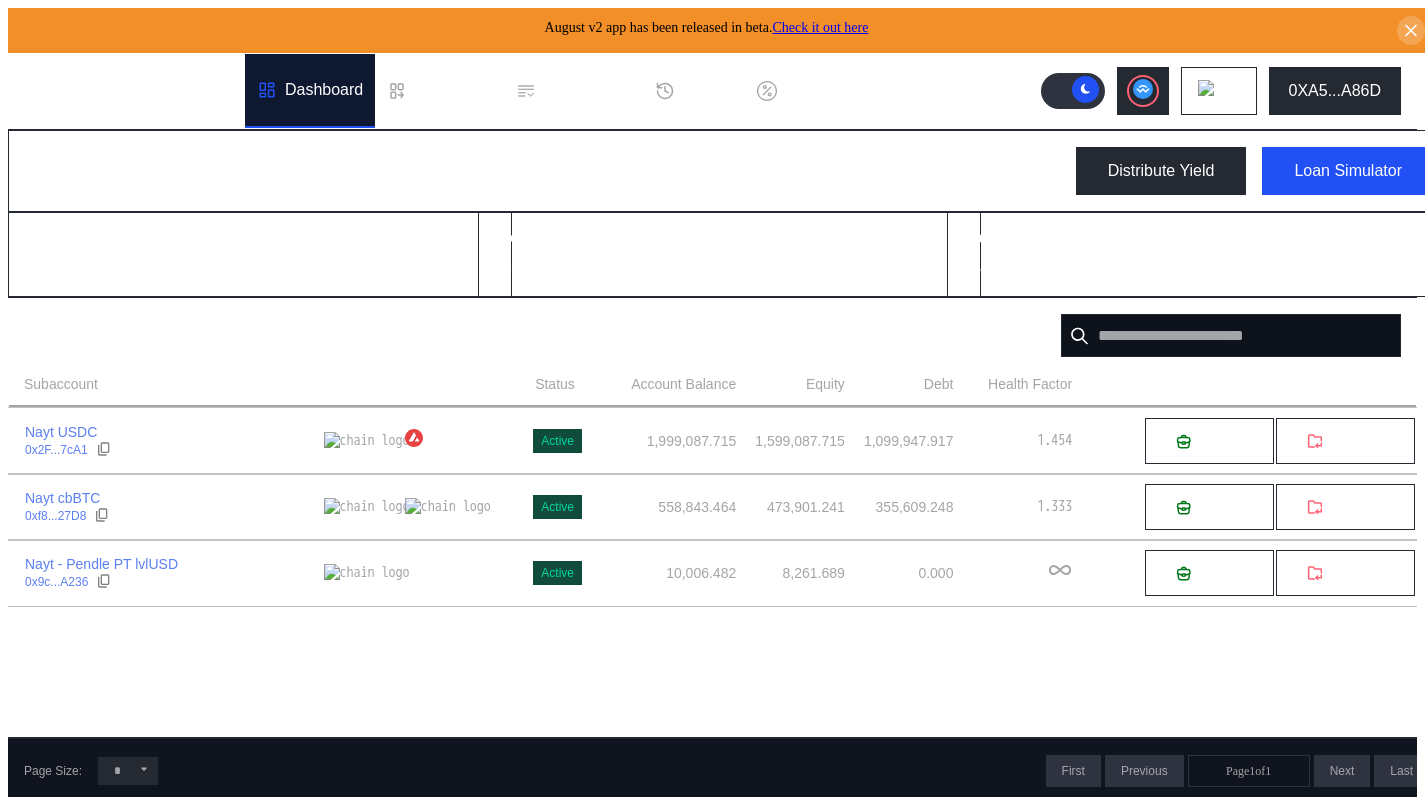 click on "Chains" at bounding box center (348, 384) 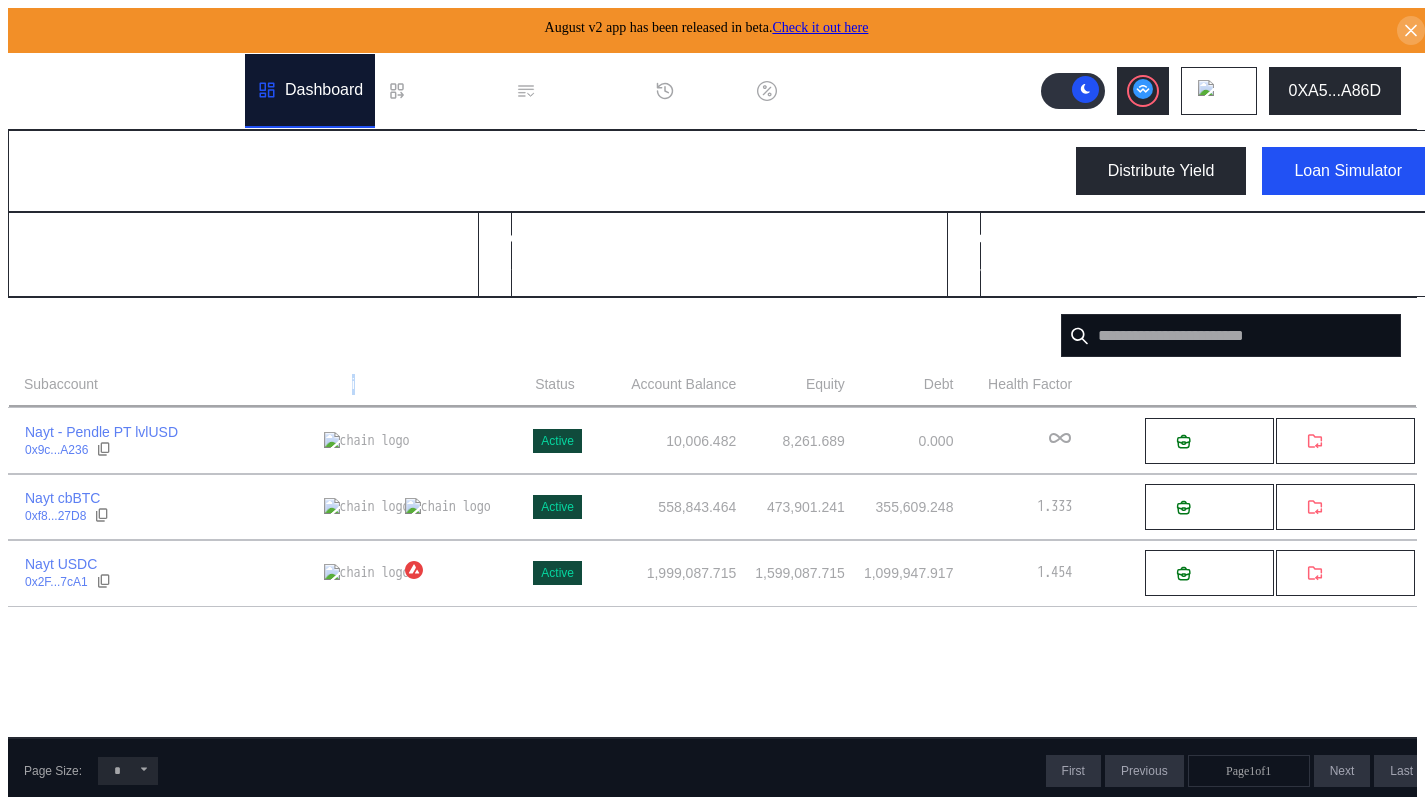 click on "Chains" at bounding box center (348, 384) 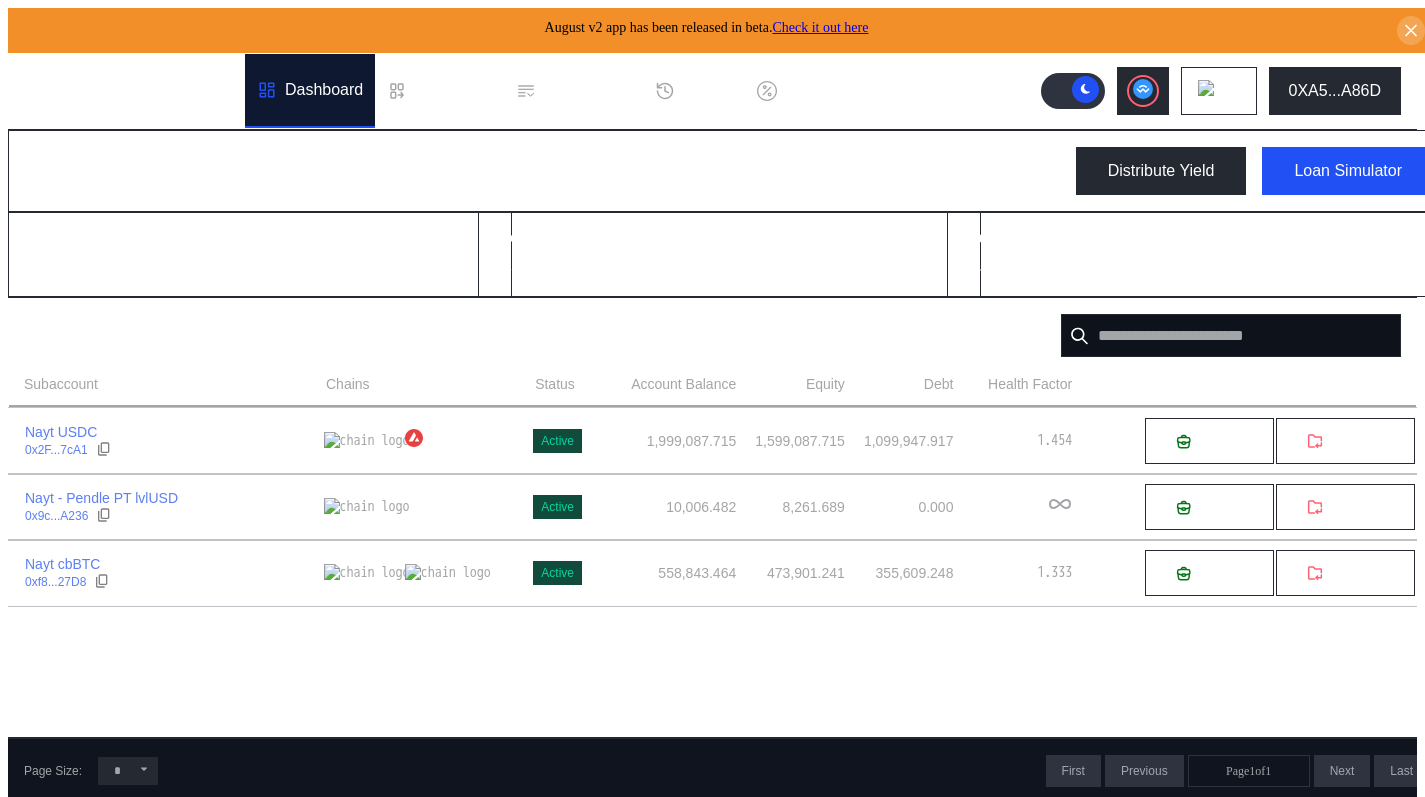 click at bounding box center (712, 402) 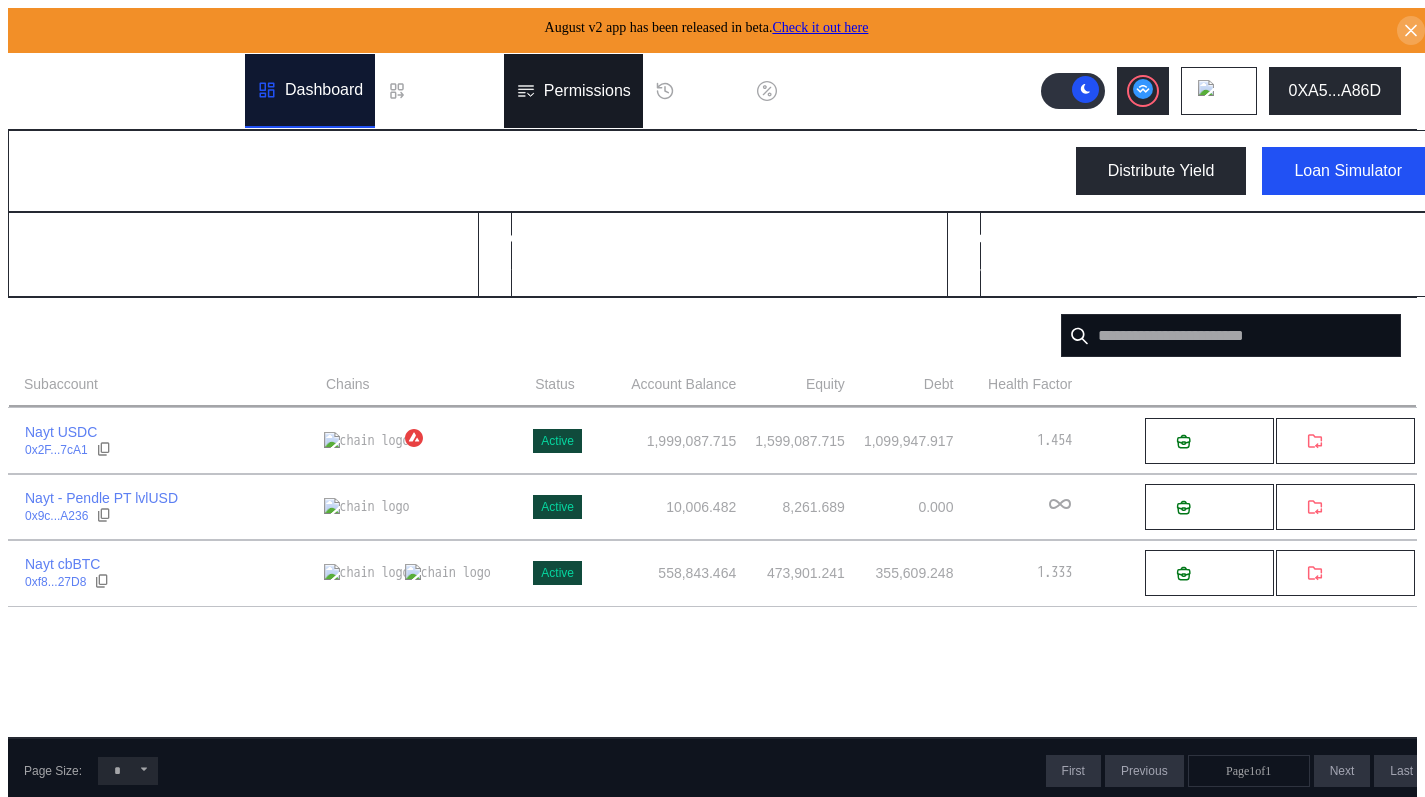click on "Permissions" at bounding box center [587, 91] 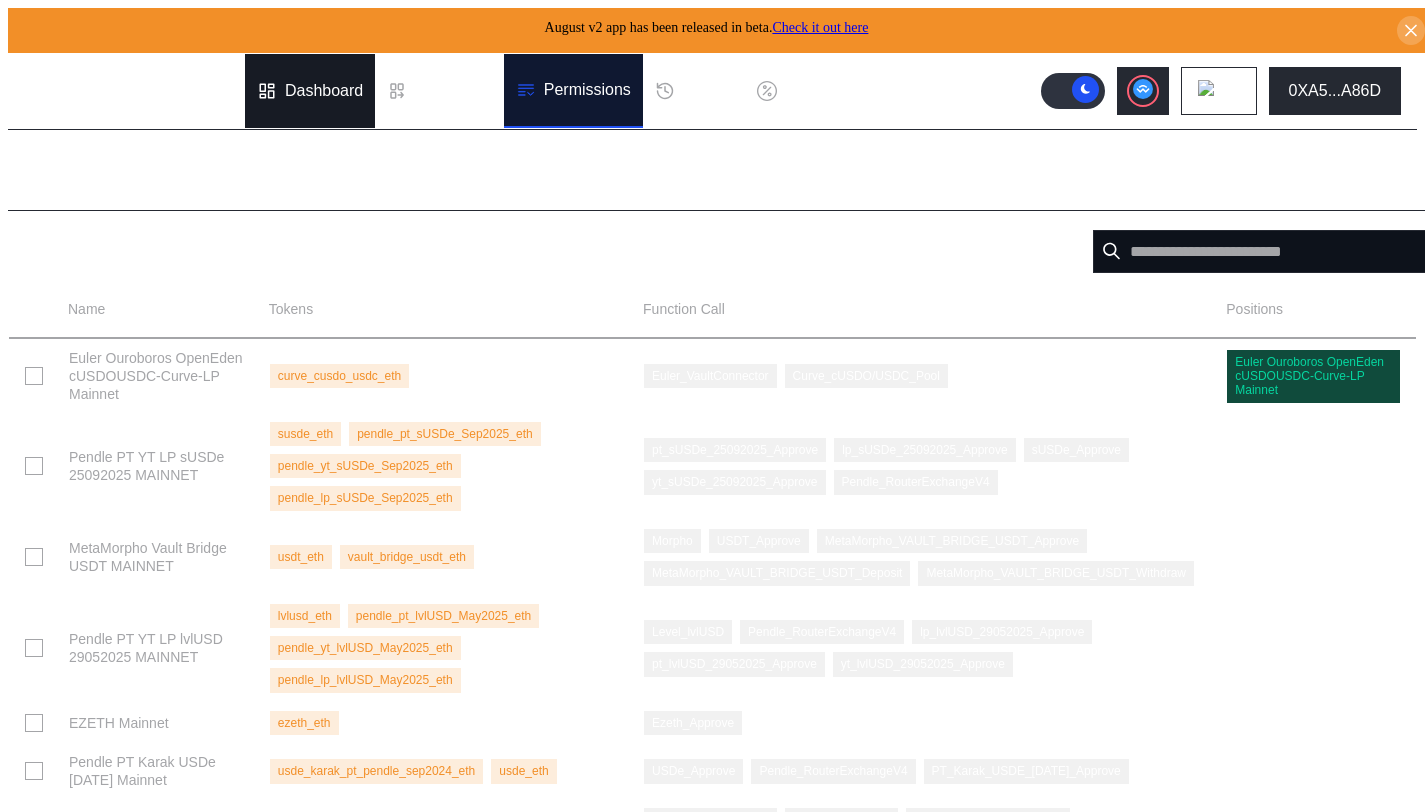 click on "Dashboard" at bounding box center [310, 91] 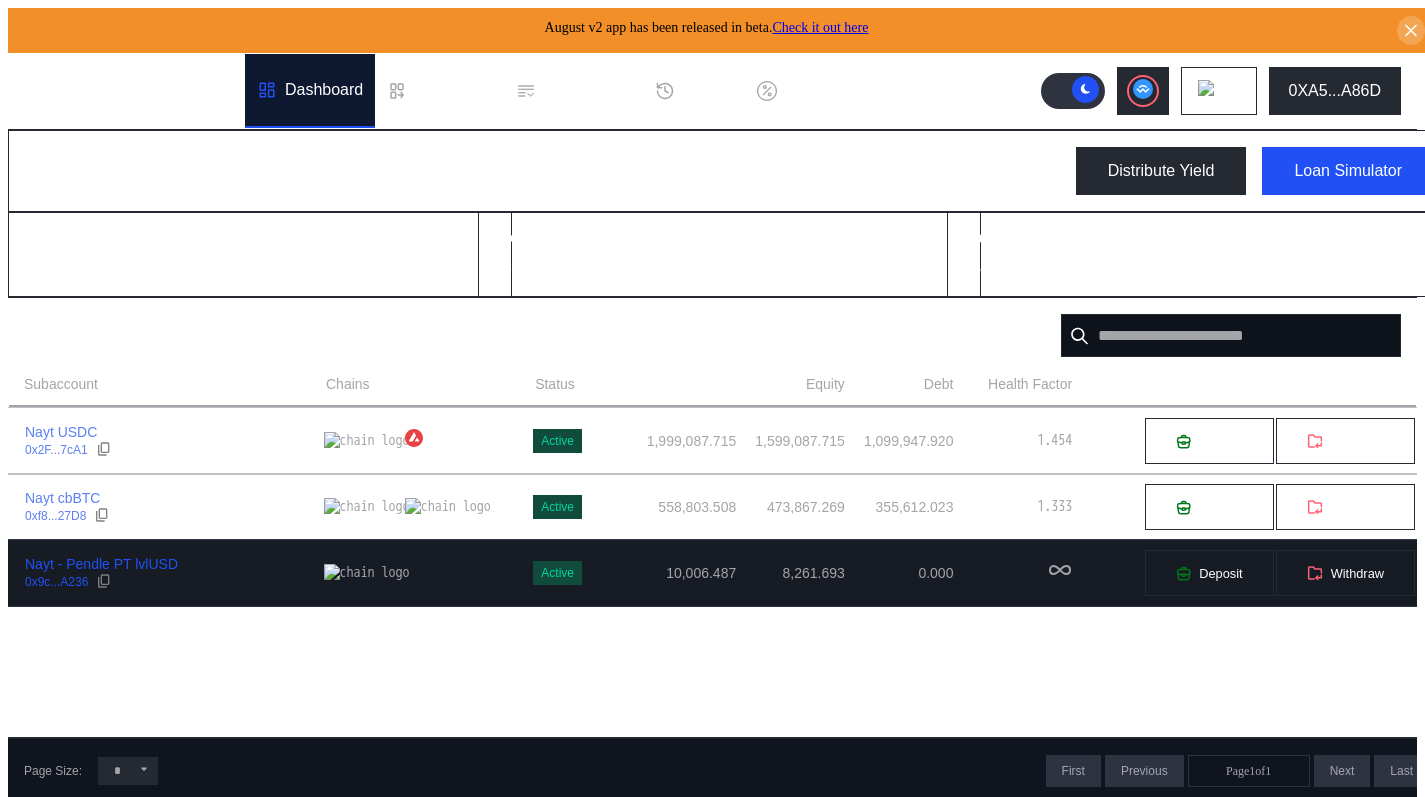 click on "Nayt - Pendle PT lvlUSD" at bounding box center (101, 564) 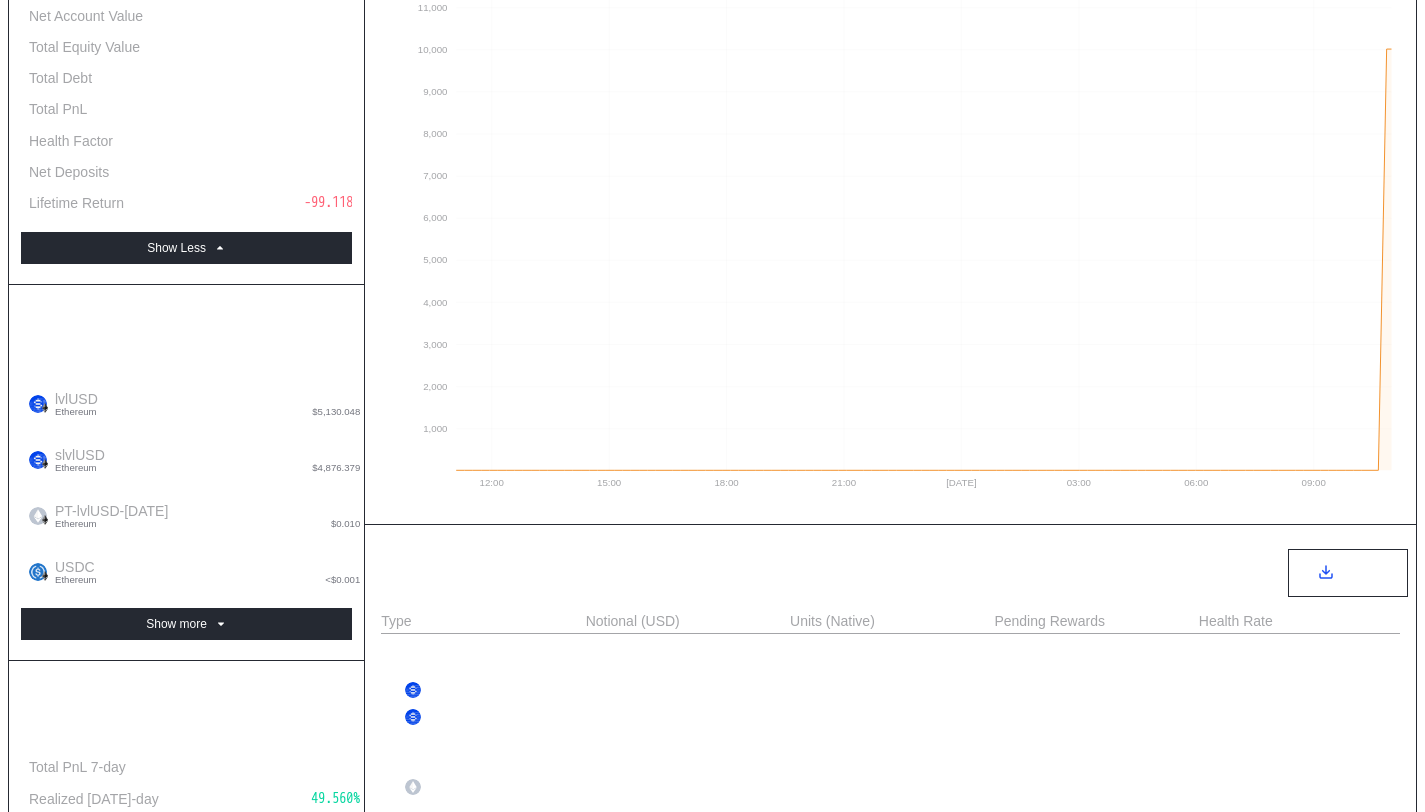 scroll, scrollTop: 459, scrollLeft: 0, axis: vertical 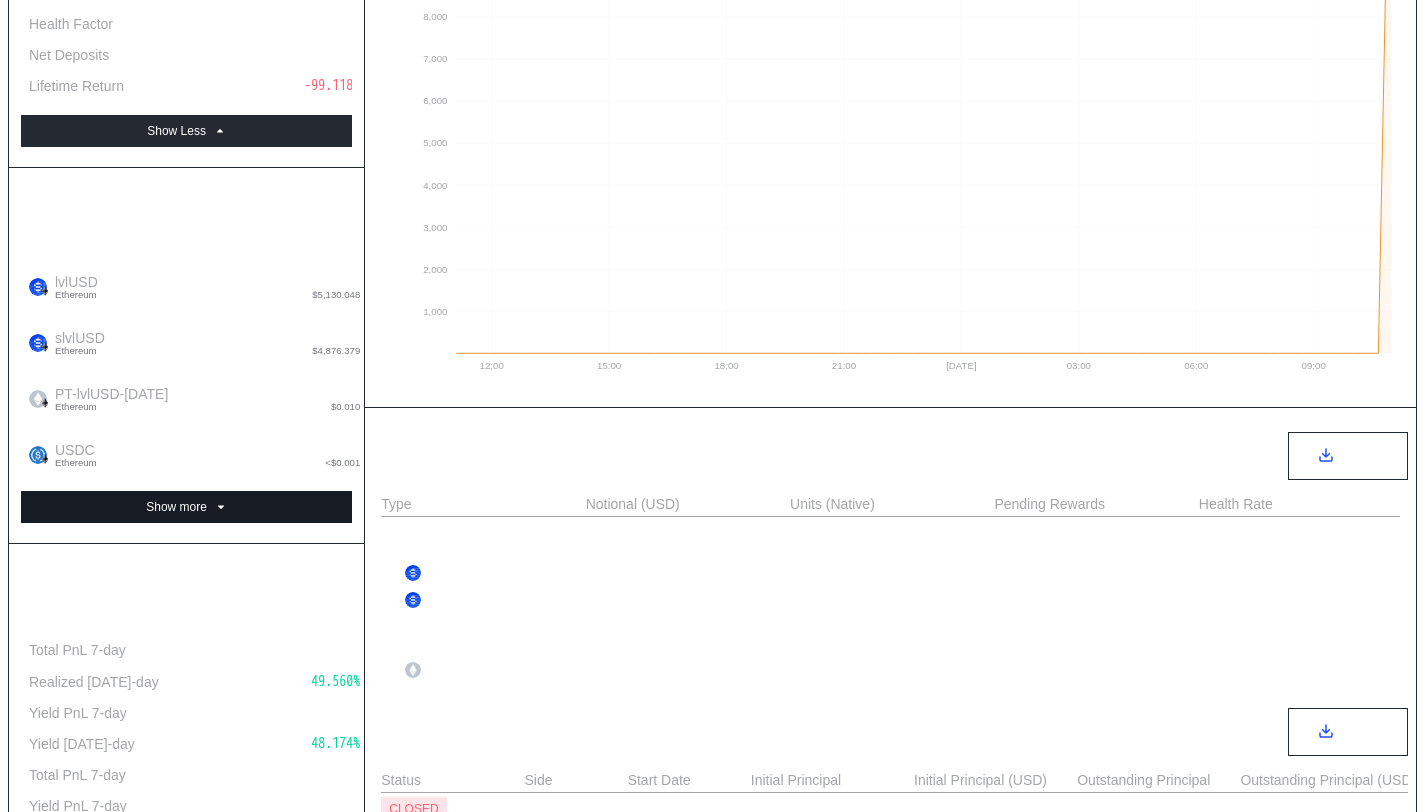 click on "Show more" at bounding box center [186, 507] 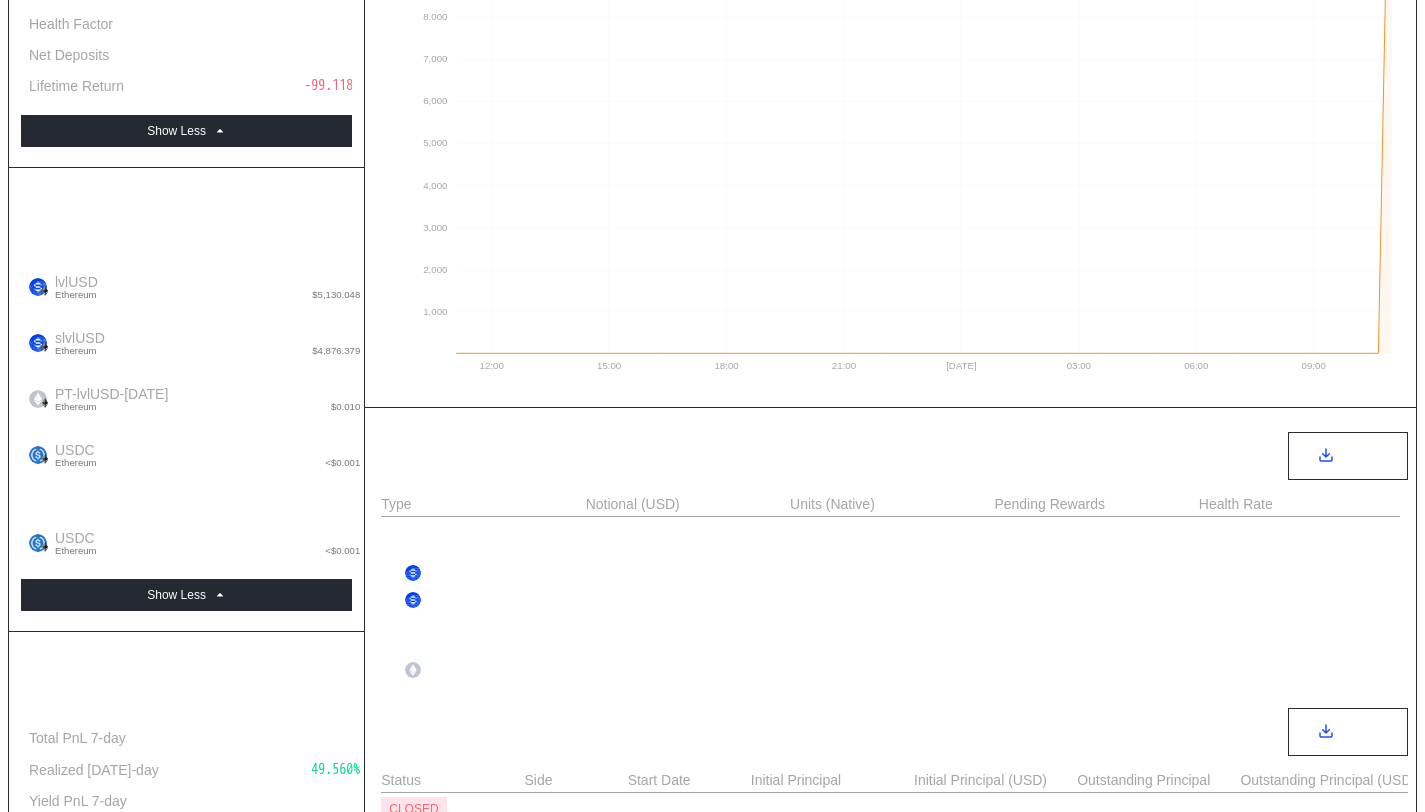 click on "Account Balance Aggregate Balances lvlUSD Ethereum     $5,130.048 5,131.201   slvlUSD Ethereum     $4,876.379 4,511.103   PT-lvlUSD-29MAY2025 Ethereum         $0.010 0.010   USDC Ethereum <$0.001 <0.001   Spot Balances USDC Ethereum <$0.001 <0.001   Show Less" at bounding box center [186, 400] 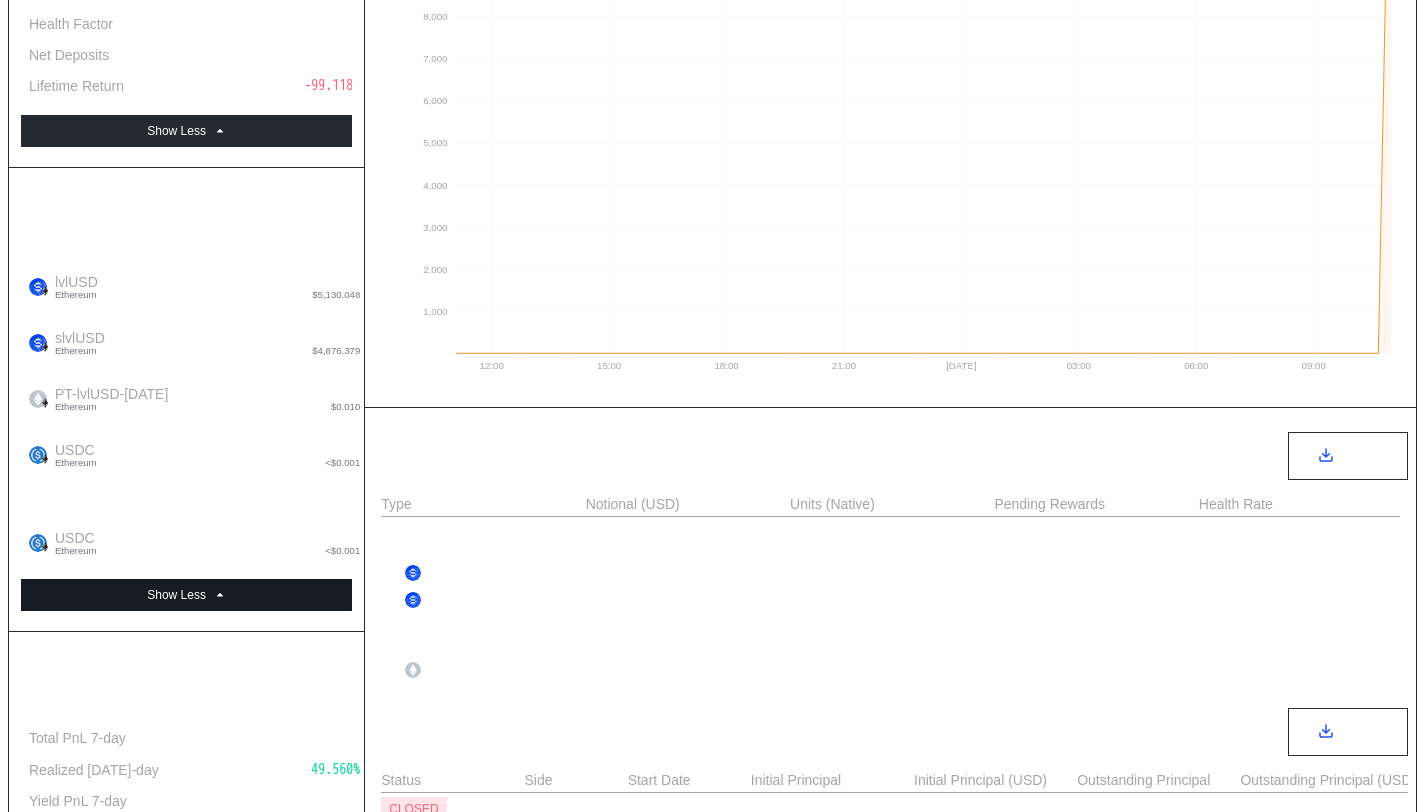 click on "Show Less" at bounding box center (186, 595) 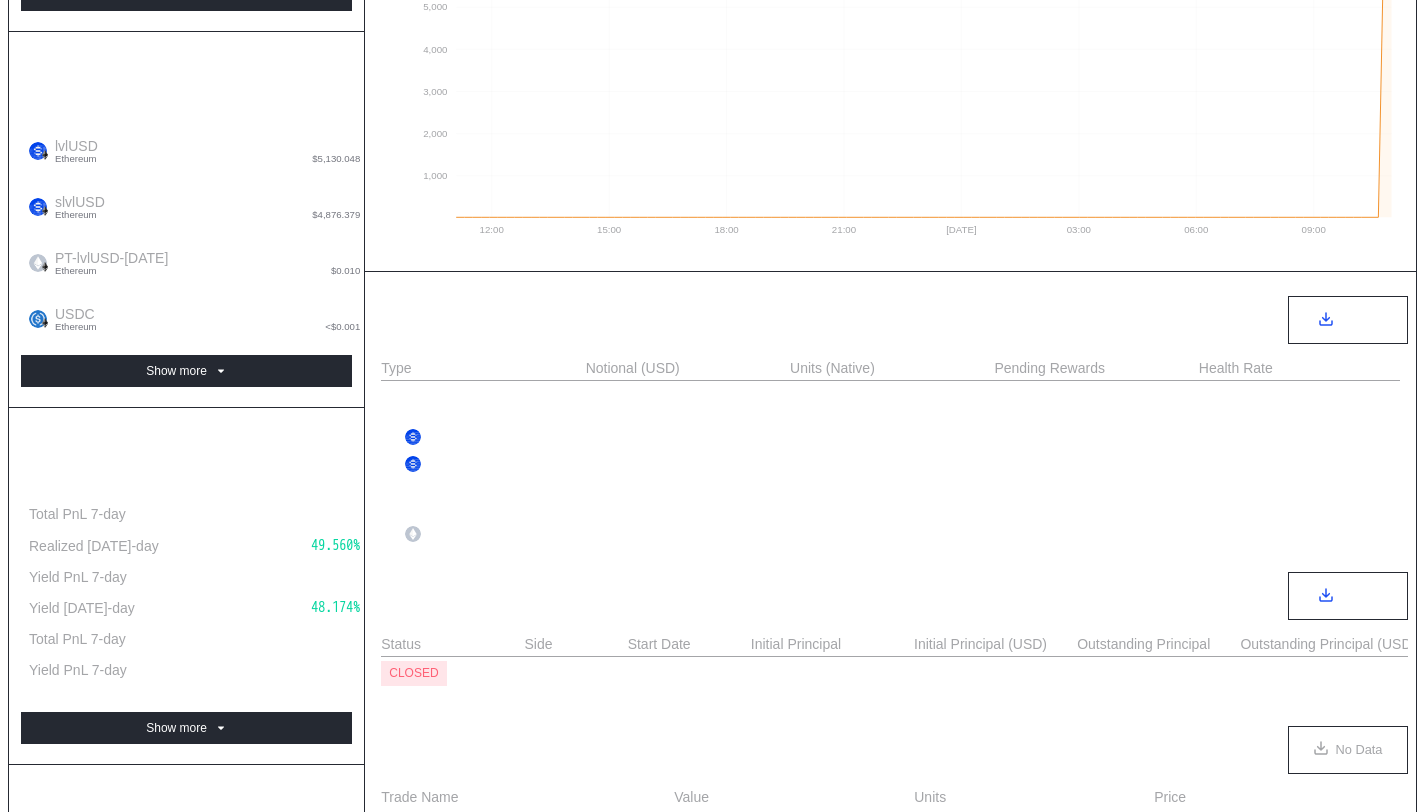 scroll, scrollTop: 598, scrollLeft: 0, axis: vertical 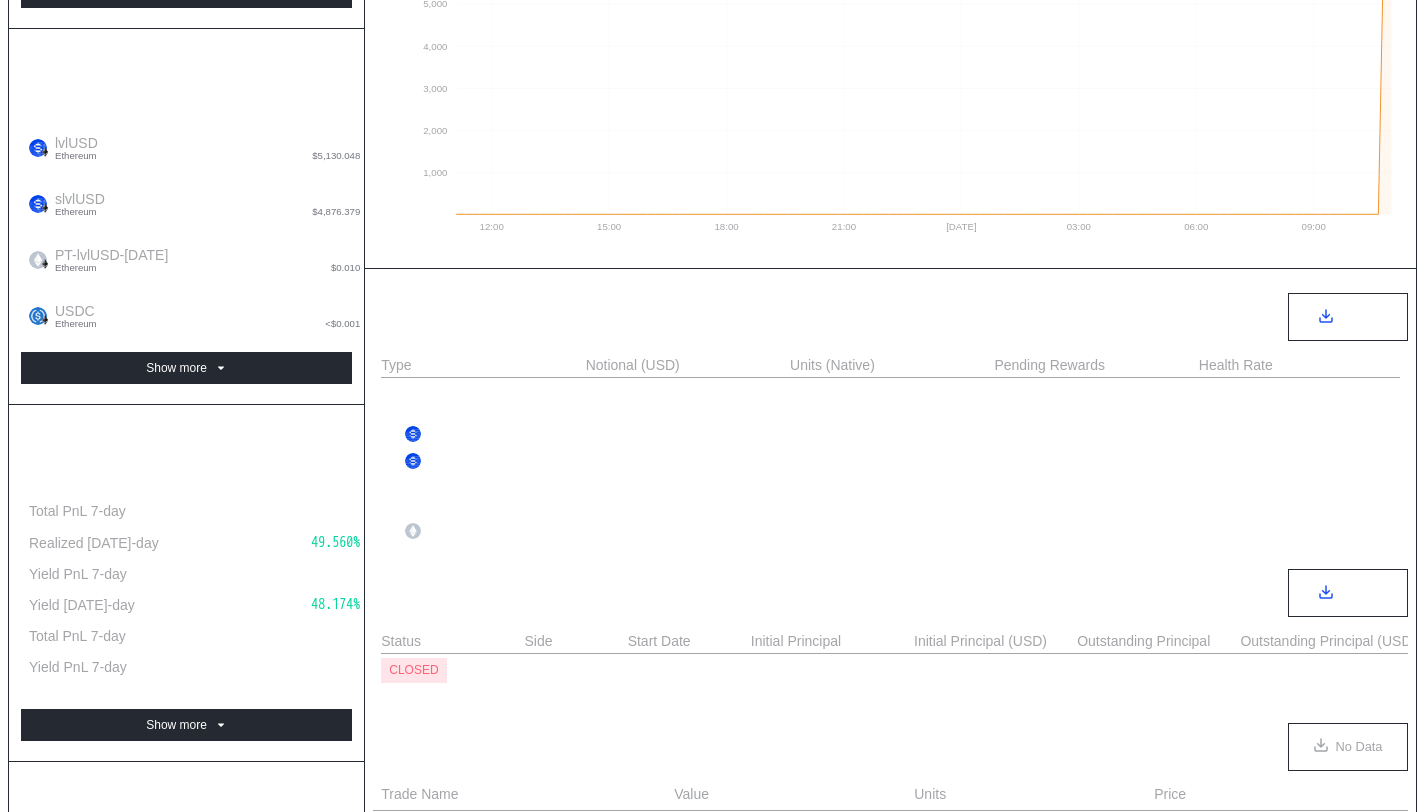click on "Realized Performance Total Account Performance Total PnL 7-day 10,006.468   Realized APR 7-day 49.560%   Yield PnL 7-day 9,917.125   Yield APR 7-day 48.174%   Total PnL 7-day 10,006.468   Yield PnL 7-day 9,917.125   Show more" at bounding box center (186, 583) 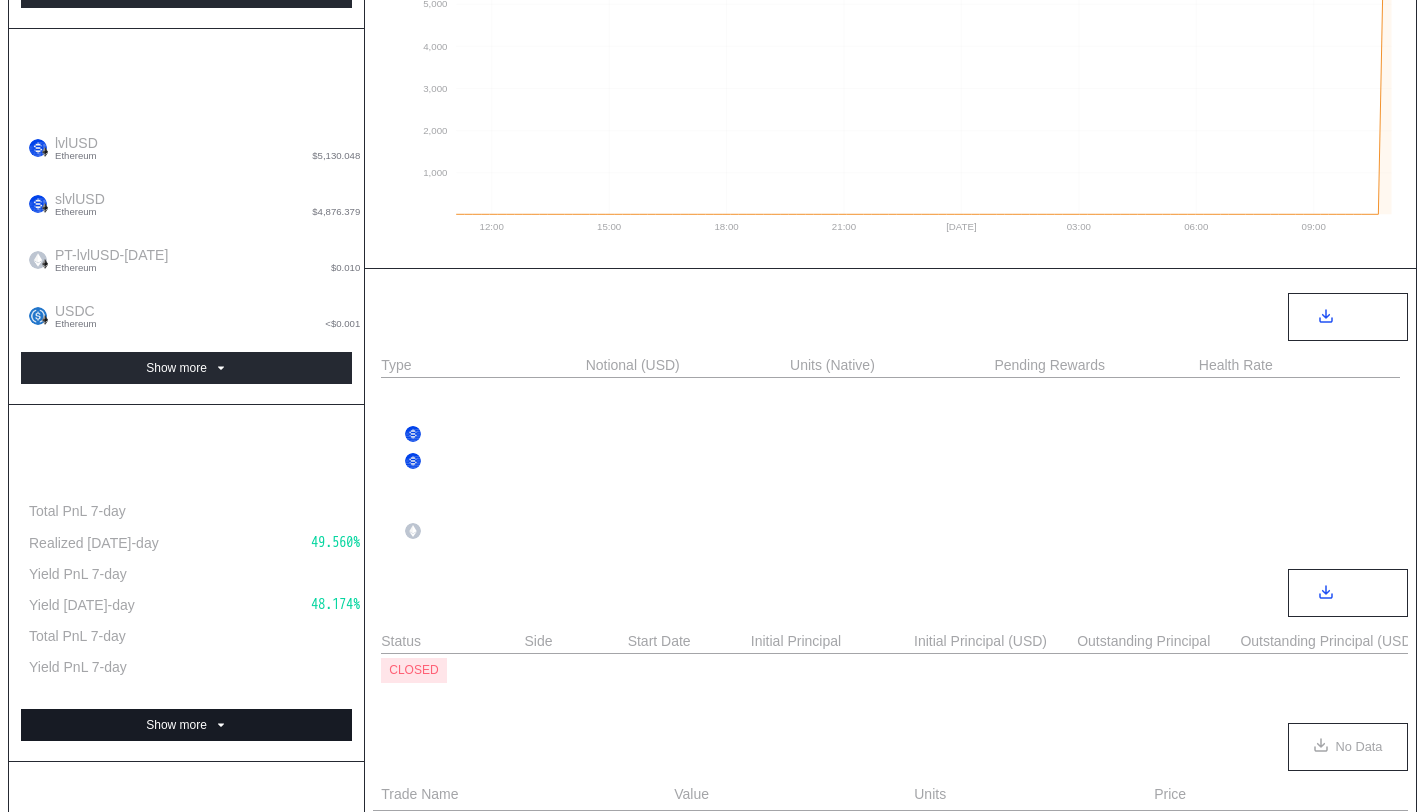 click on "Show more" at bounding box center (186, 725) 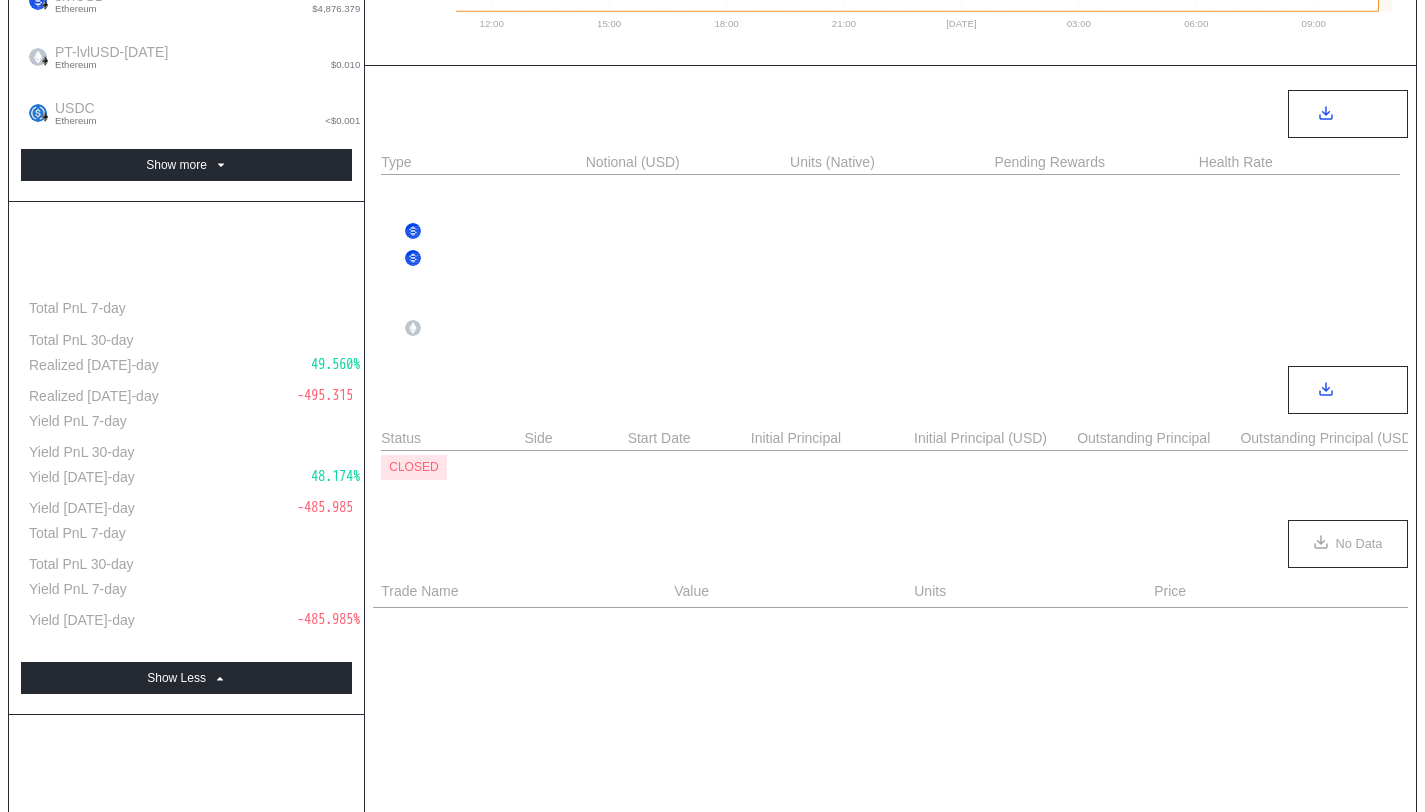 click on "Show Less" at bounding box center (186, 678) 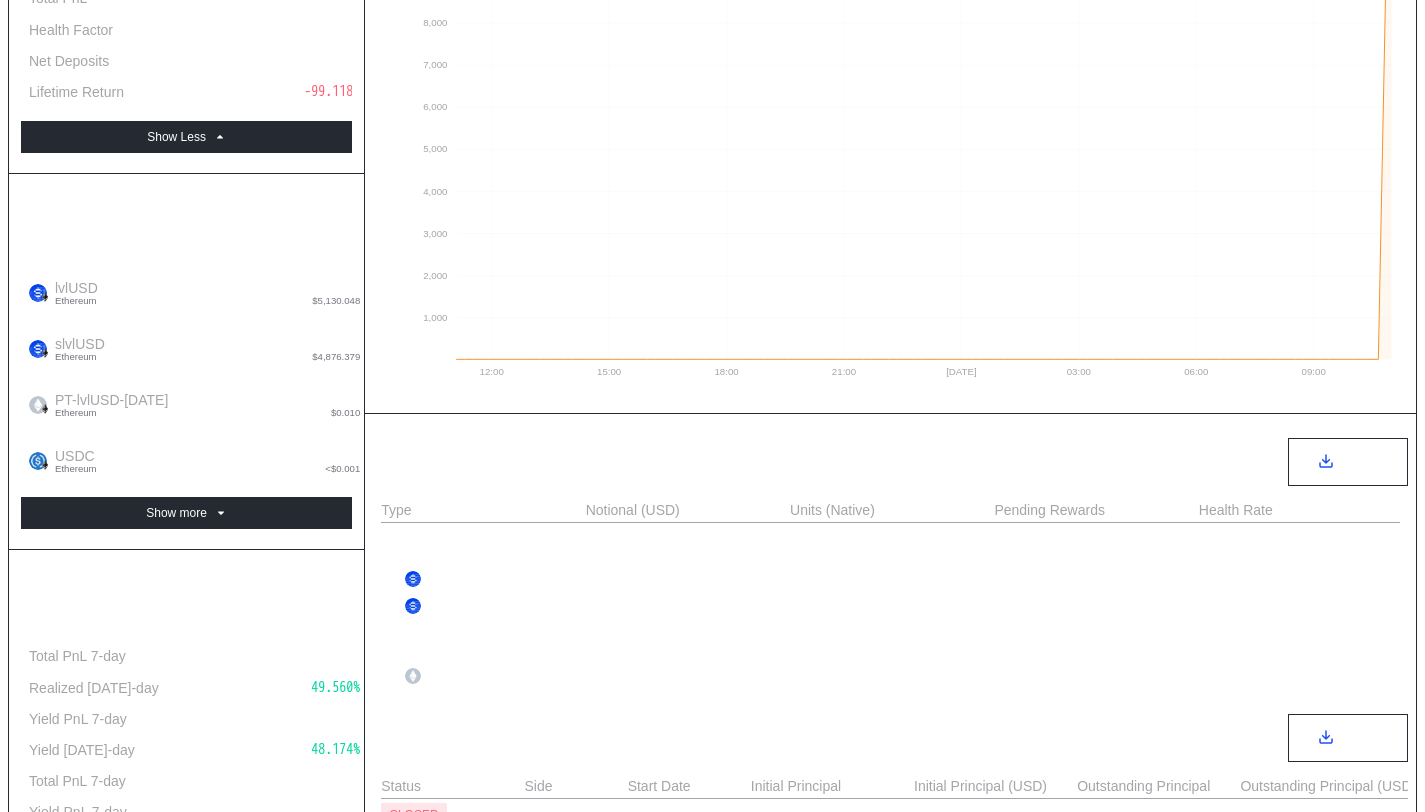 scroll, scrollTop: 0, scrollLeft: 0, axis: both 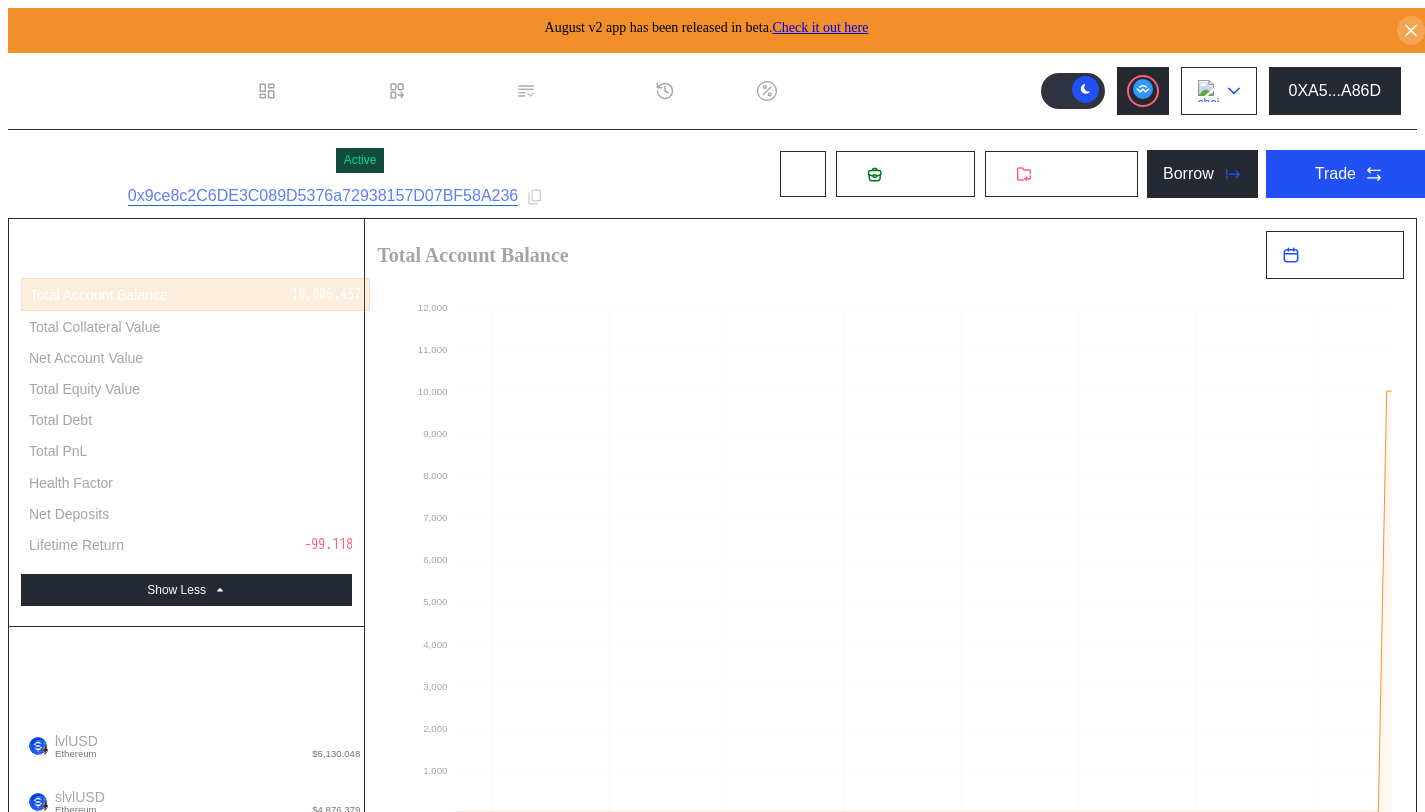 click at bounding box center [1219, 91] 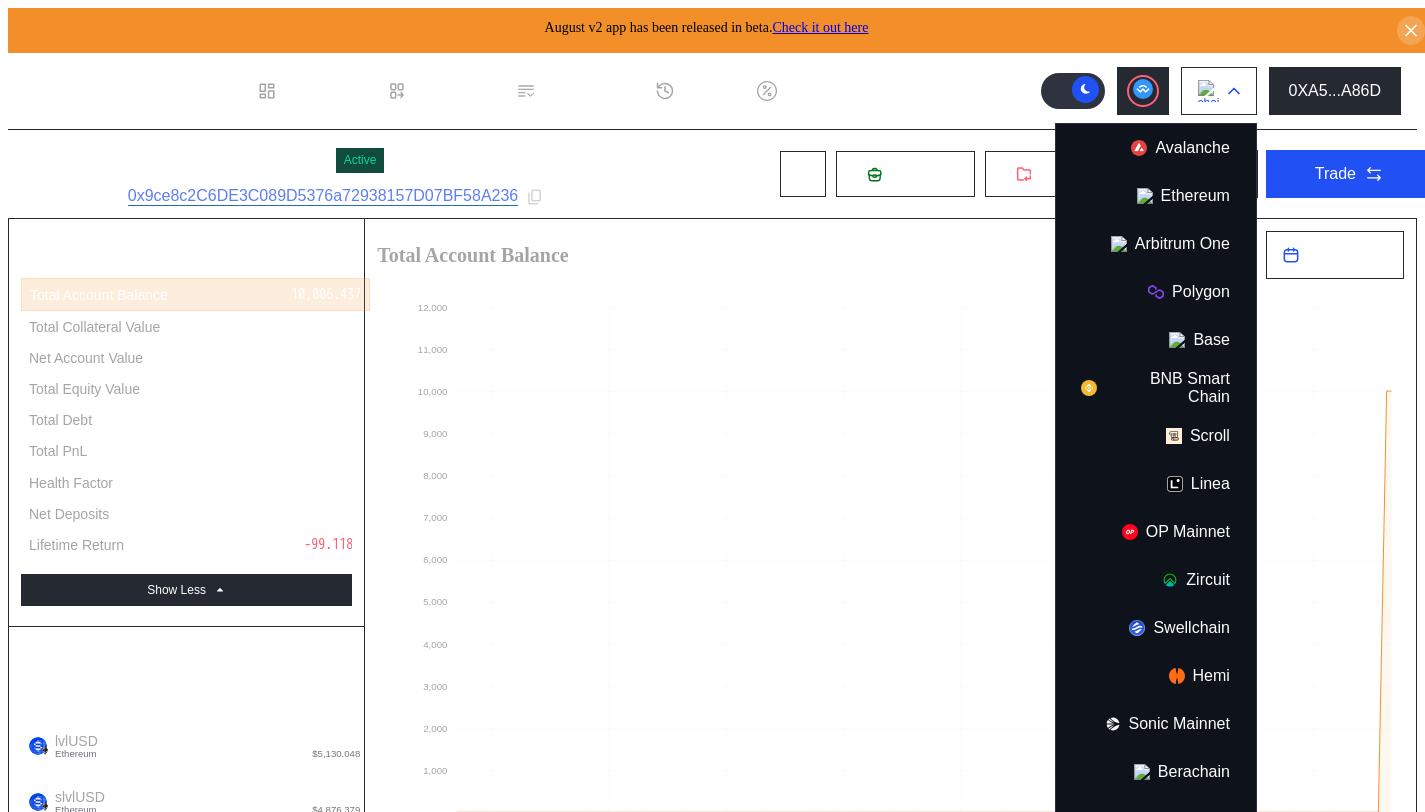 click at bounding box center (1219, 91) 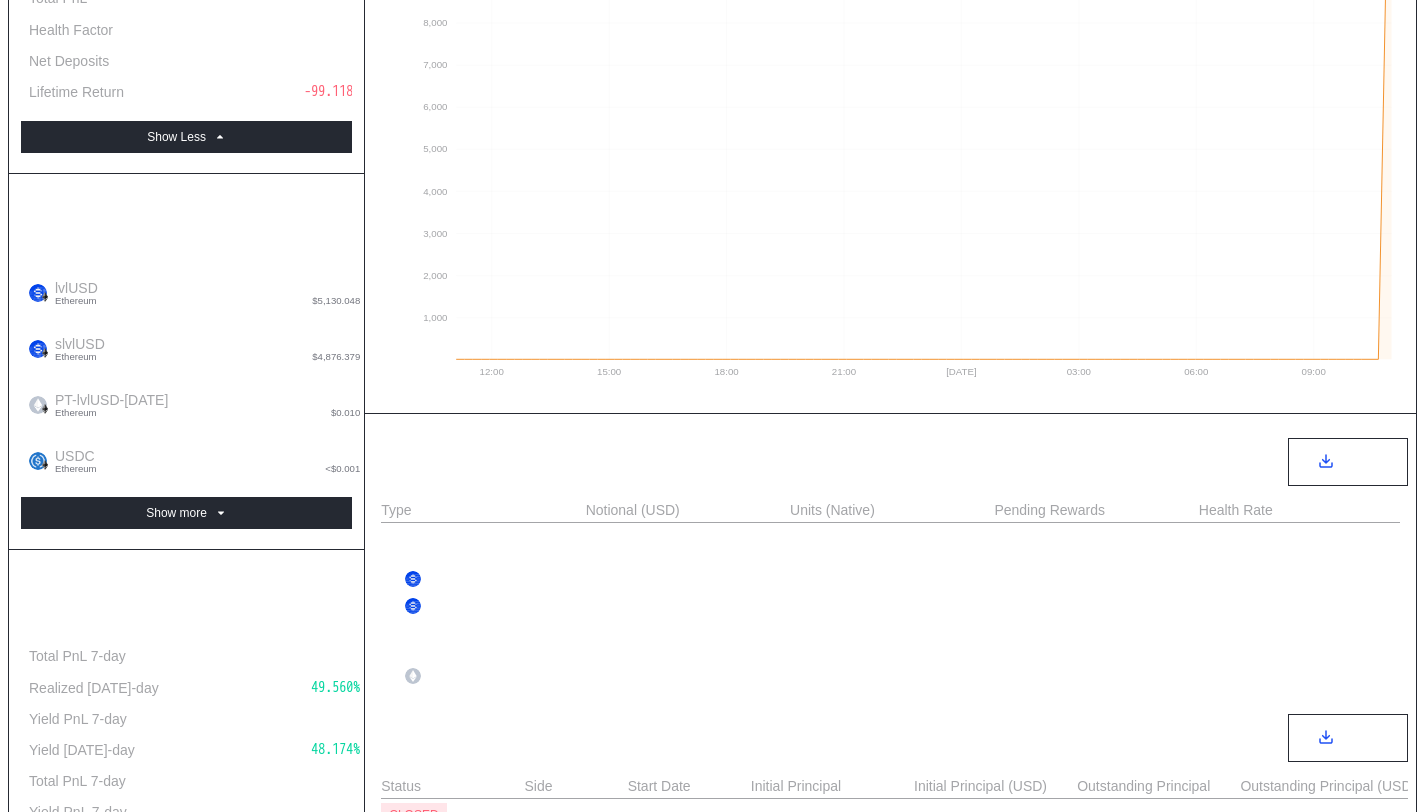 scroll, scrollTop: 0, scrollLeft: 0, axis: both 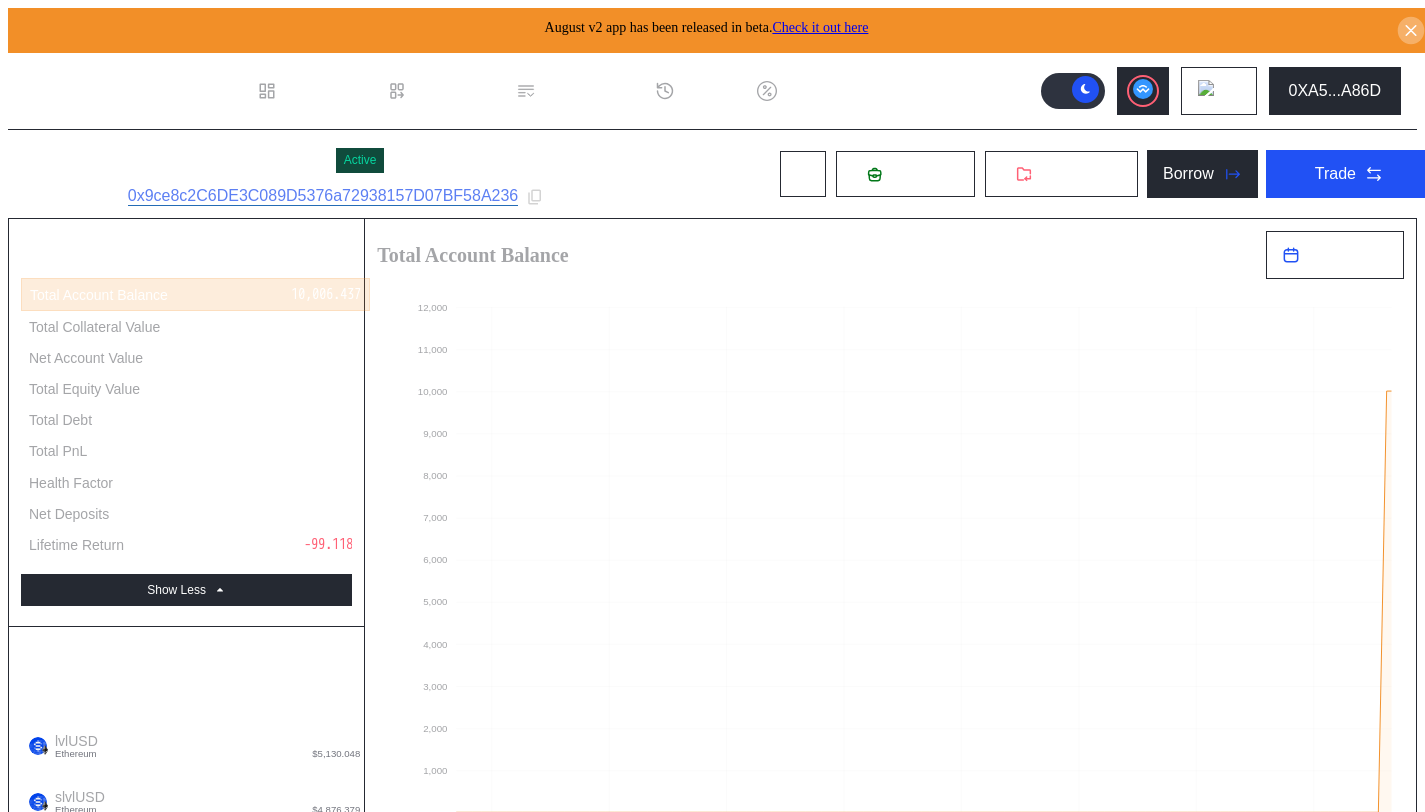 click 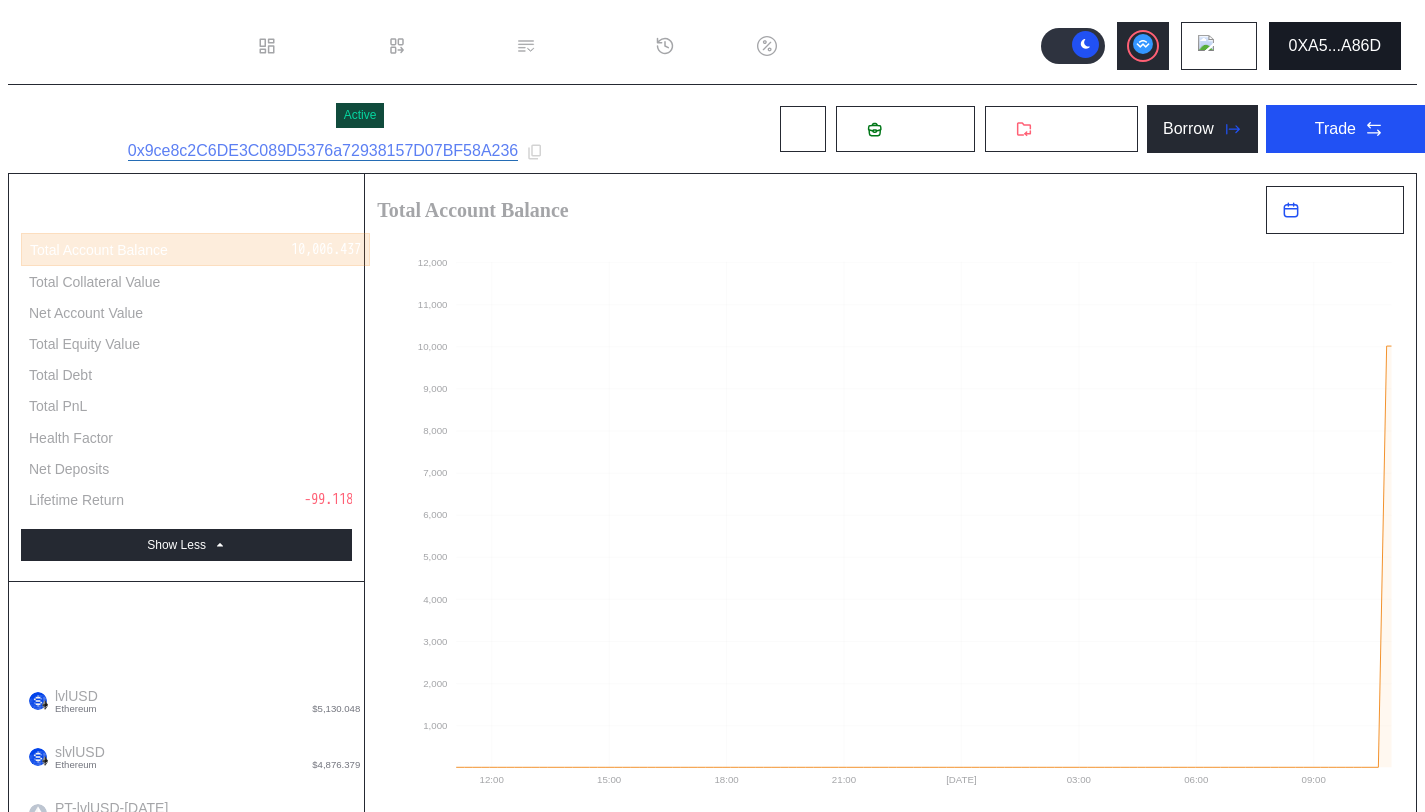 click on "0XA5...A86D" at bounding box center (1335, 46) 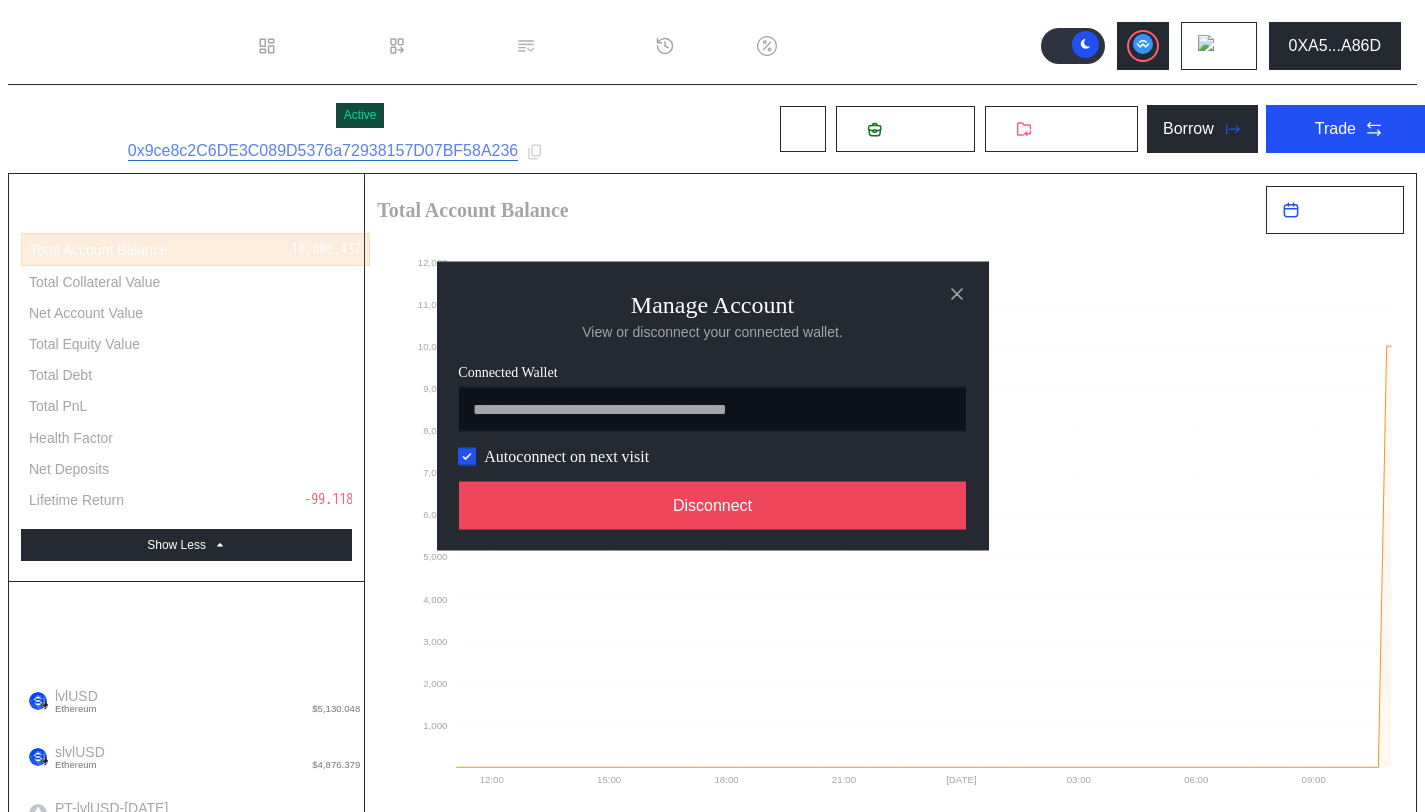click on "**********" at bounding box center [712, 1675] 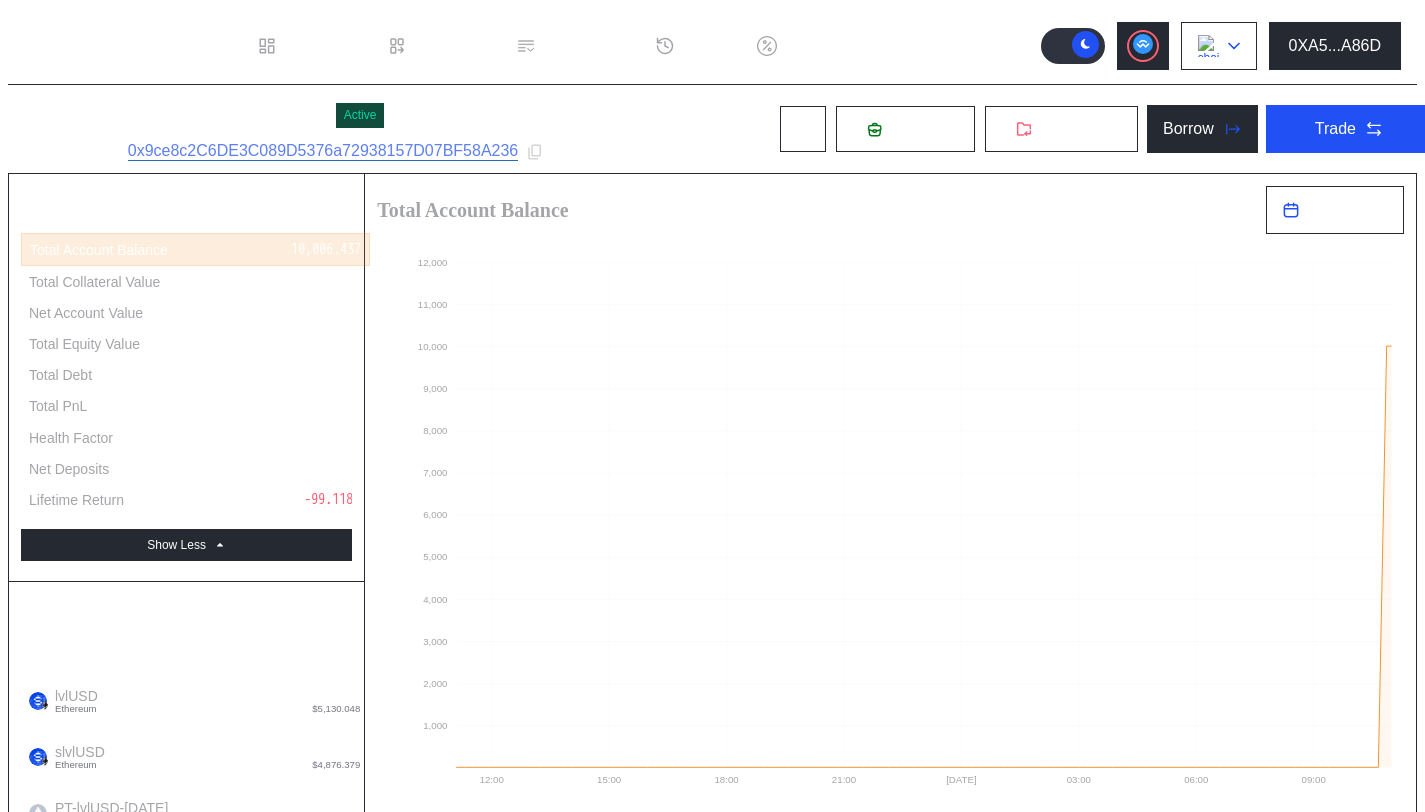 click at bounding box center (1219, 46) 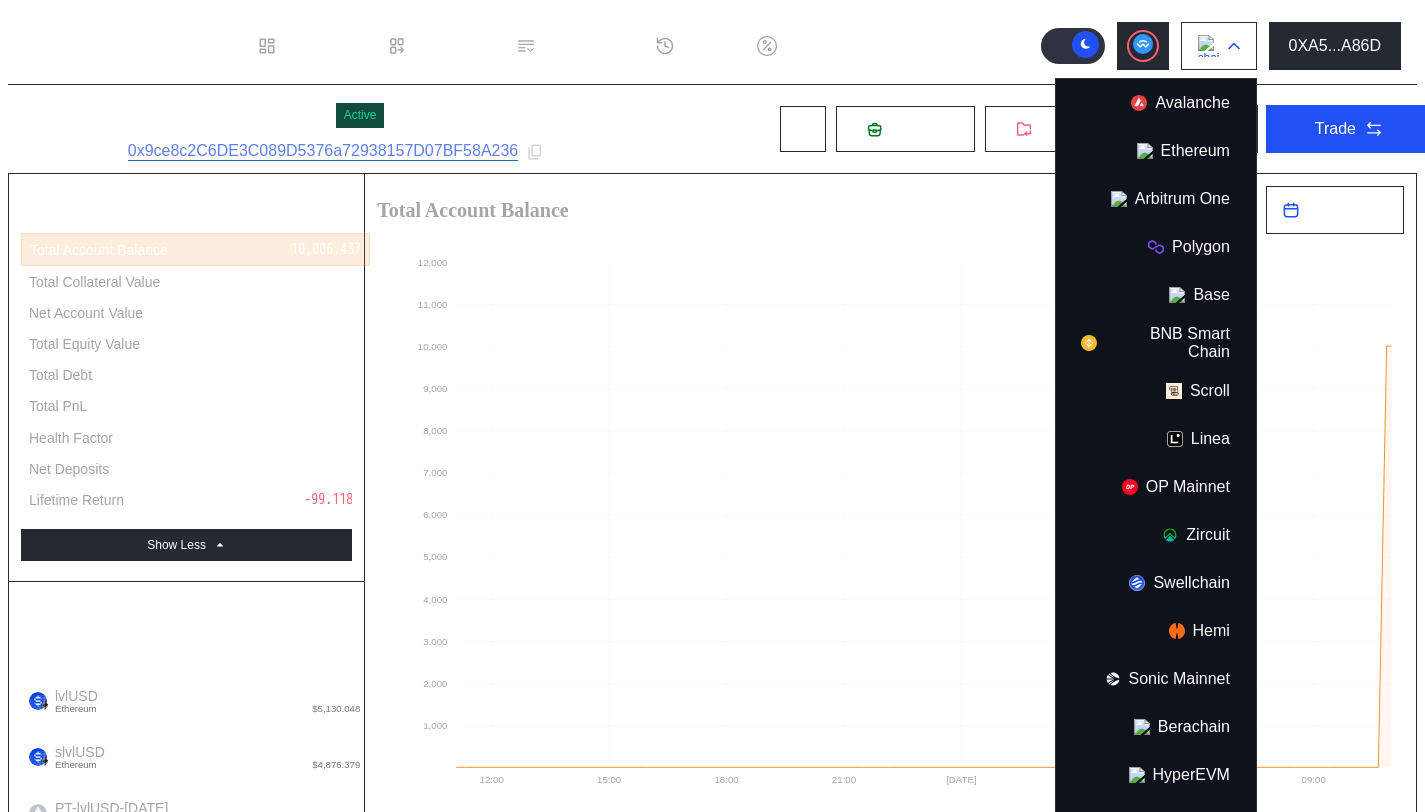 click at bounding box center [1219, 46] 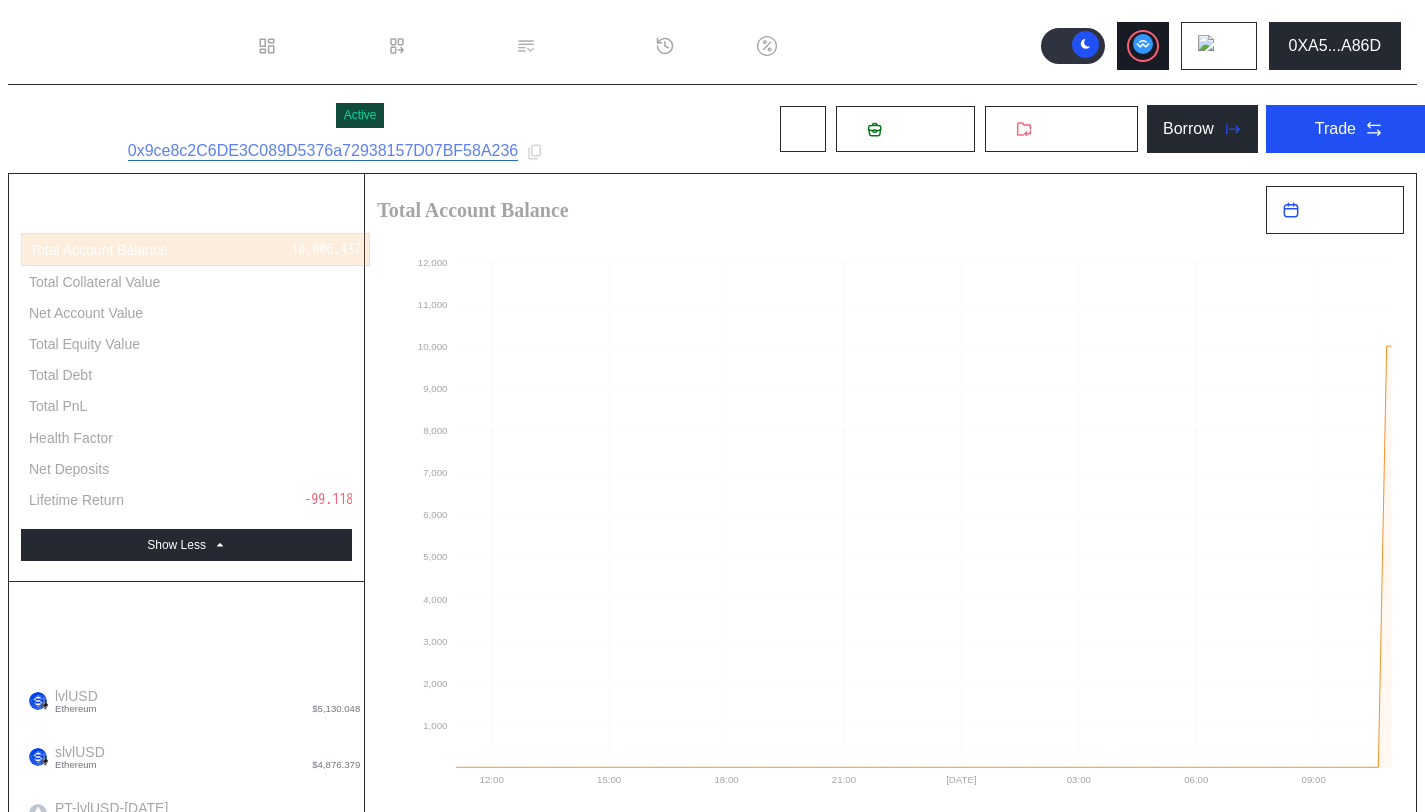 click at bounding box center (1143, 46) 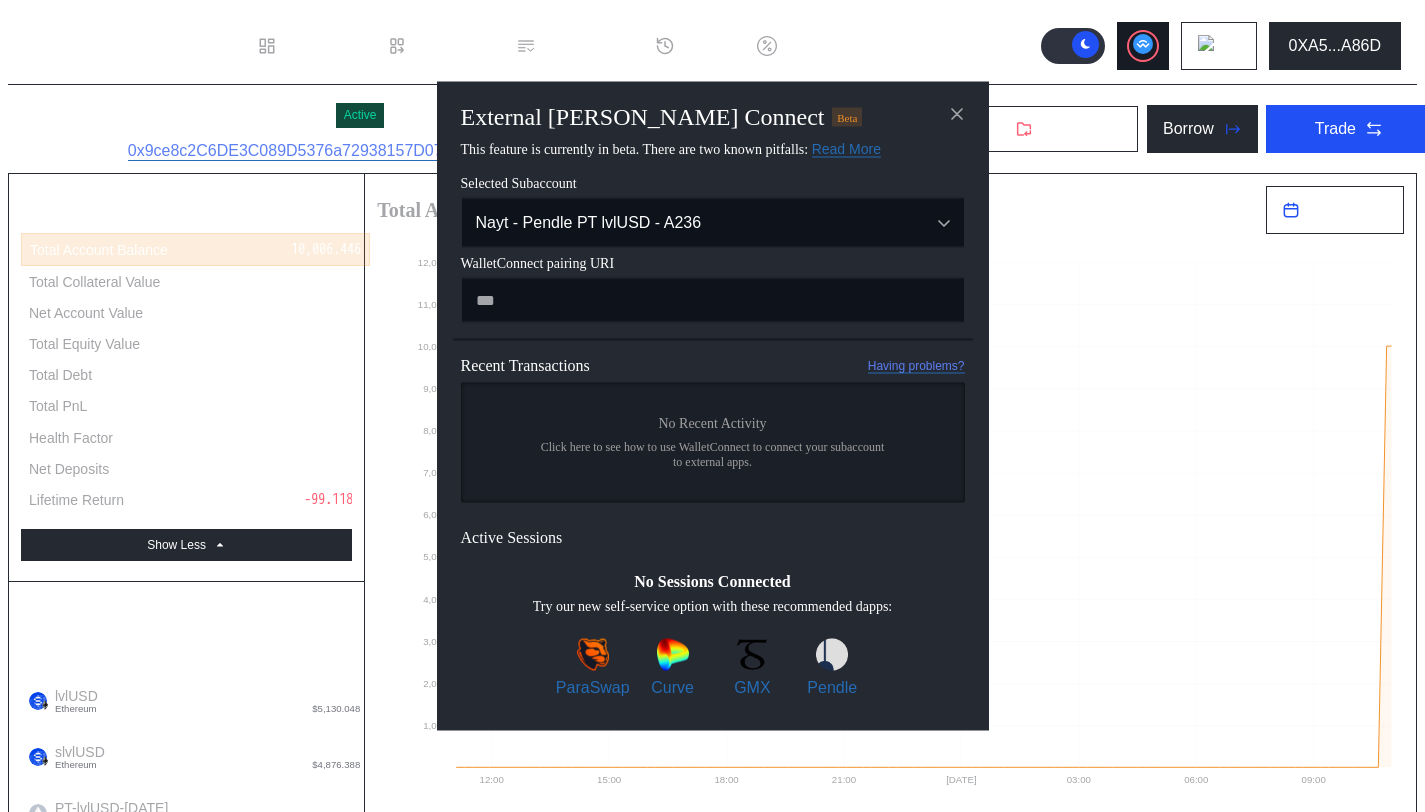 click on "External dApp Connect Beta This feature is currently in beta. There are two known pitfalls:   Read More Once you submit a transaction on the target app. The transaction will look as if it's in pending state forever. Rest assured, you can verify your transaction has been confirmed on etherscan. If your wallet stops prompting you for signatures, please disconnect your wallet and hard refresh.   Selected Subaccount Nayt - Pendle PT lvlUSD - A236 Nayt USDC  - 7cA1 Nayt - Pendle PT lvlUSD - A236 Nayt cbBTC - 27D8 WalletConnect pairing URI Recent Transactions Having problems? No Recent Activity Click here to see how to use WalletConnect to connect your subaccount to external apps. Checking if the selected subaccount has account abstraction enabled Active Sessions No Sessions Connected Try our new self-service option with these recommended dapps: ParaSwap Curve GMX Pendle" at bounding box center (712, 1675) 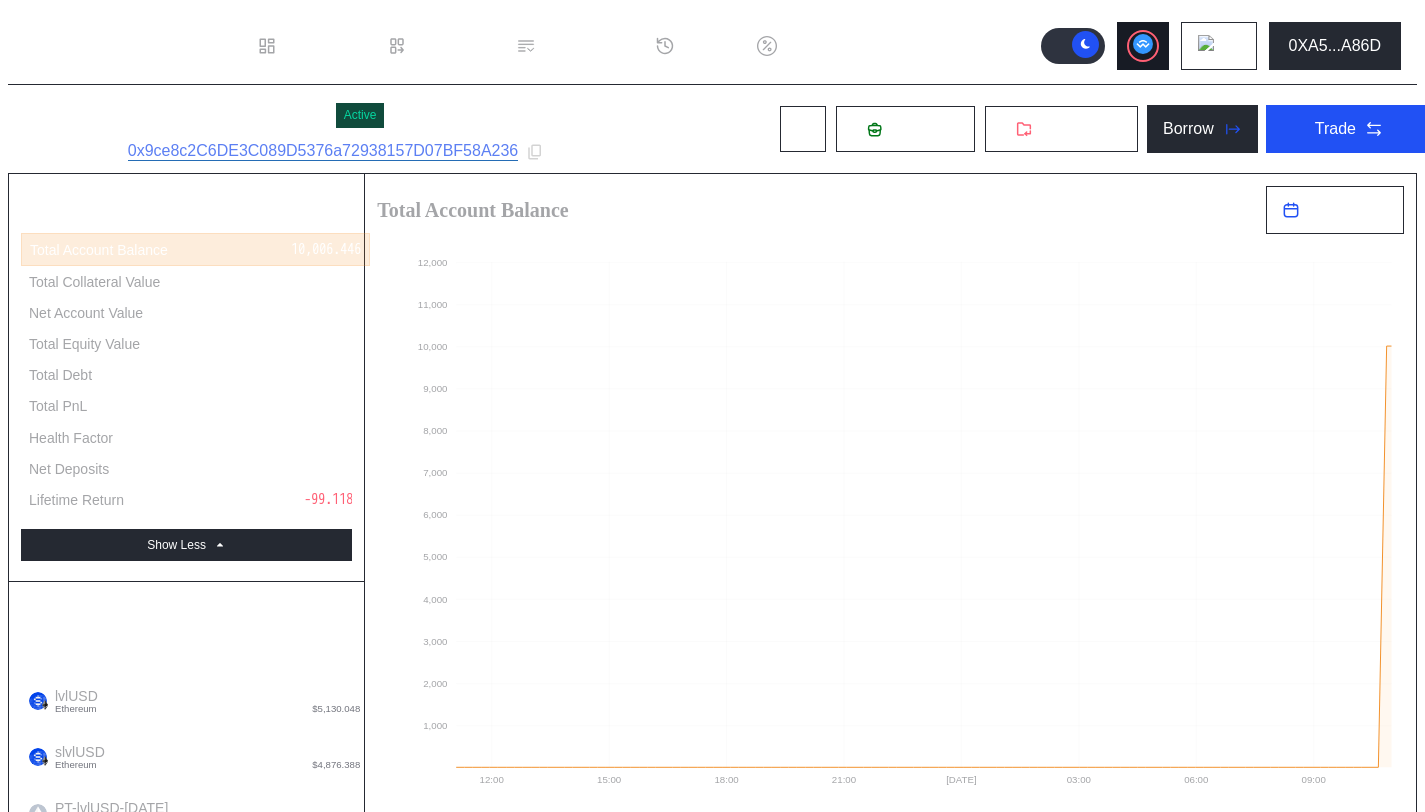 click at bounding box center (1143, 46) 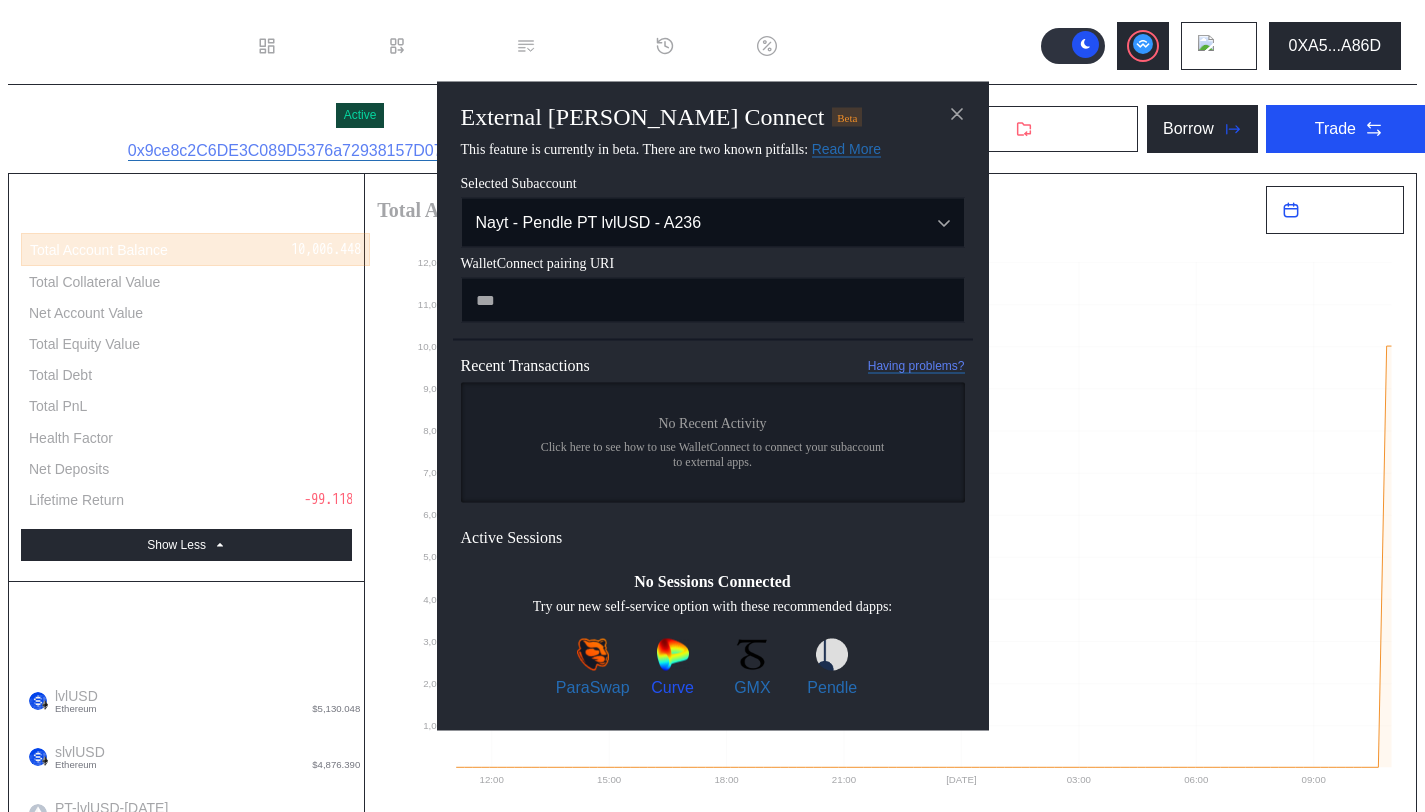 click on "Curve" at bounding box center (673, 668) 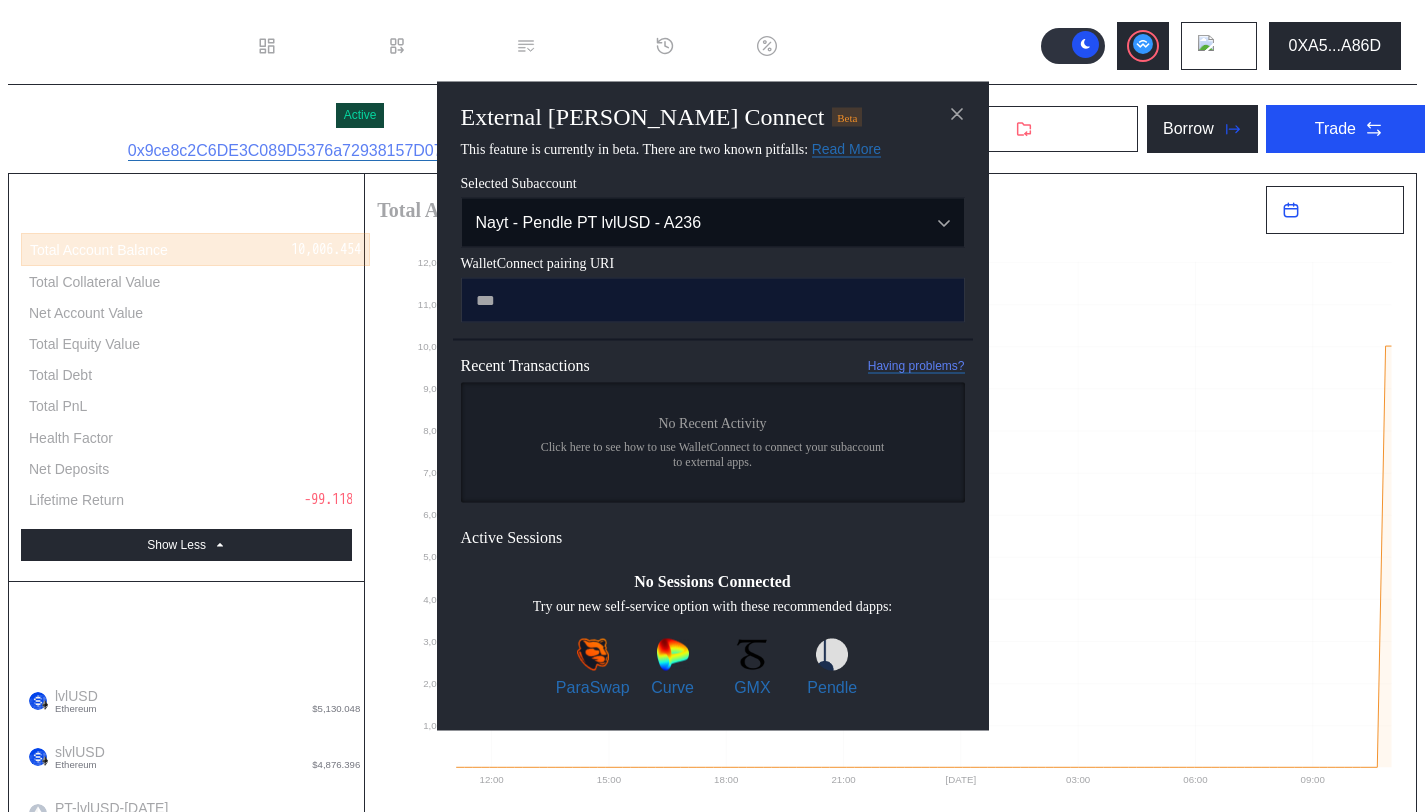 click at bounding box center [713, 300] 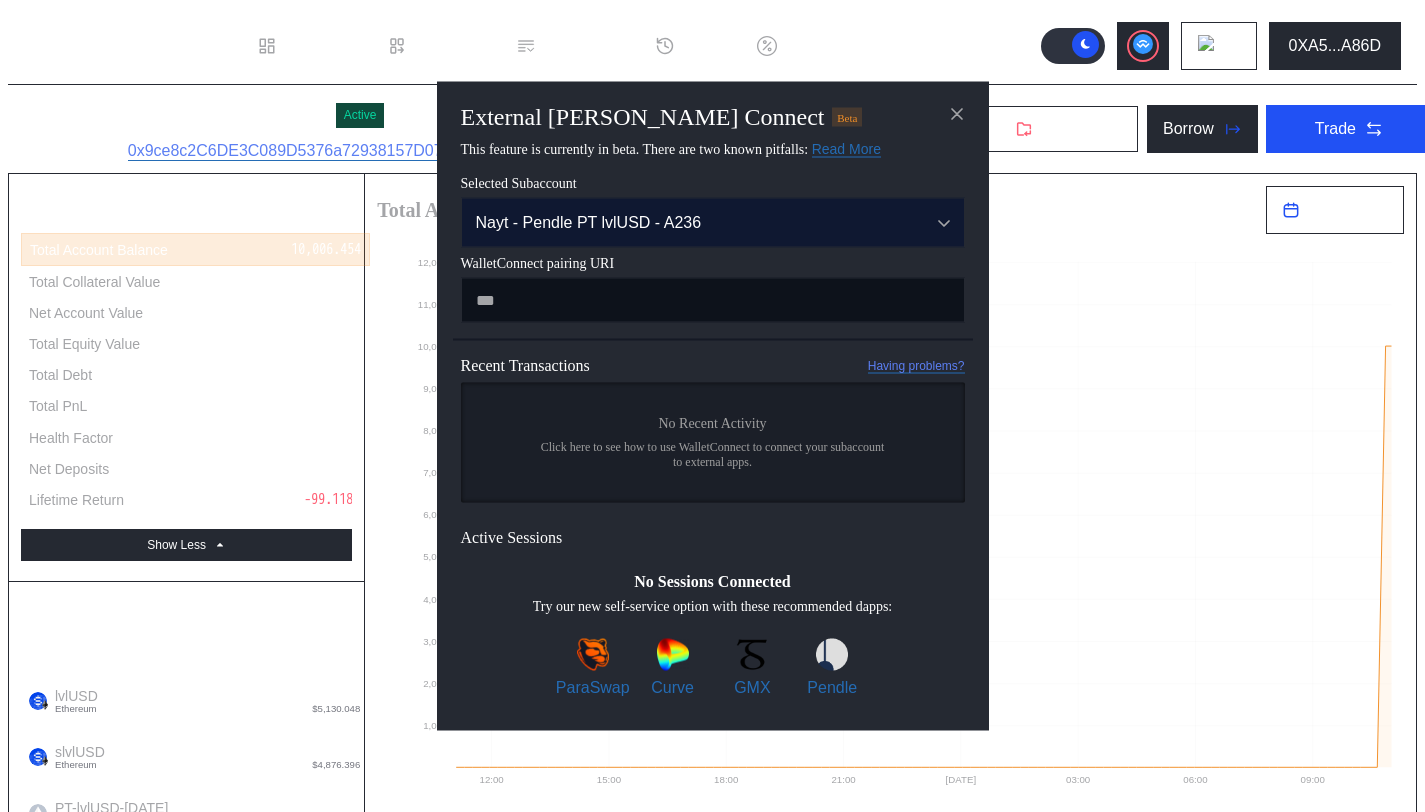 click on "Nayt - Pendle PT lvlUSD - A236" at bounding box center [687, 223] 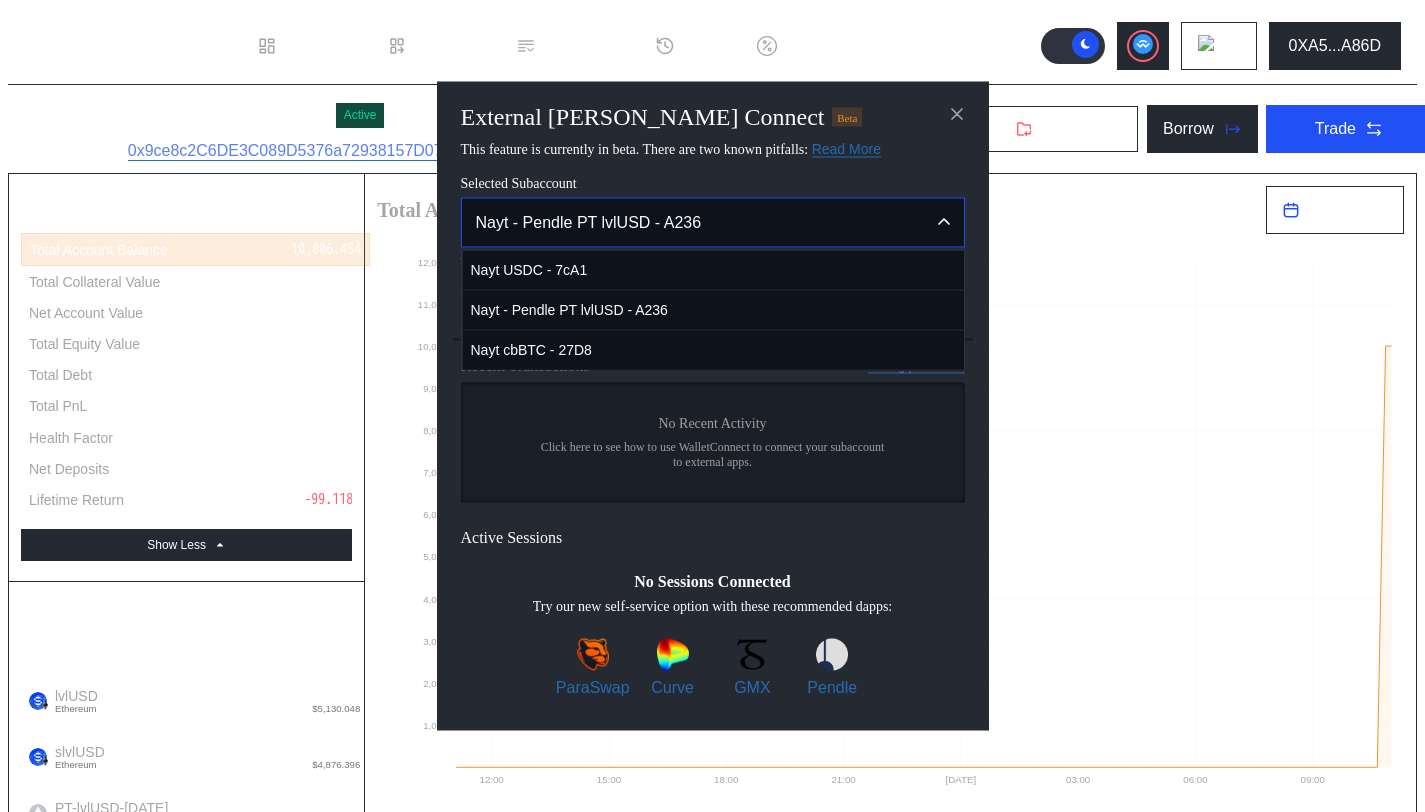 click on "Nayt - Pendle PT lvlUSD - A236" at bounding box center [687, 223] 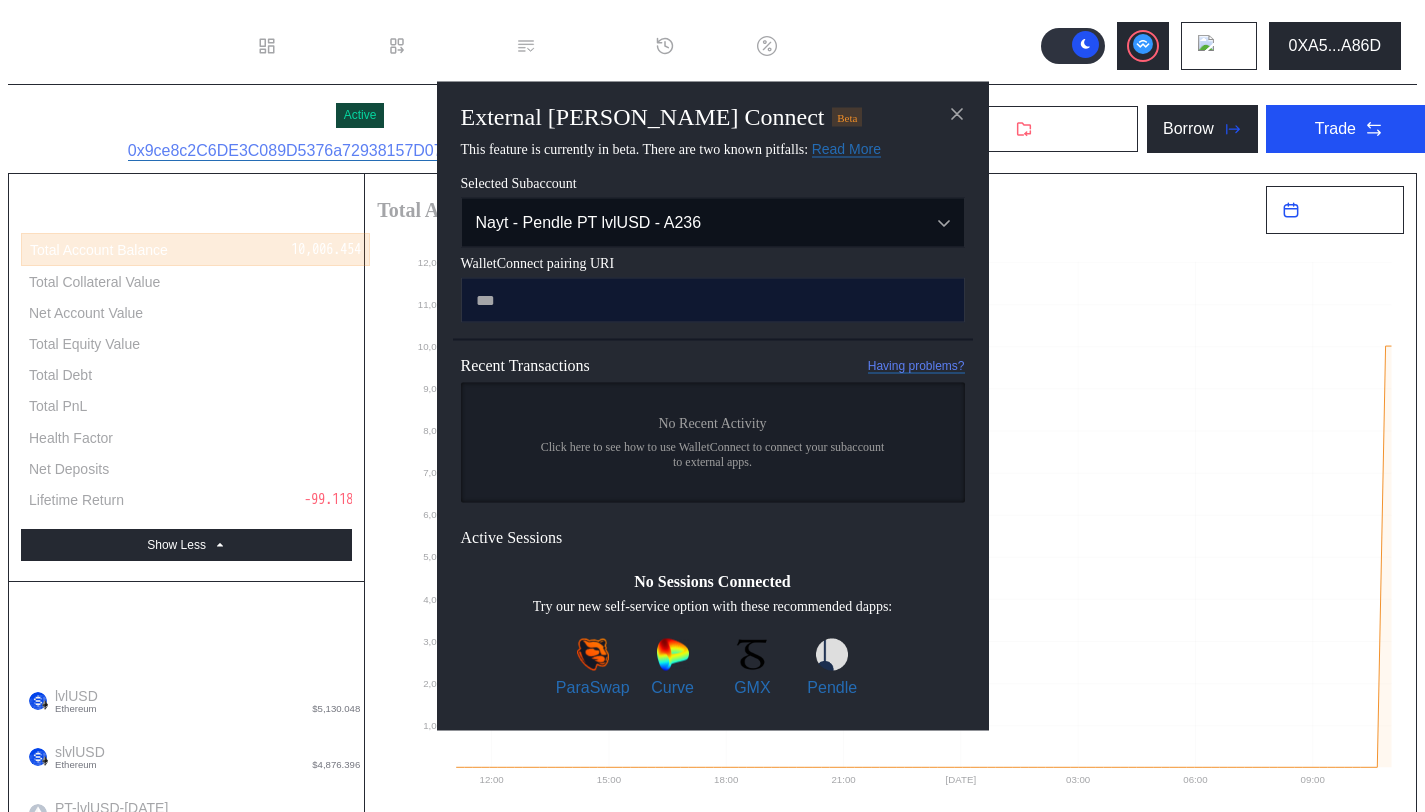 click at bounding box center (713, 300) 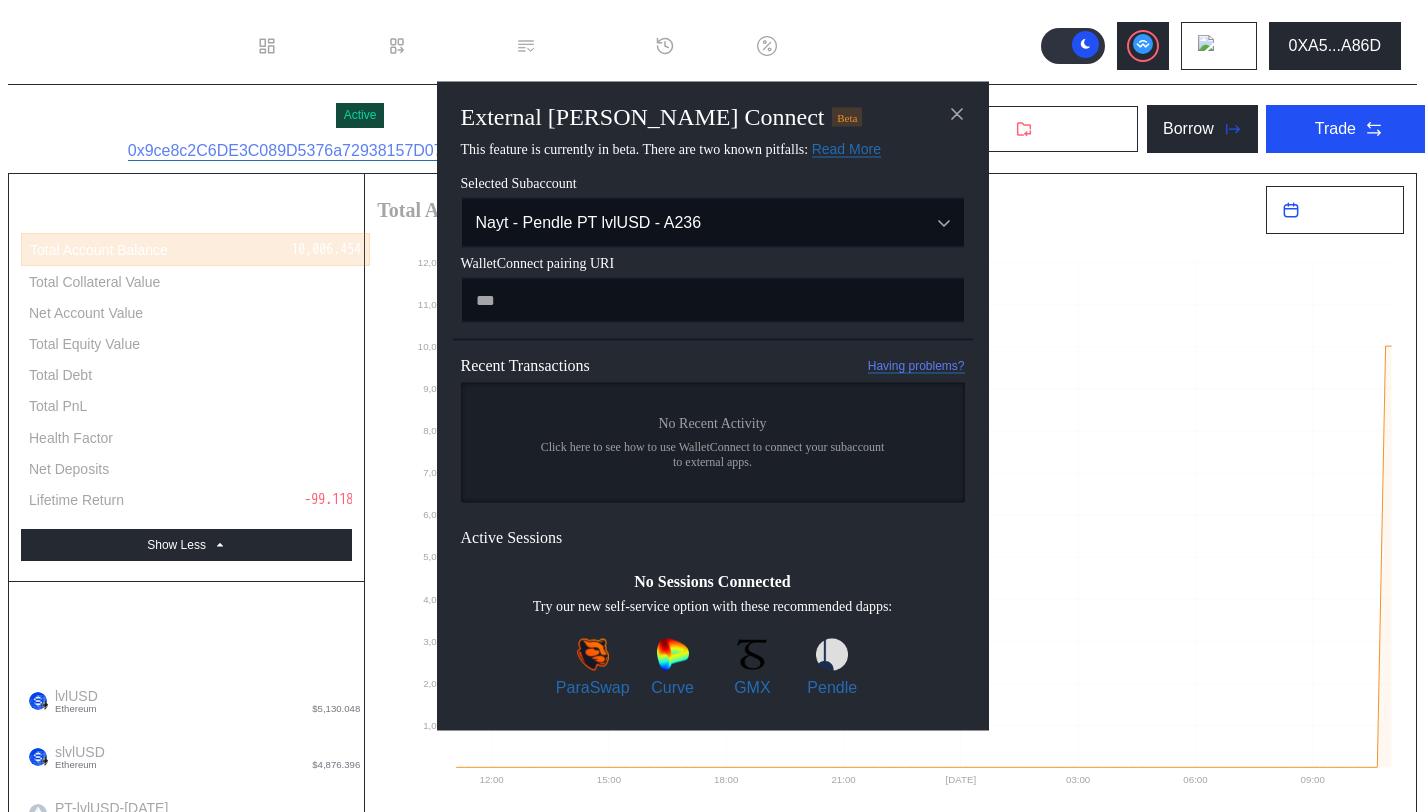 click on "WalletConnect pairing URI Recent Transactions Having problems? No Recent Activity Click here to see how to use WalletConnect to connect your subaccount to external apps. Checking if the selected subaccount has account abstraction enabled Active Sessions No Sessions Connected Try our new self-service option with these recommended dapps: ParaSwap Curve GMX Pendle" at bounding box center (713, 485) 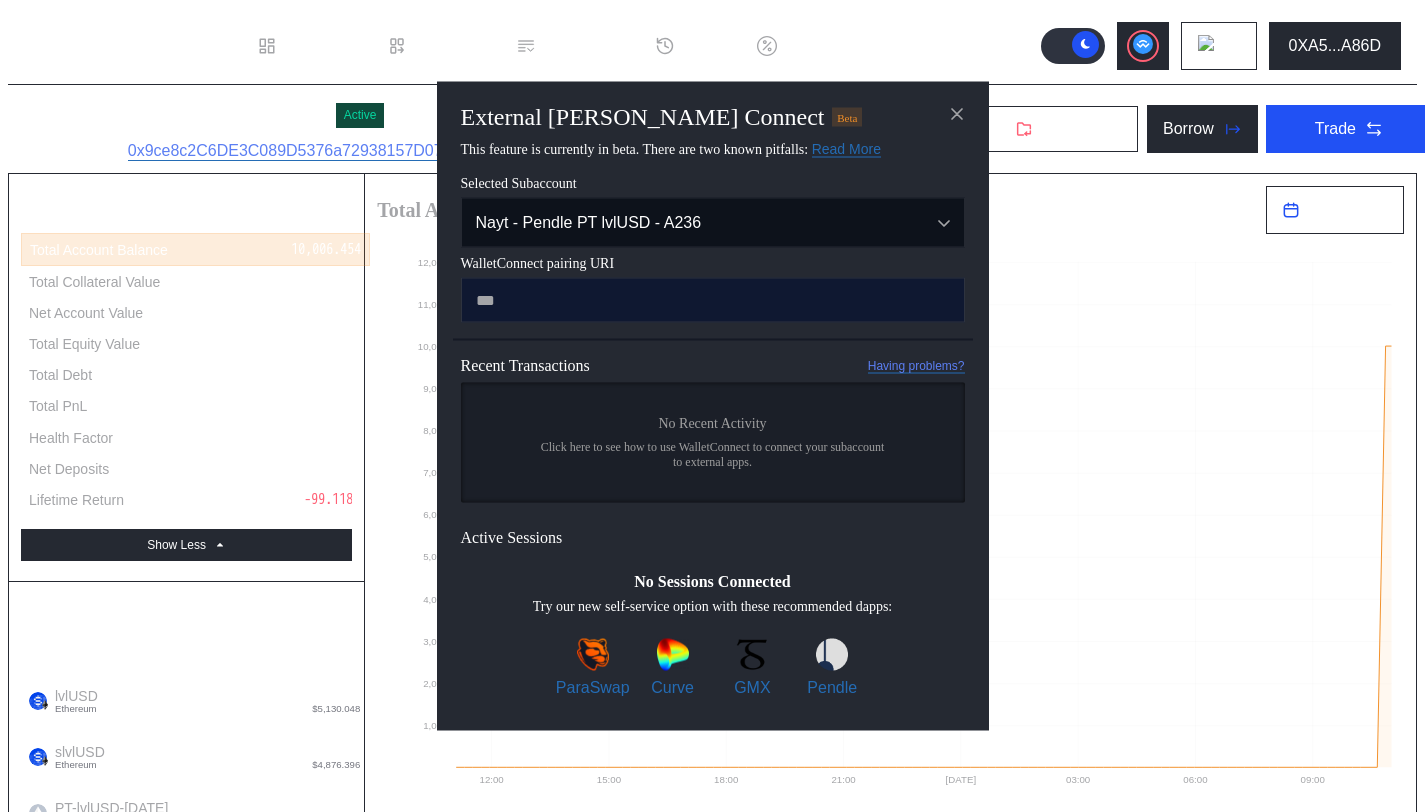 click at bounding box center [713, 300] 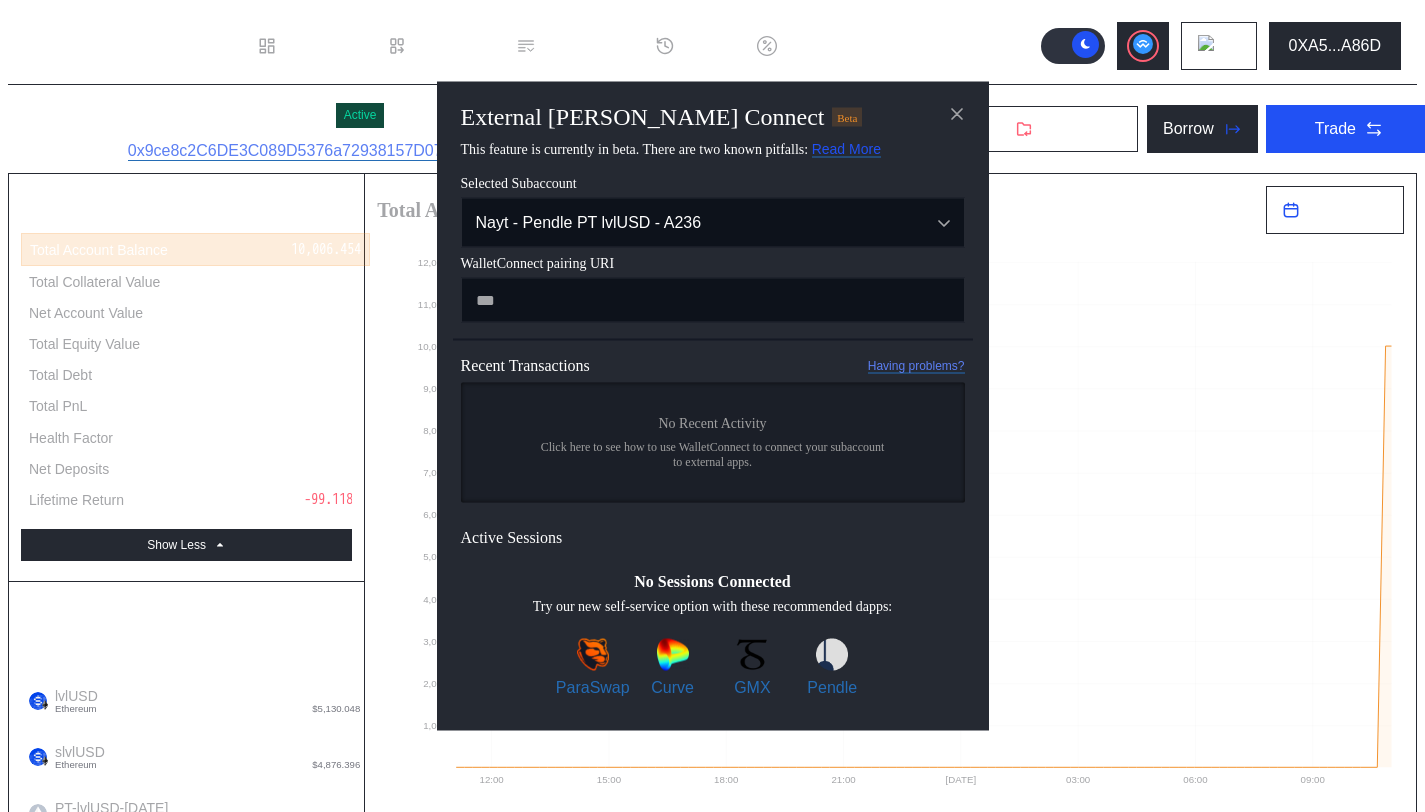 click on "Read More" at bounding box center [846, 149] 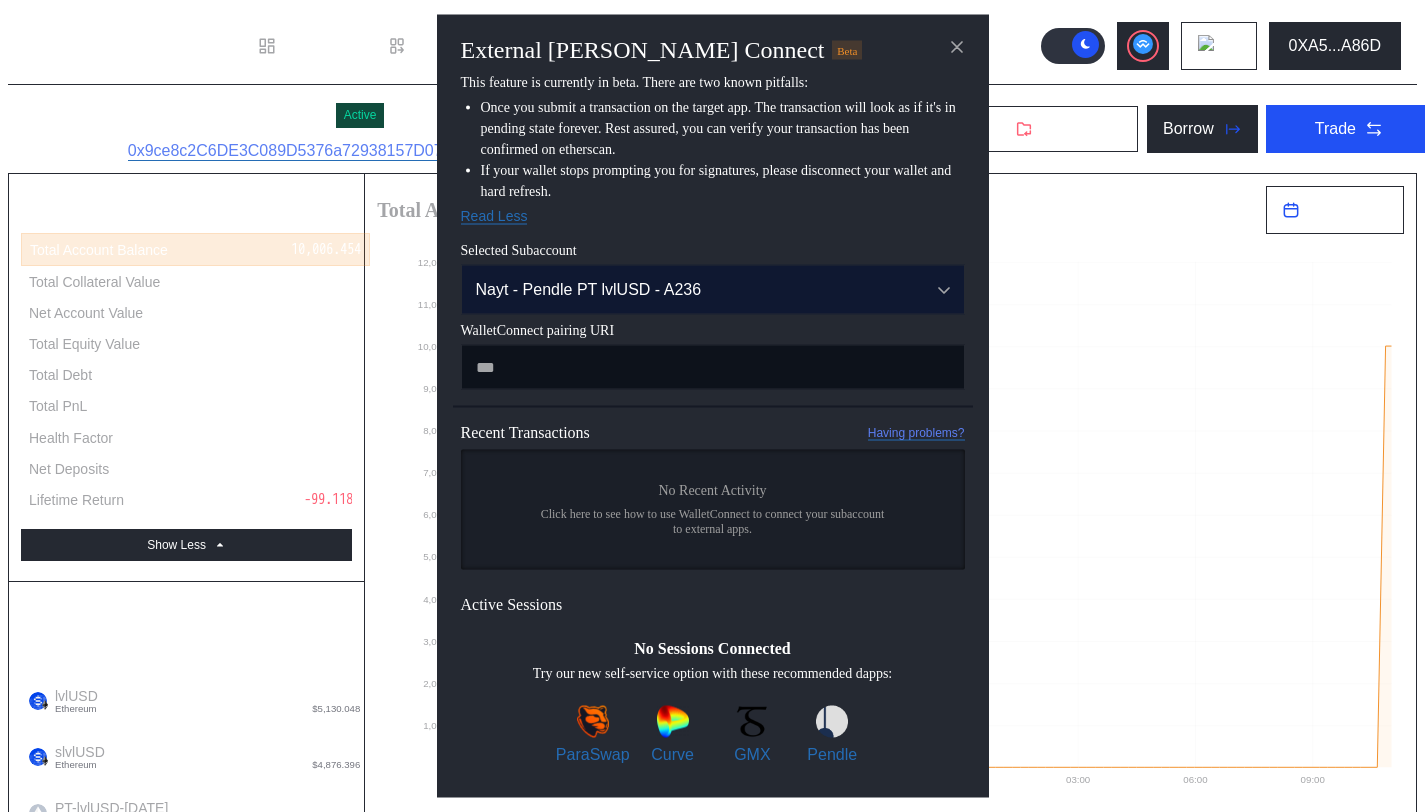 click on "Nayt - Pendle PT lvlUSD - A236" at bounding box center (687, 290) 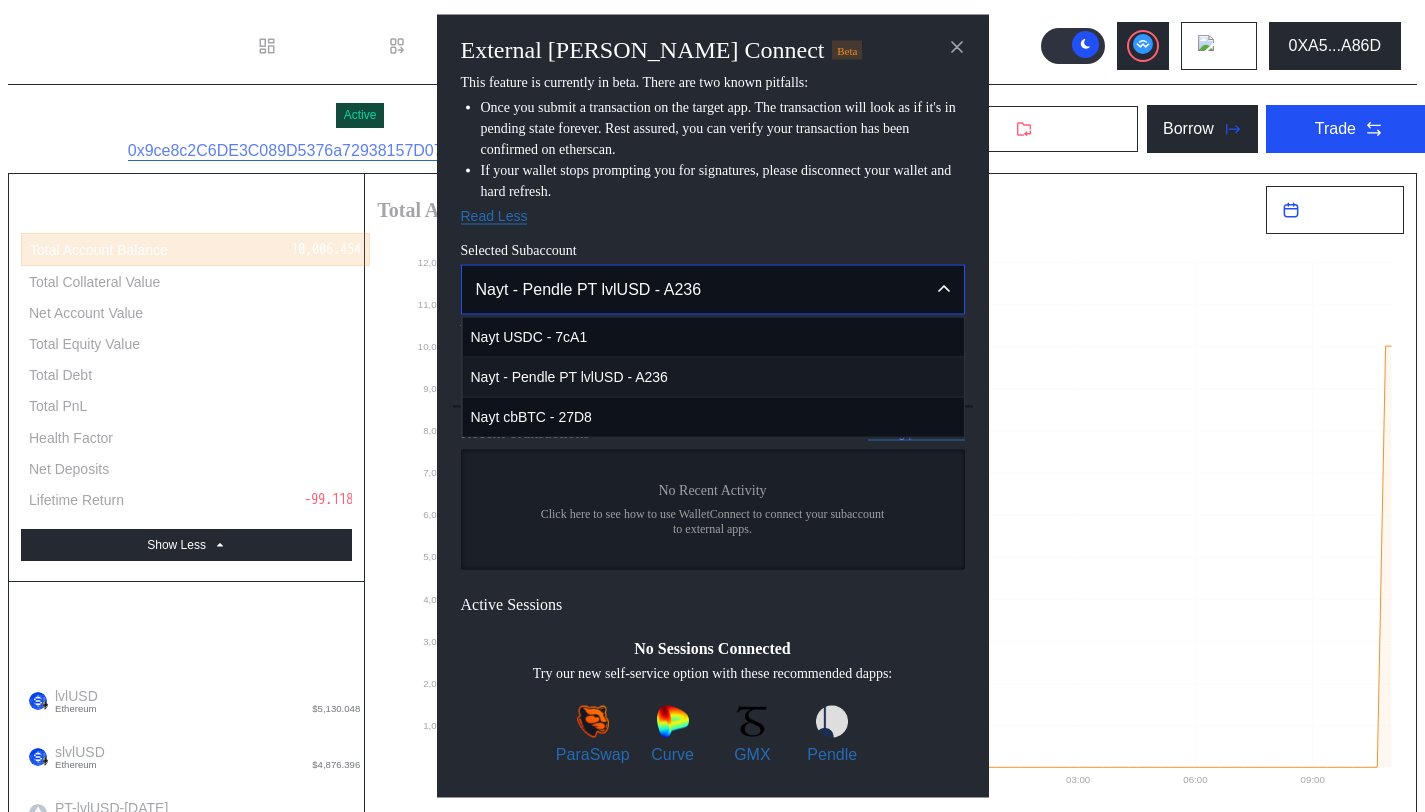 click on "Nayt - Pendle PT lvlUSD - A236" at bounding box center (713, 377) 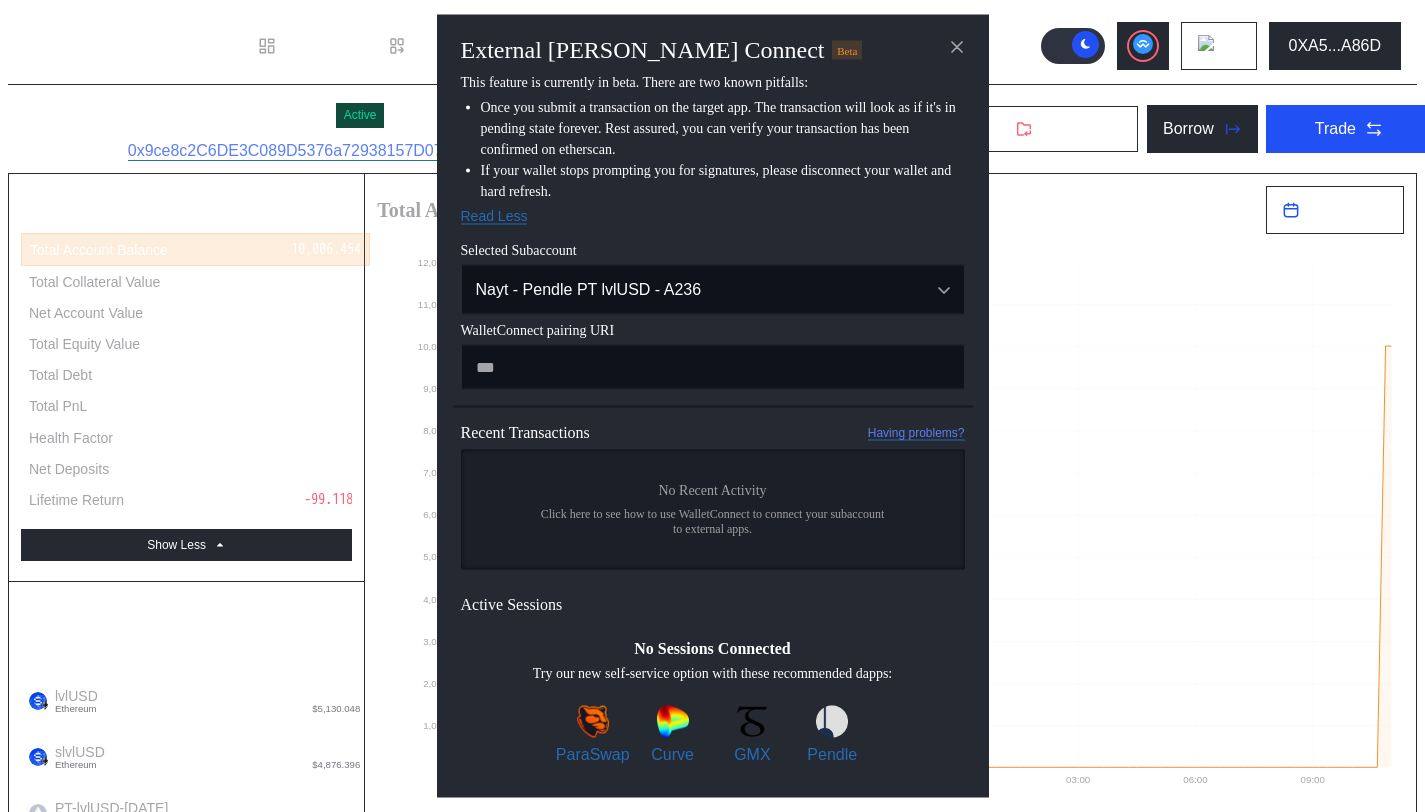 click on "WalletConnect pairing URI Recent Transactions Having problems? No Recent Activity Click here to see how to use WalletConnect to connect your subaccount to external apps. Checking if the selected subaccount has account abstraction enabled Active Sessions No Sessions Connected Try our new self-service option with these recommended dapps: ParaSwap Curve GMX Pendle" at bounding box center [713, 552] 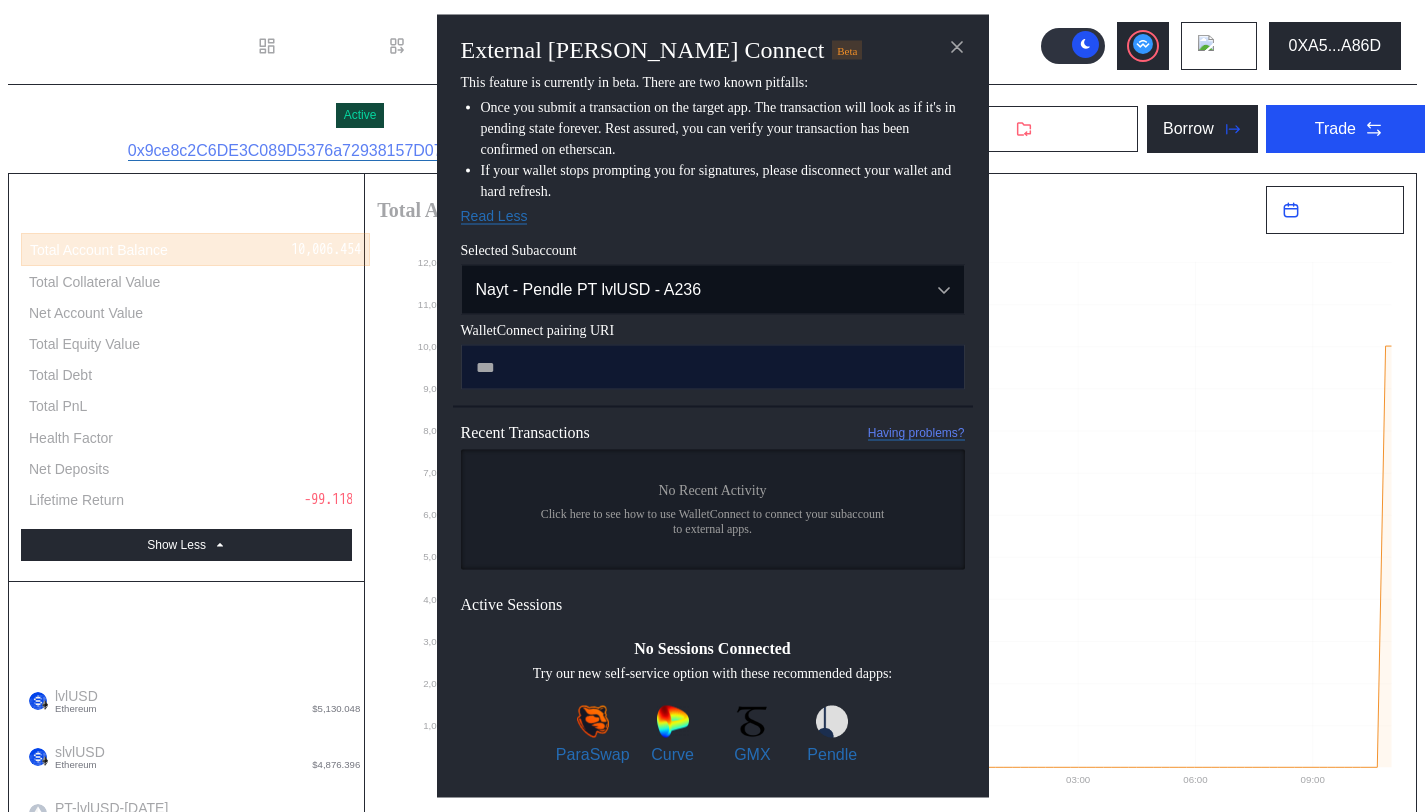 click at bounding box center (713, 367) 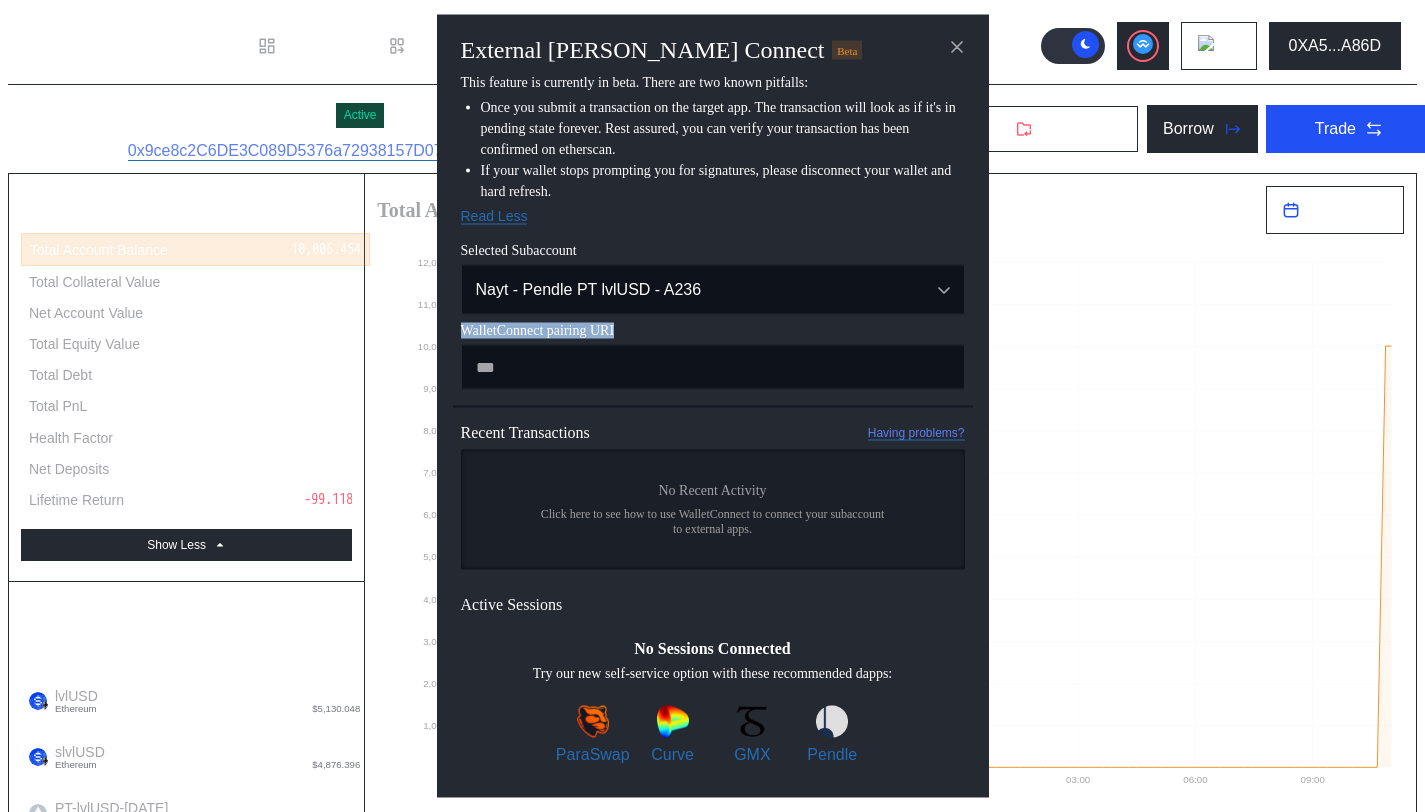 drag, startPoint x: 632, startPoint y: 329, endPoint x: 464, endPoint y: 332, distance: 168.02678 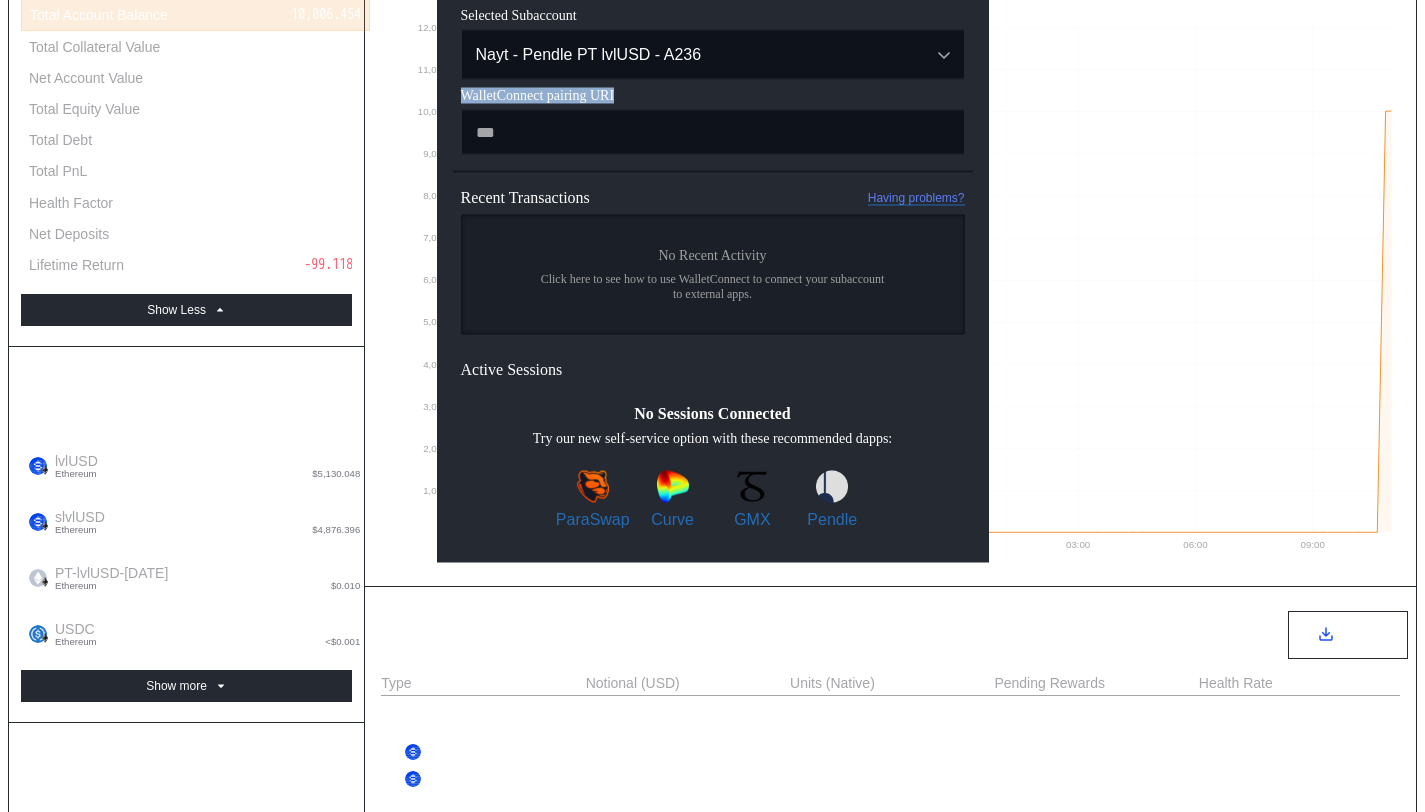 scroll, scrollTop: 236, scrollLeft: 0, axis: vertical 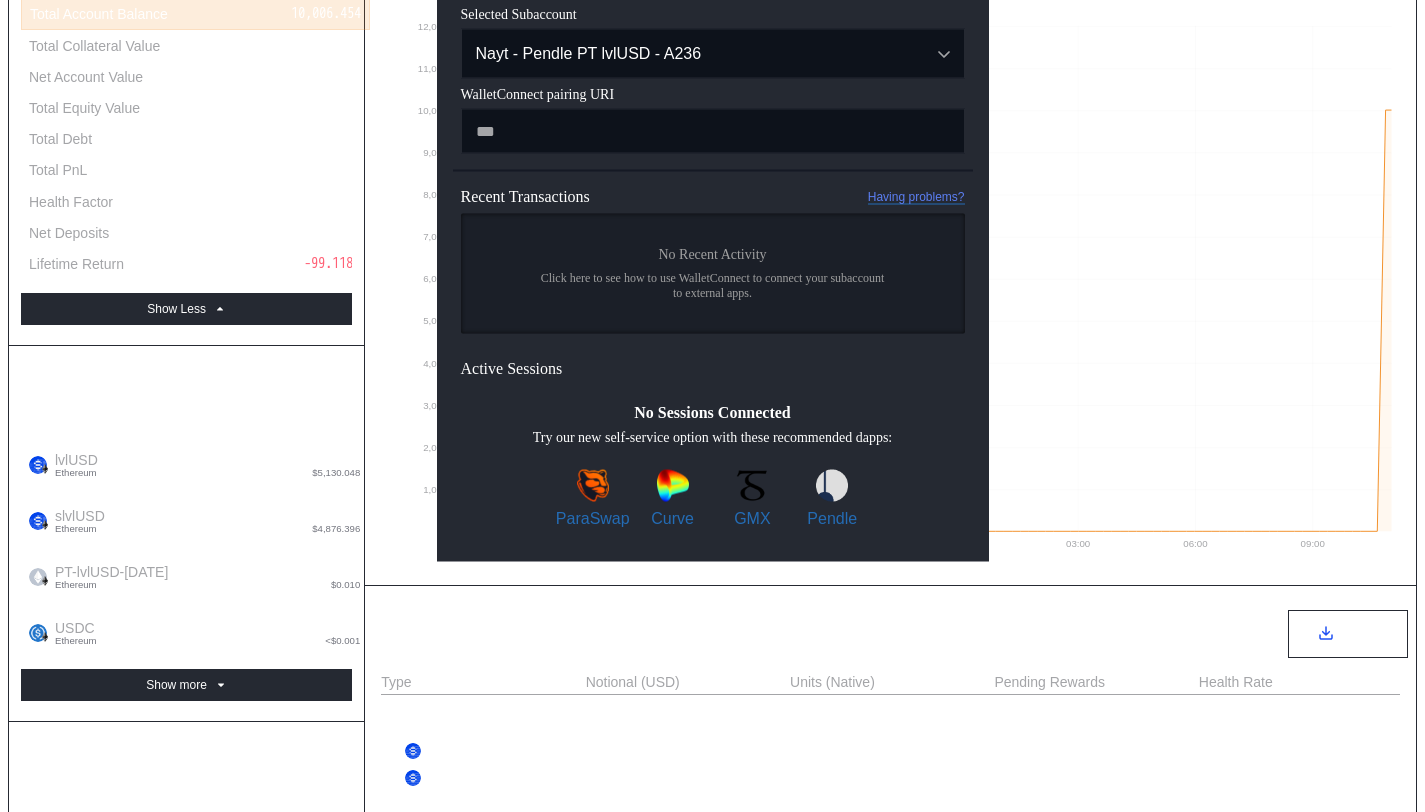 click on "External dApp Connect Beta This feature is currently in beta. There are two known pitfalls:   Once you submit a transaction on the target app. The transaction will look as if it's in pending state forever. Rest assured, you can verify your transaction has been confirmed on etherscan. If your wallet stops prompting you for signatures, please disconnect your wallet and hard refresh.   Read Less Selected Subaccount Nayt - Pendle PT lvlUSD - A236 Nayt USDC  - 7cA1 Nayt - Pendle PT lvlUSD - A236 Nayt cbBTC - 27D8 WalletConnect pairing URI Recent Transactions Having problems? No Recent Activity Click here to see how to use WalletConnect to connect your subaccount to external apps. Checking if the selected subaccount has account abstraction enabled Active Sessions No Sessions Connected Try our new self-service option with these recommended dapps: ParaSwap Curve GMX Pendle" at bounding box center (712, 1439) 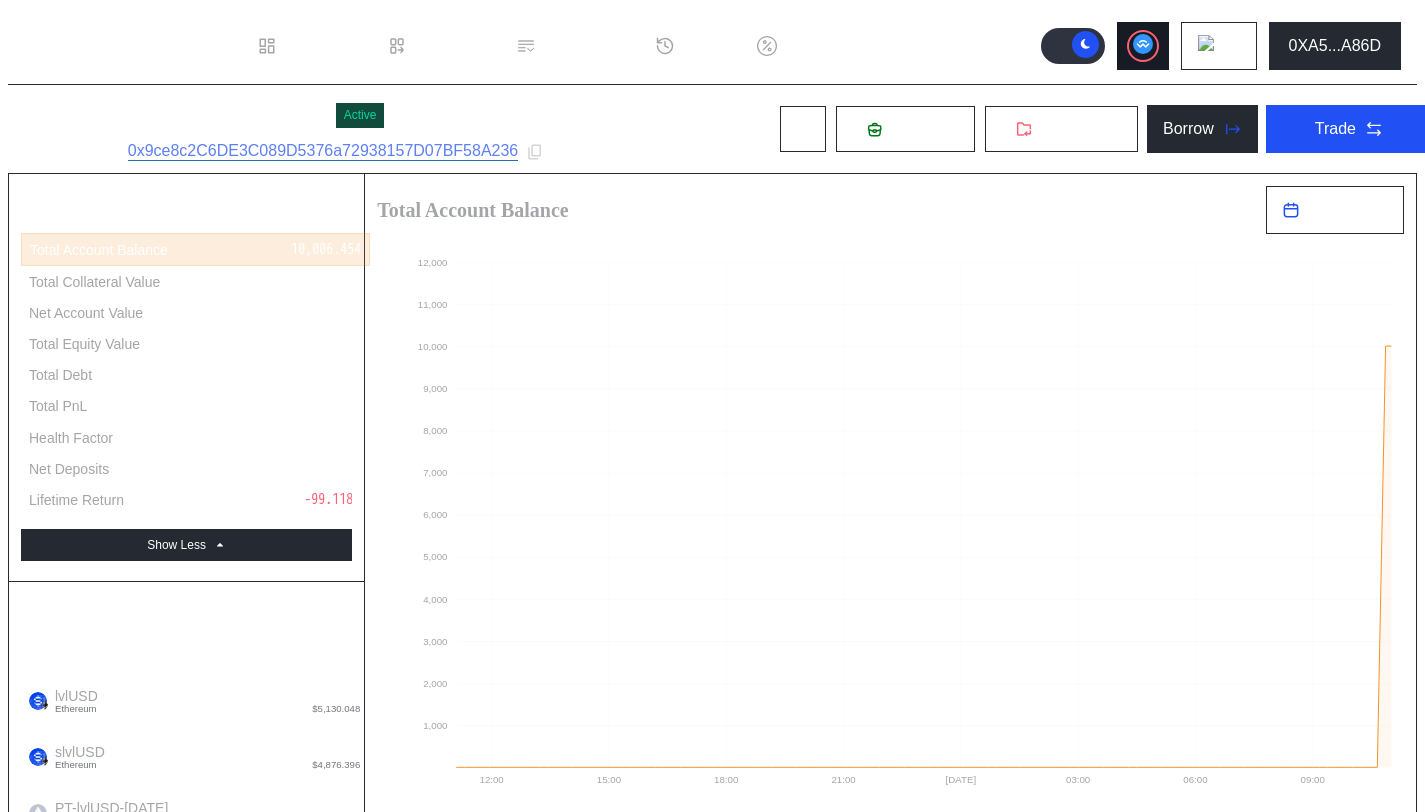 click on ".cls-1 {
fill: #fff;
stroke-width: 0px;
}
Dashboard Loan Book Permissions History Discount Factors Avalanche Ethereum Arbitrum One Polygon Base BNB Smart Chain Scroll Linea OP Mainnet Zircuit Swellchain Hemi Sonic Mainnet Berachain HyperEVM Unichain 0XA5...A86D" at bounding box center [712, 46] 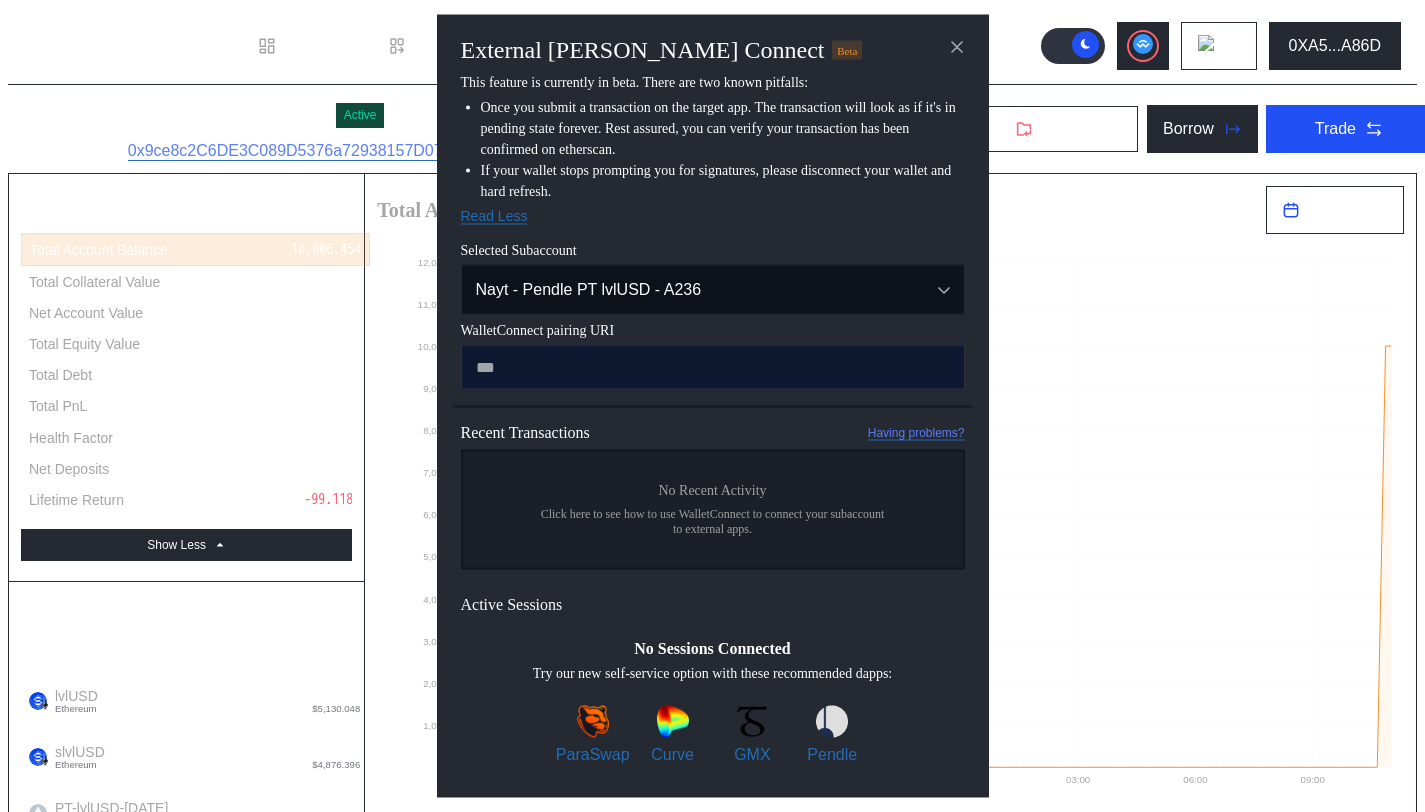 click at bounding box center (713, 367) 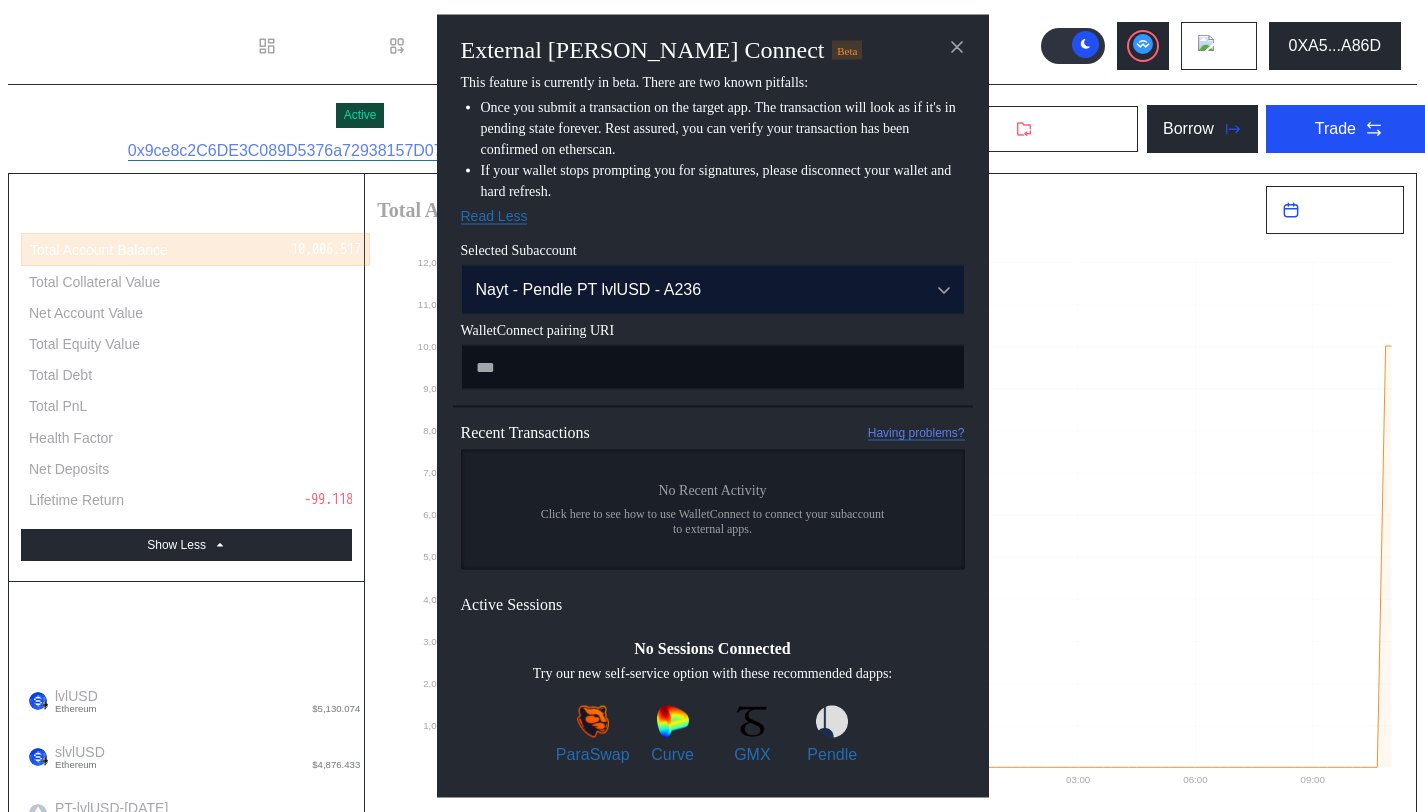 click on "Nayt - Pendle PT lvlUSD - A236" at bounding box center [713, 290] 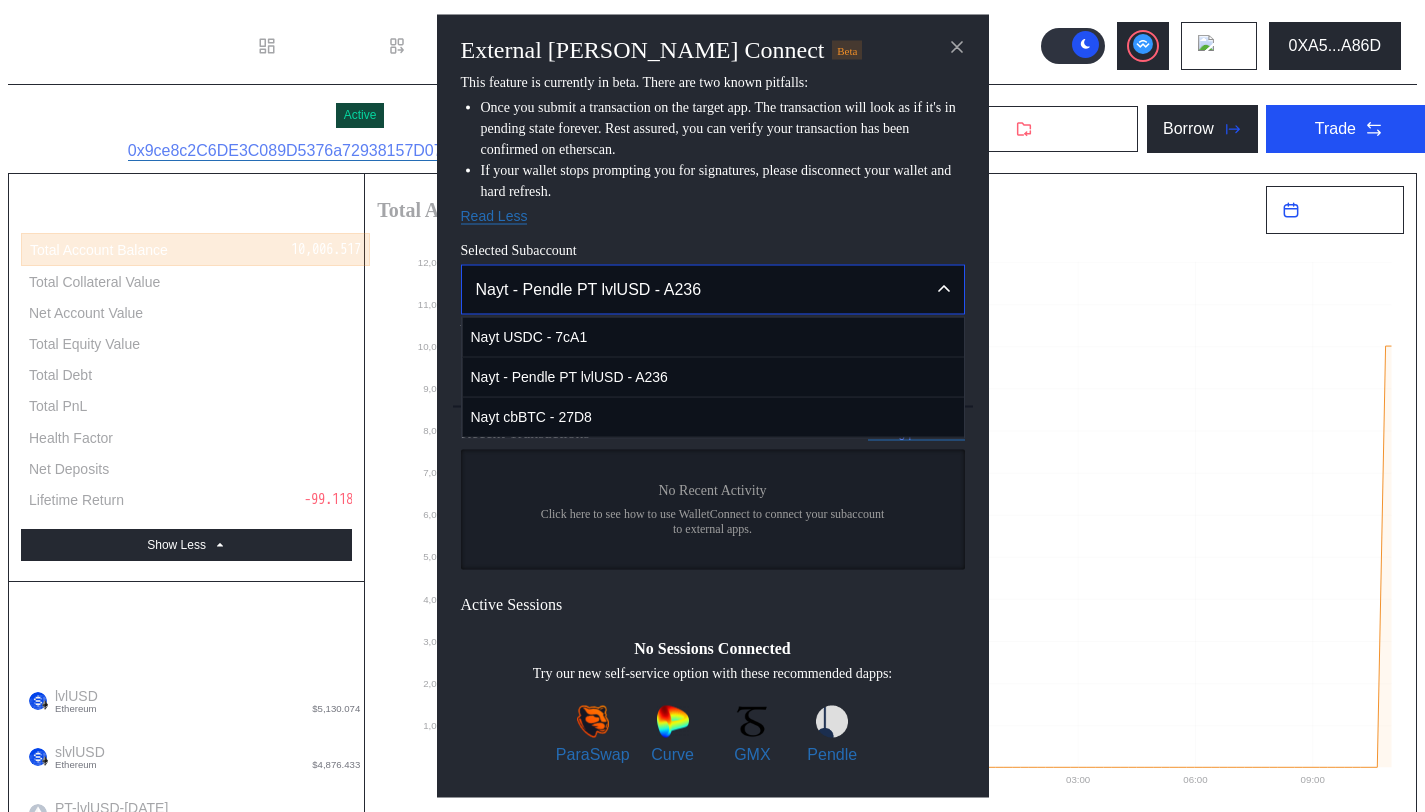 click on "Nayt - Pendle PT lvlUSD - A236" at bounding box center (713, 290) 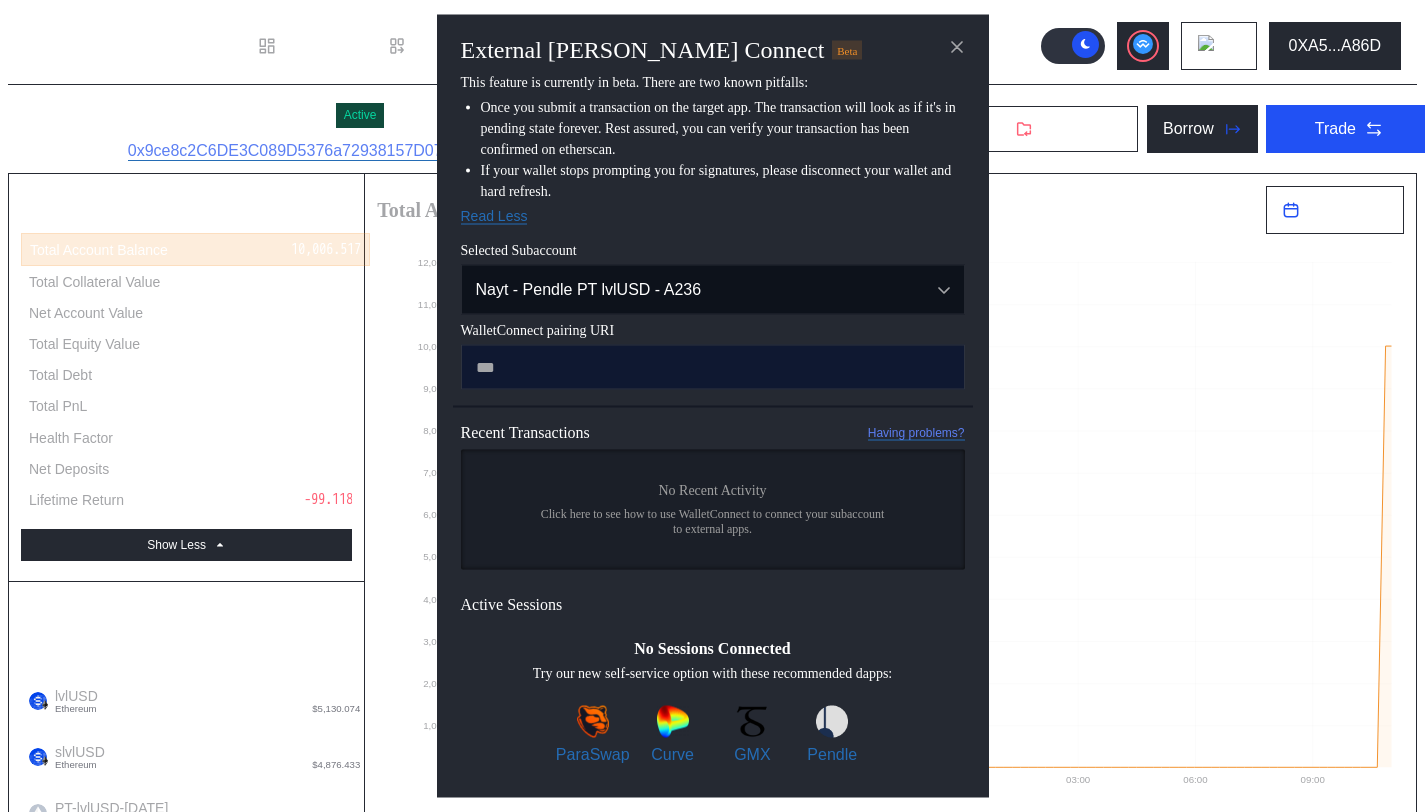 click at bounding box center (713, 367) 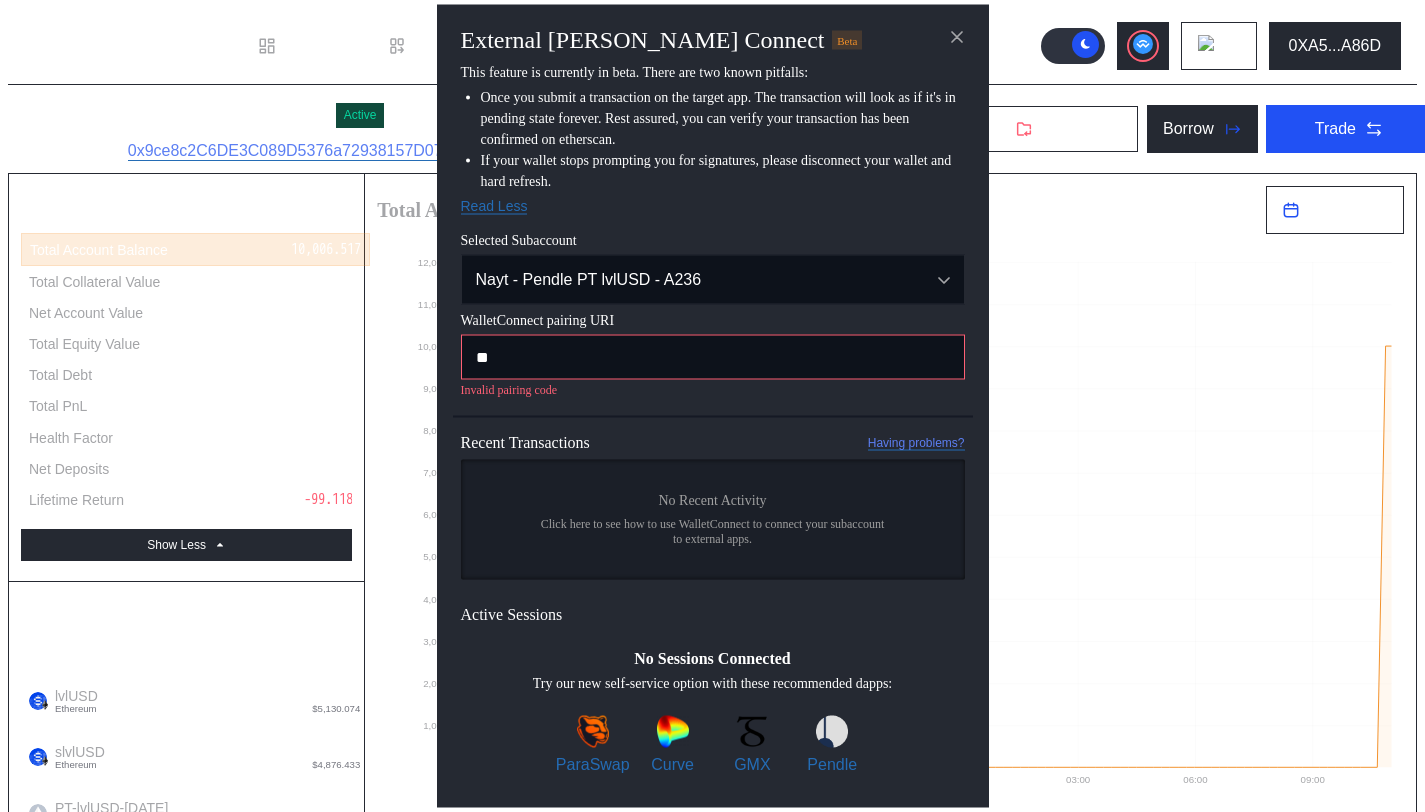 type on "*" 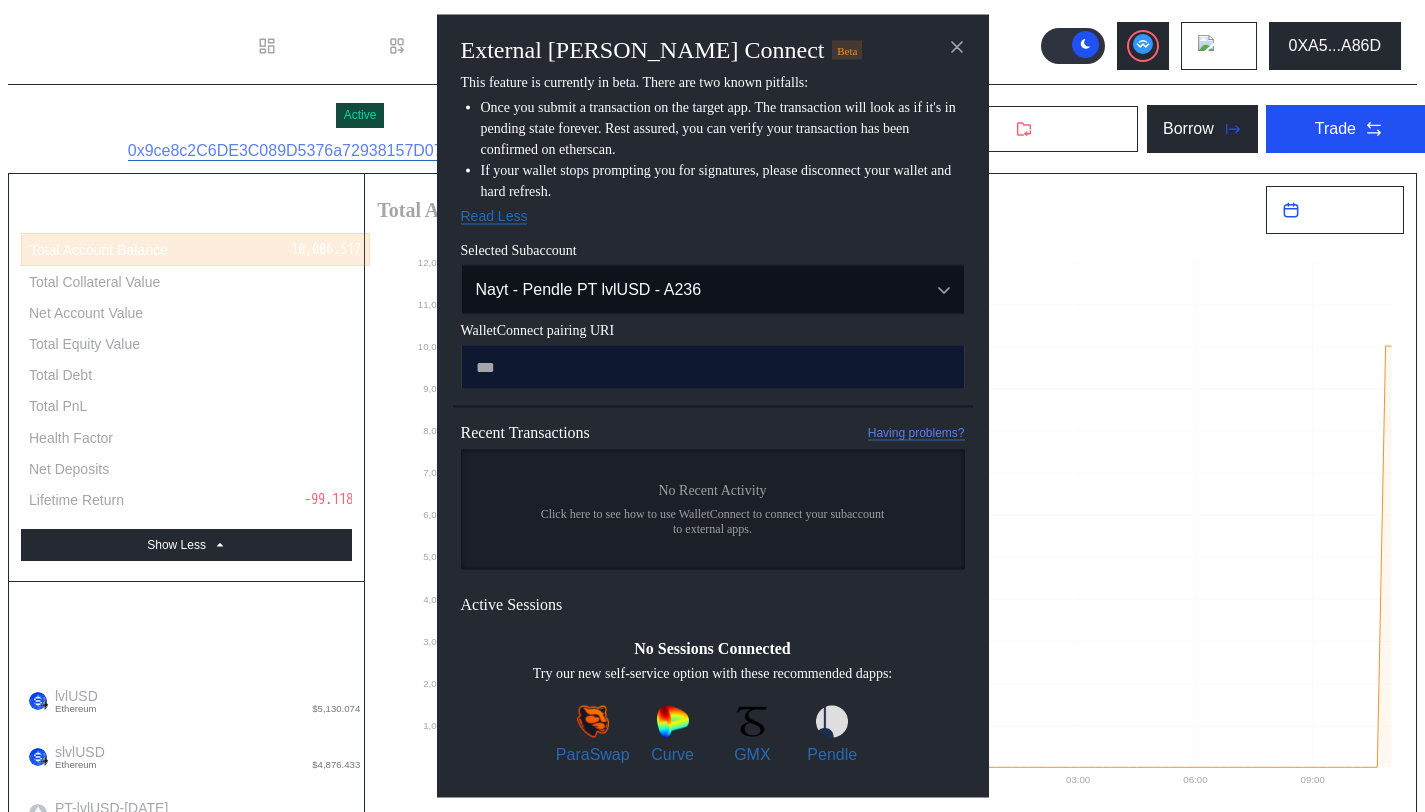 paste on "**********" 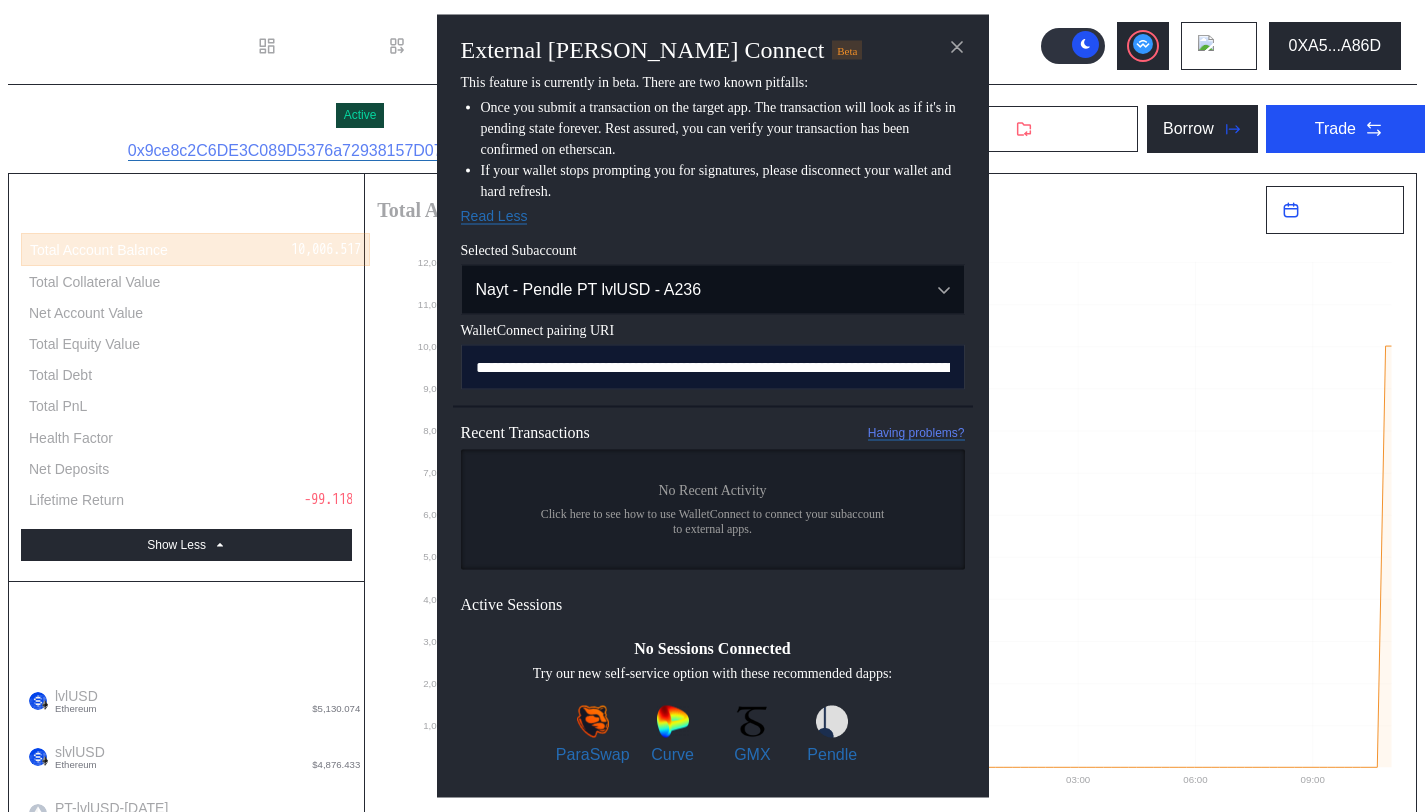 scroll, scrollTop: 0, scrollLeft: 1212, axis: horizontal 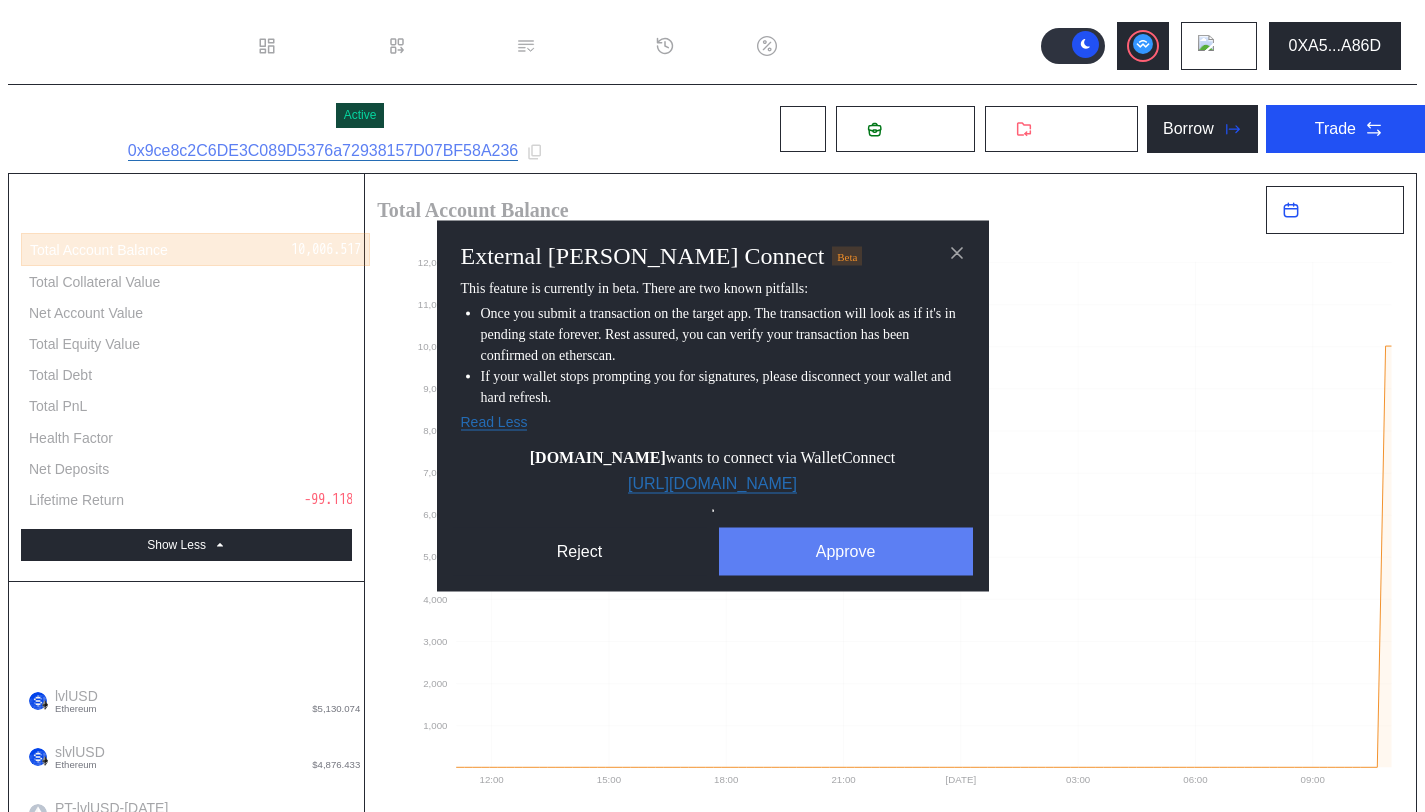 click on "Approve" at bounding box center (846, 552) 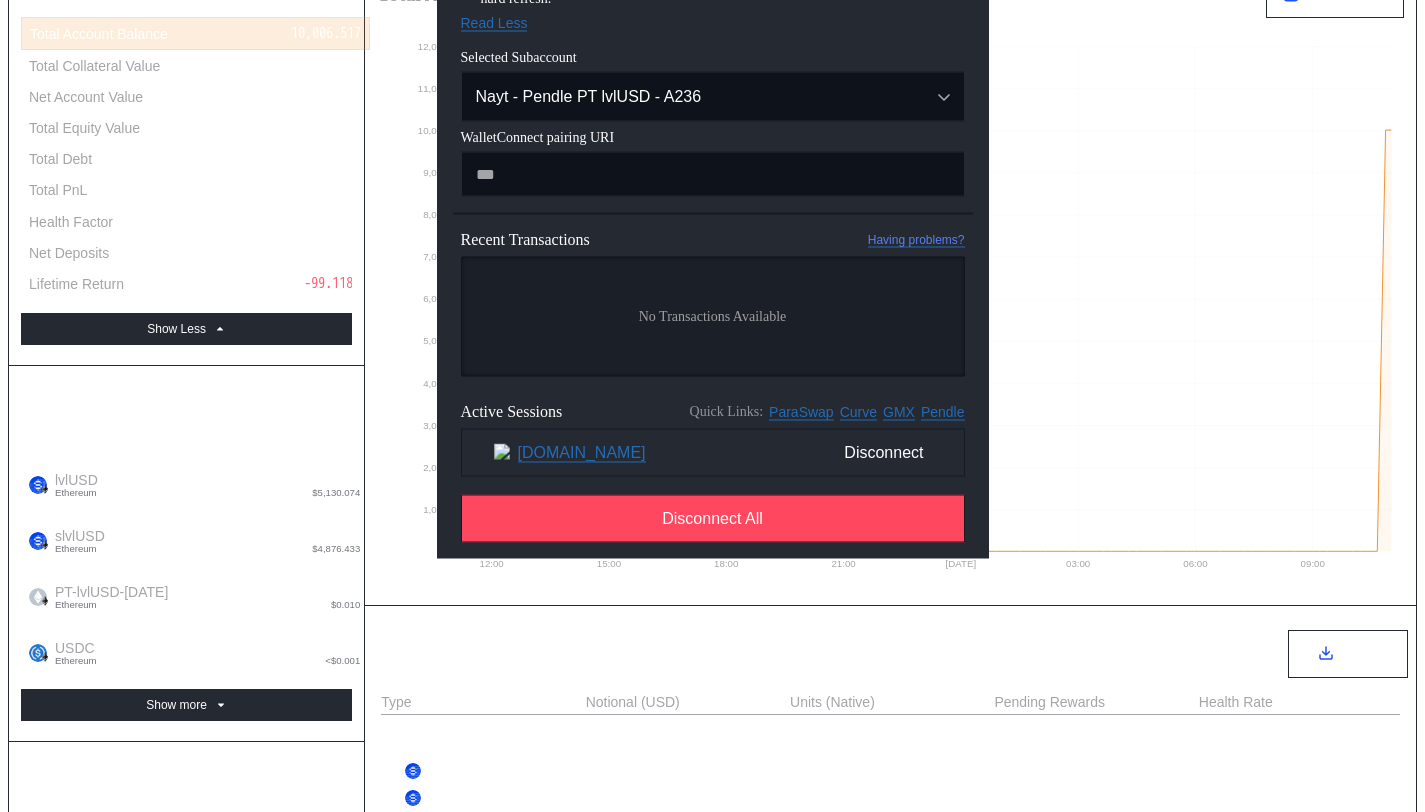 scroll, scrollTop: 217, scrollLeft: 0, axis: vertical 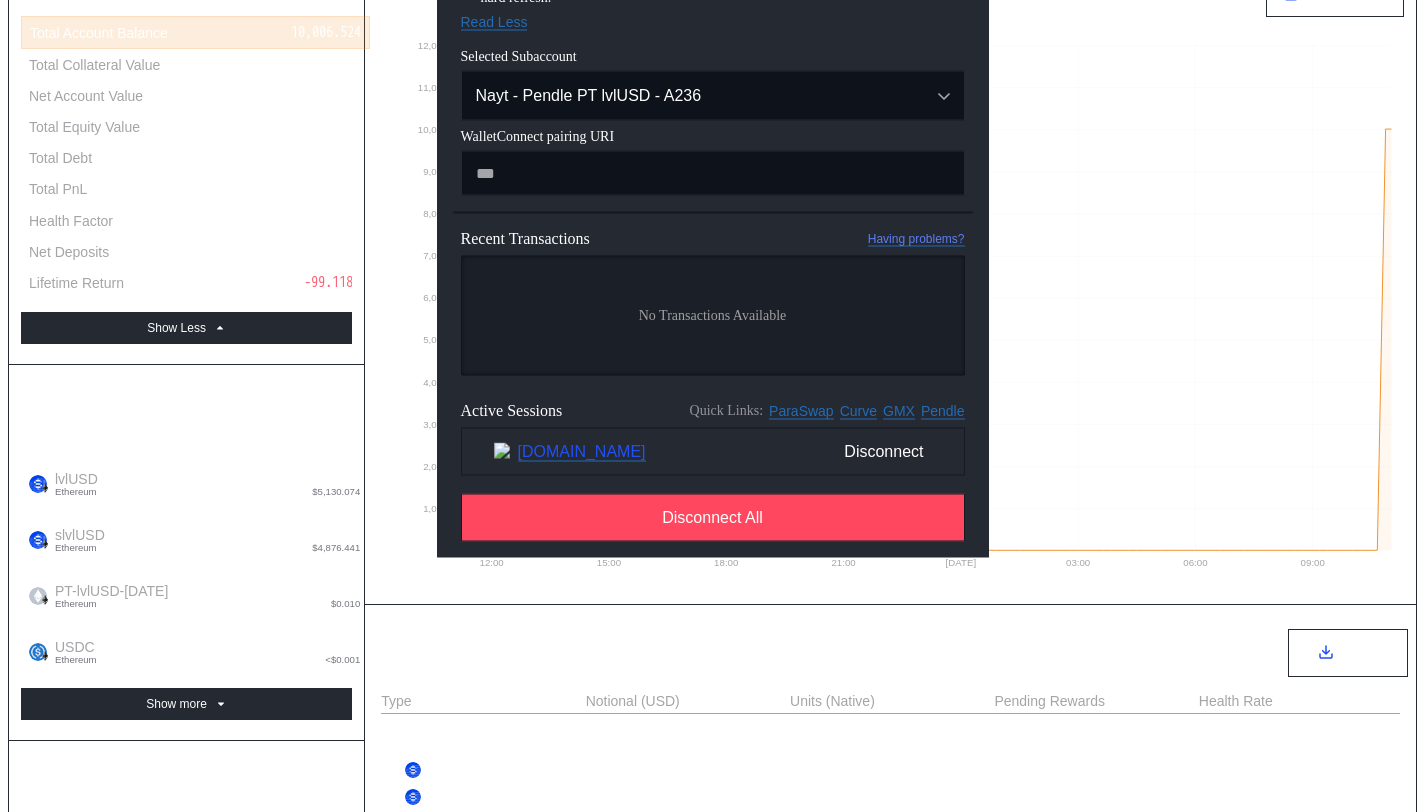 click on "www.curve.finance" at bounding box center [582, 451] 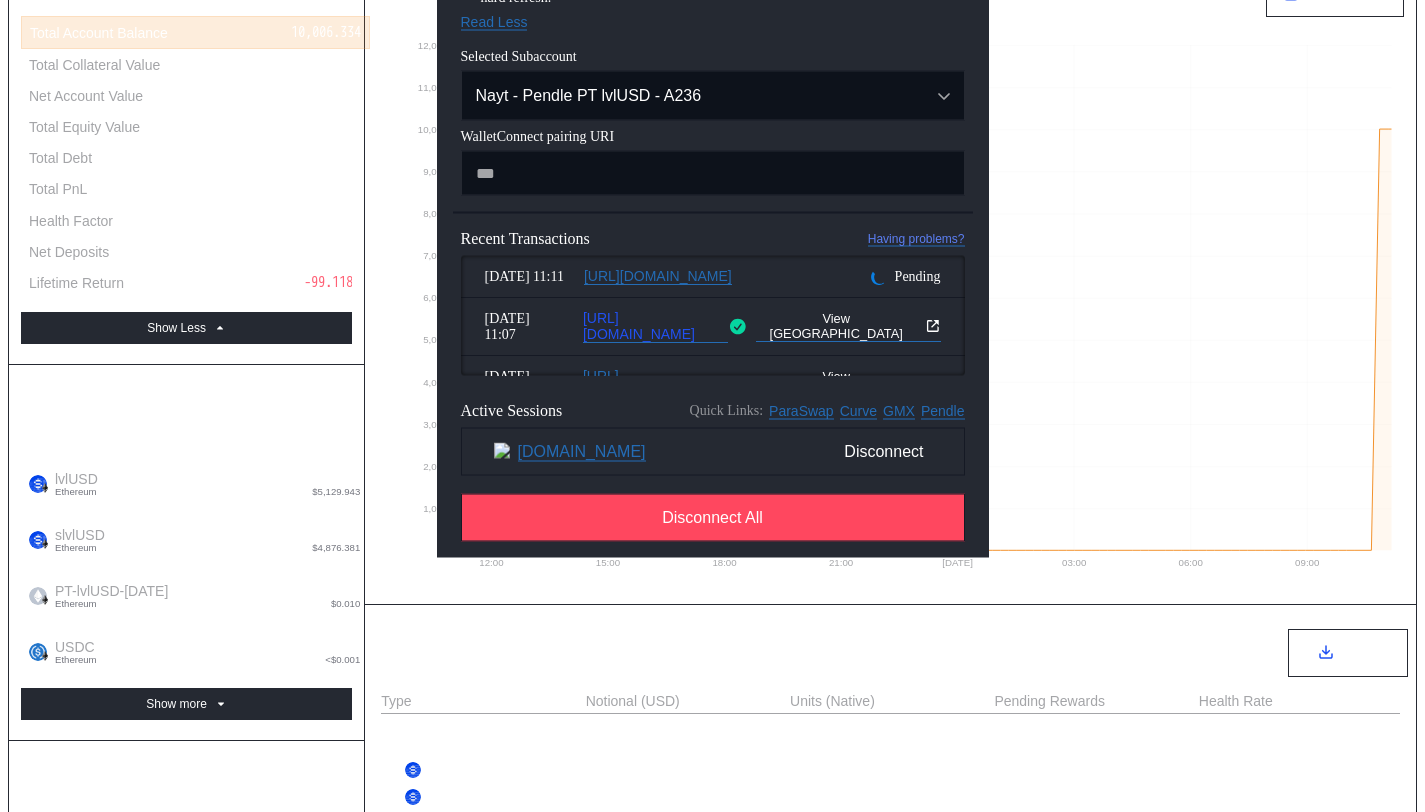 click on "https://www.curve.finance" at bounding box center [655, 326] 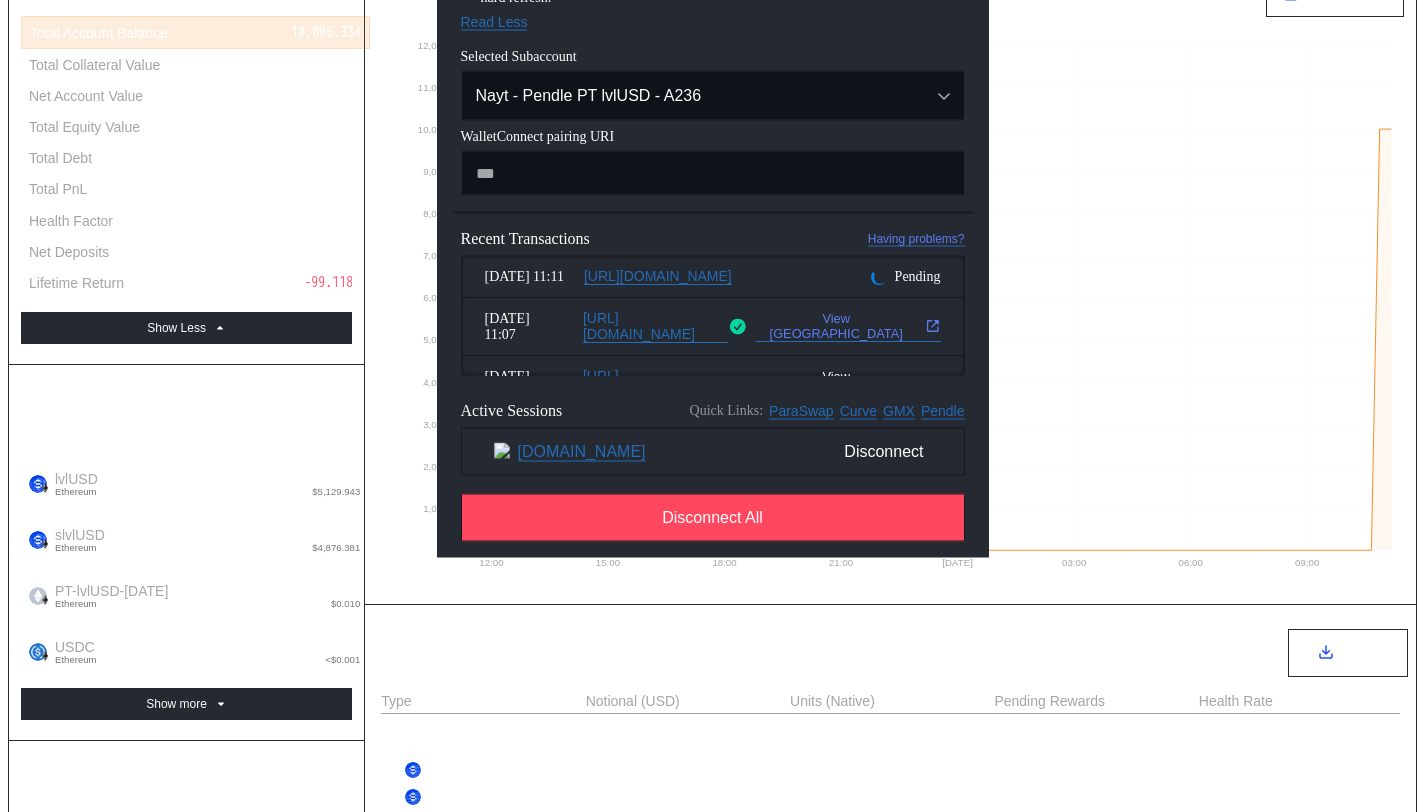 click on "View TX" at bounding box center [848, 326] 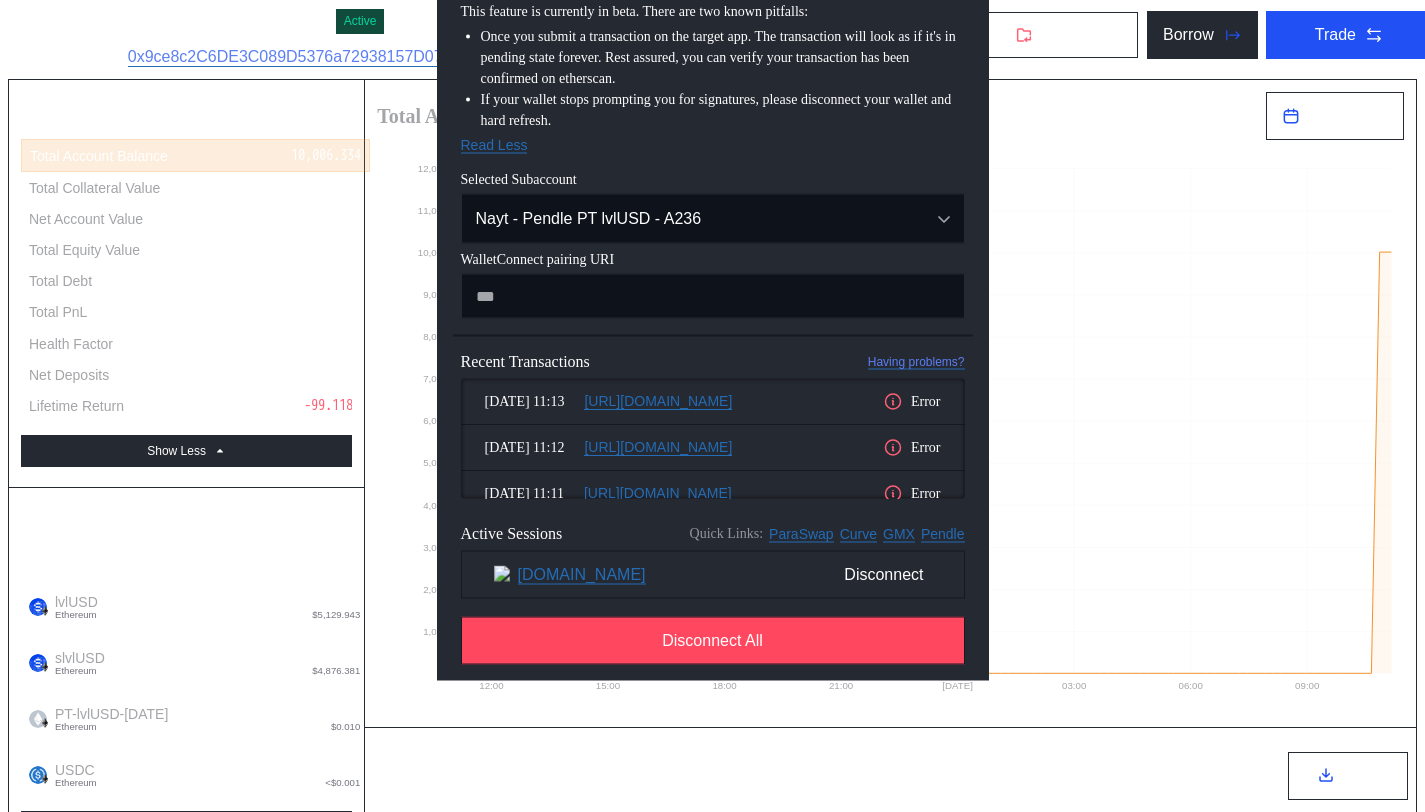 scroll, scrollTop: 93, scrollLeft: 0, axis: vertical 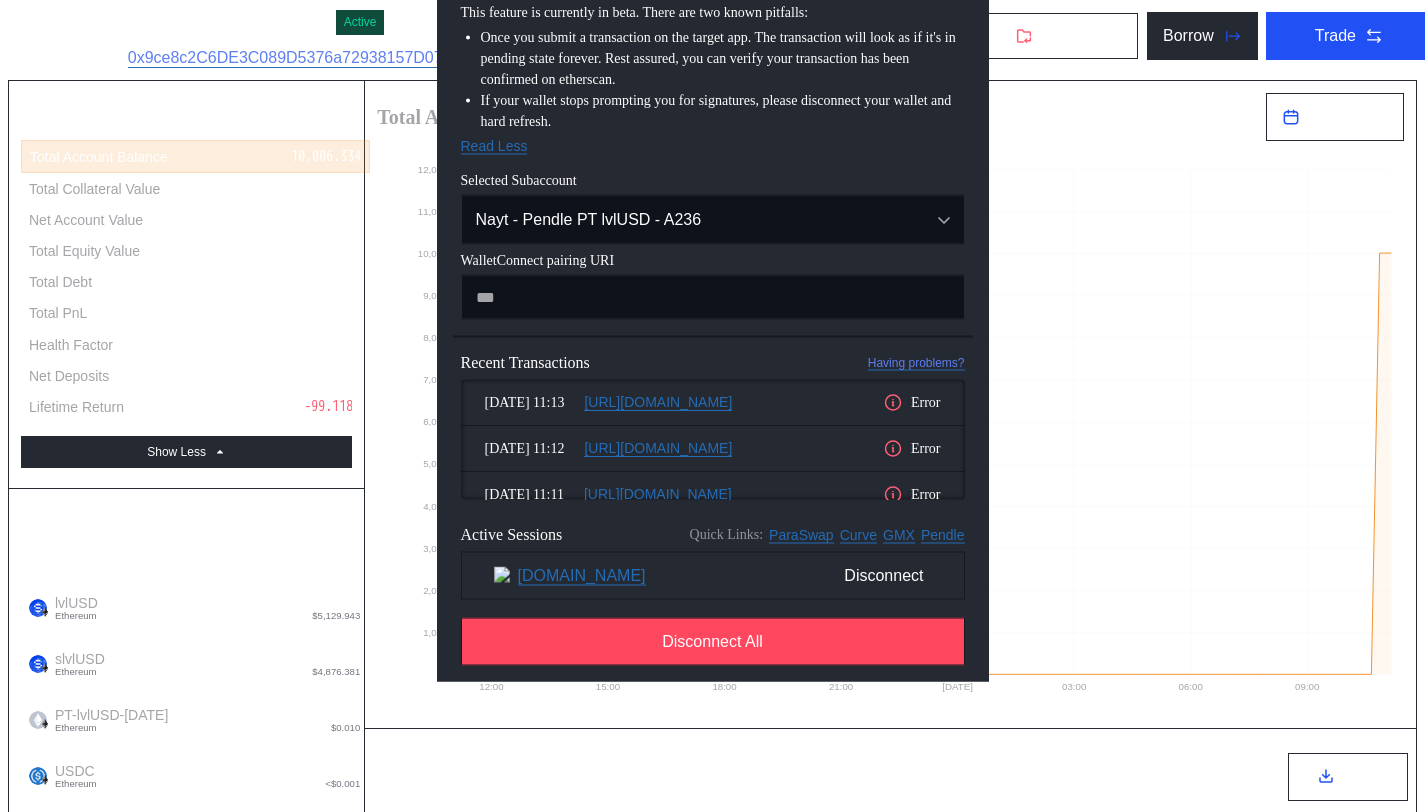 click on "External dApp Connect Beta This feature is currently in beta. There are two known pitfalls:   Once you submit a transaction on the target app. The transaction will look as if it's in pending state forever. Rest assured, you can verify your transaction has been confirmed on etherscan. If your wallet stops prompting you for signatures, please disconnect your wallet and hard refresh.   Read Less Selected Subaccount Nayt - Pendle PT lvlUSD - A236 Nayt USDC  - 7cA1 Nayt - Pendle PT lvlUSD - A236 Nayt cbBTC - 27D8 WalletConnect pairing URI Recent Transactions Having problems? Jul 08, 11:13 https://www.curve.finance Error Jul 08, 11:12 https://www.curve.finance Error Jul 08, 11:11 https://www.curve.finance Error Jul 08, 11:07 https://www.curve.finance View TX Jul 08, 11:04 https://www.curve.finance View TX Checking if the selected subaccount has account abstraction enabled Active Sessions Quick Links: ParaSwap Curve GMX Pendle www.curve.finance Disconnect Disconnect All" at bounding box center (712, 1582) 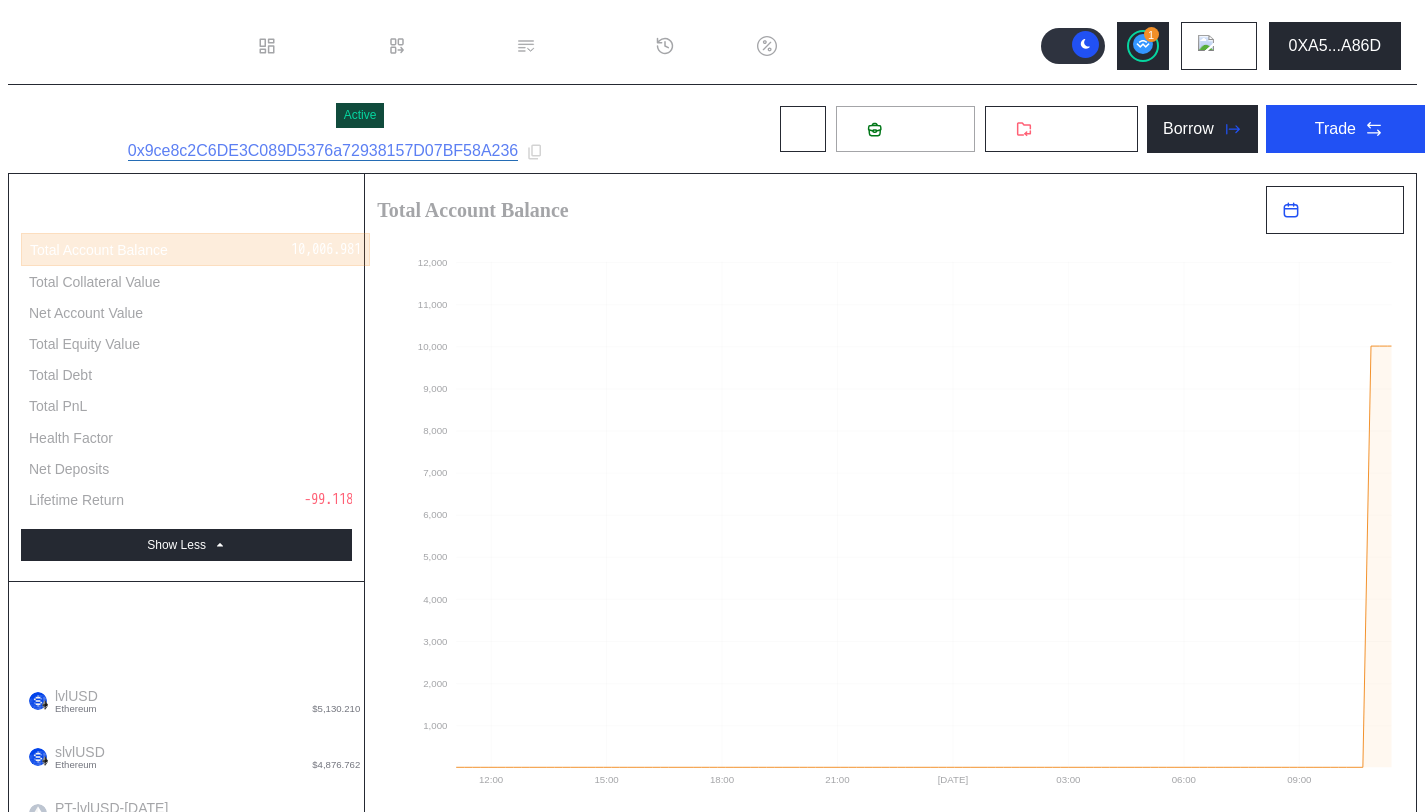 click on "Deposit" at bounding box center (905, 129) 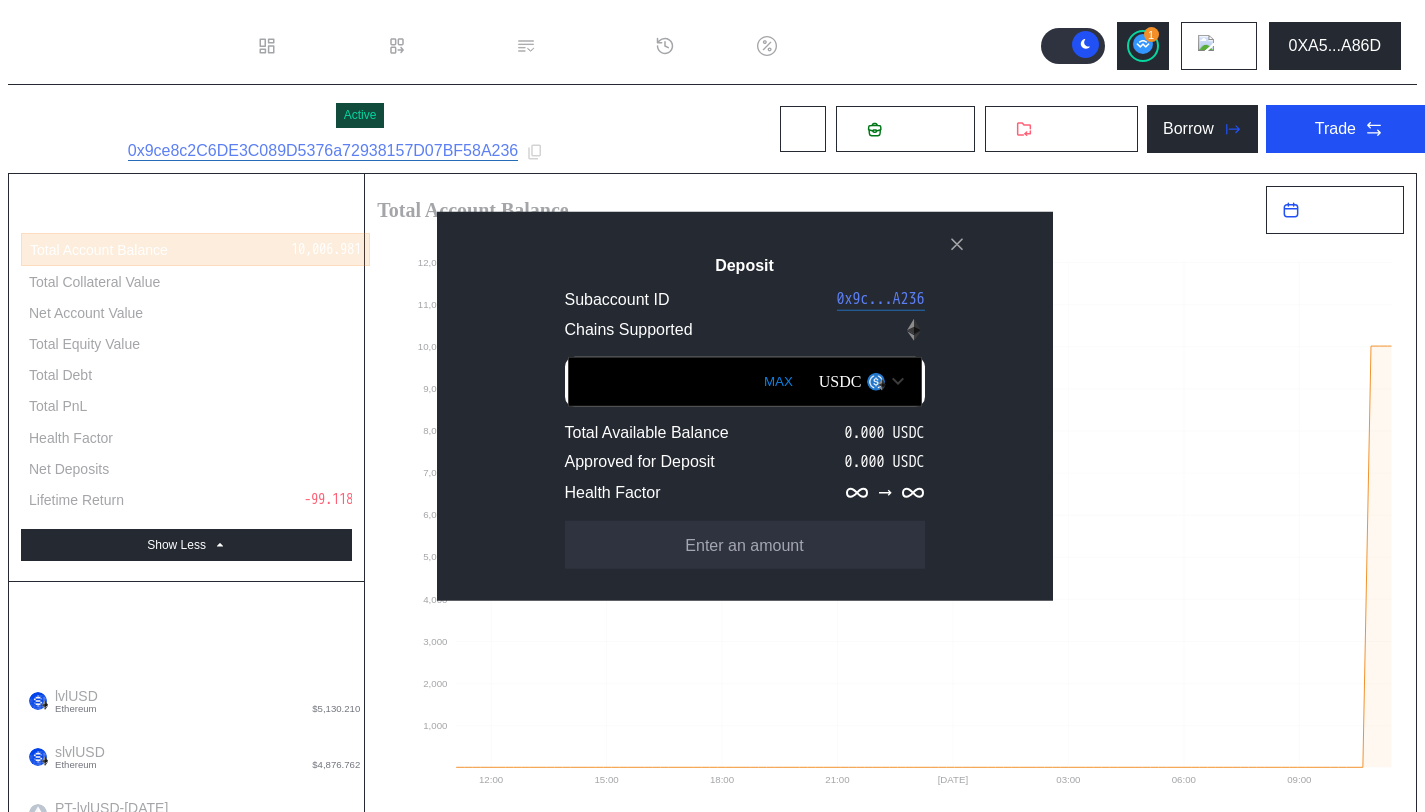 click on "USDC" at bounding box center (840, 381) 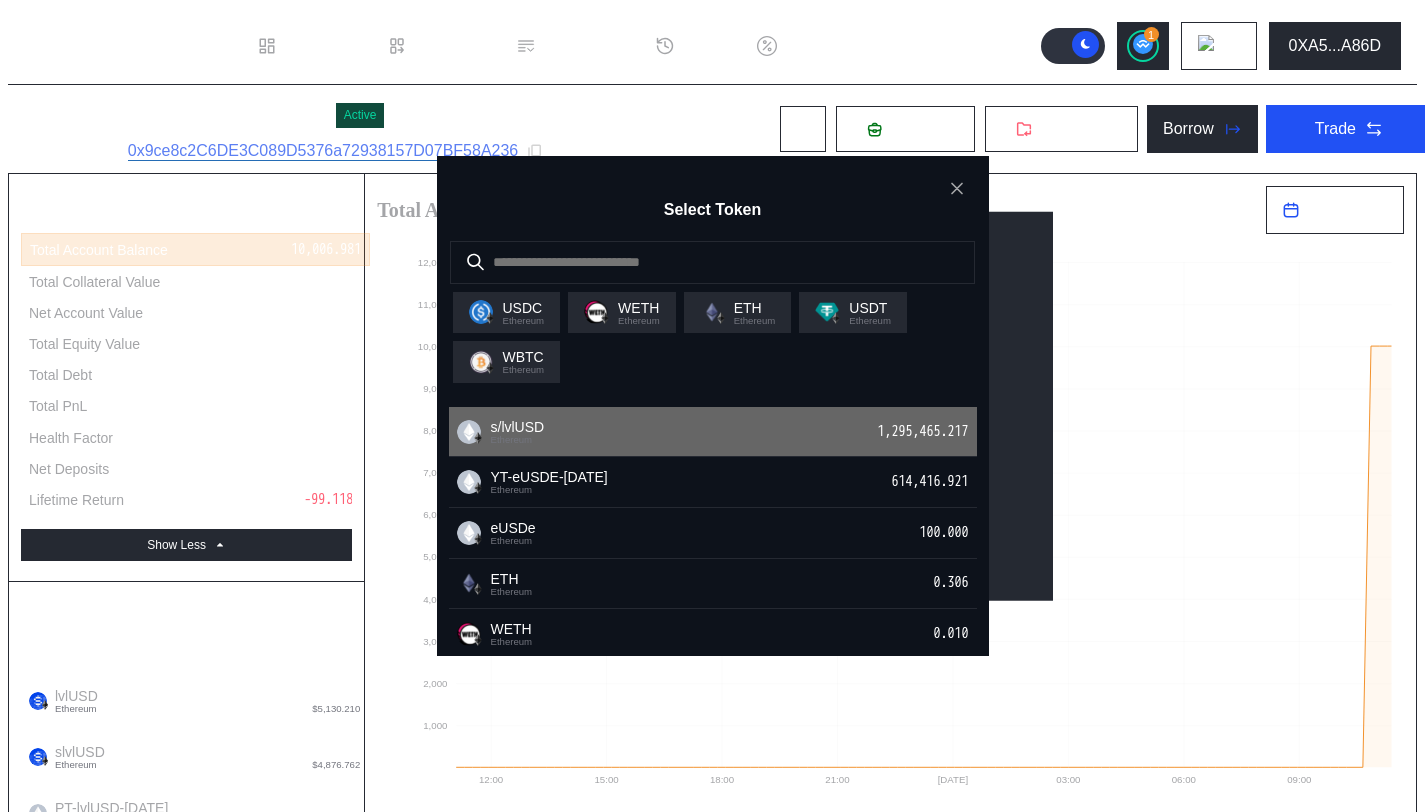 click on "s/lvlUSD Ethereum 1,295,465.217" at bounding box center [713, 432] 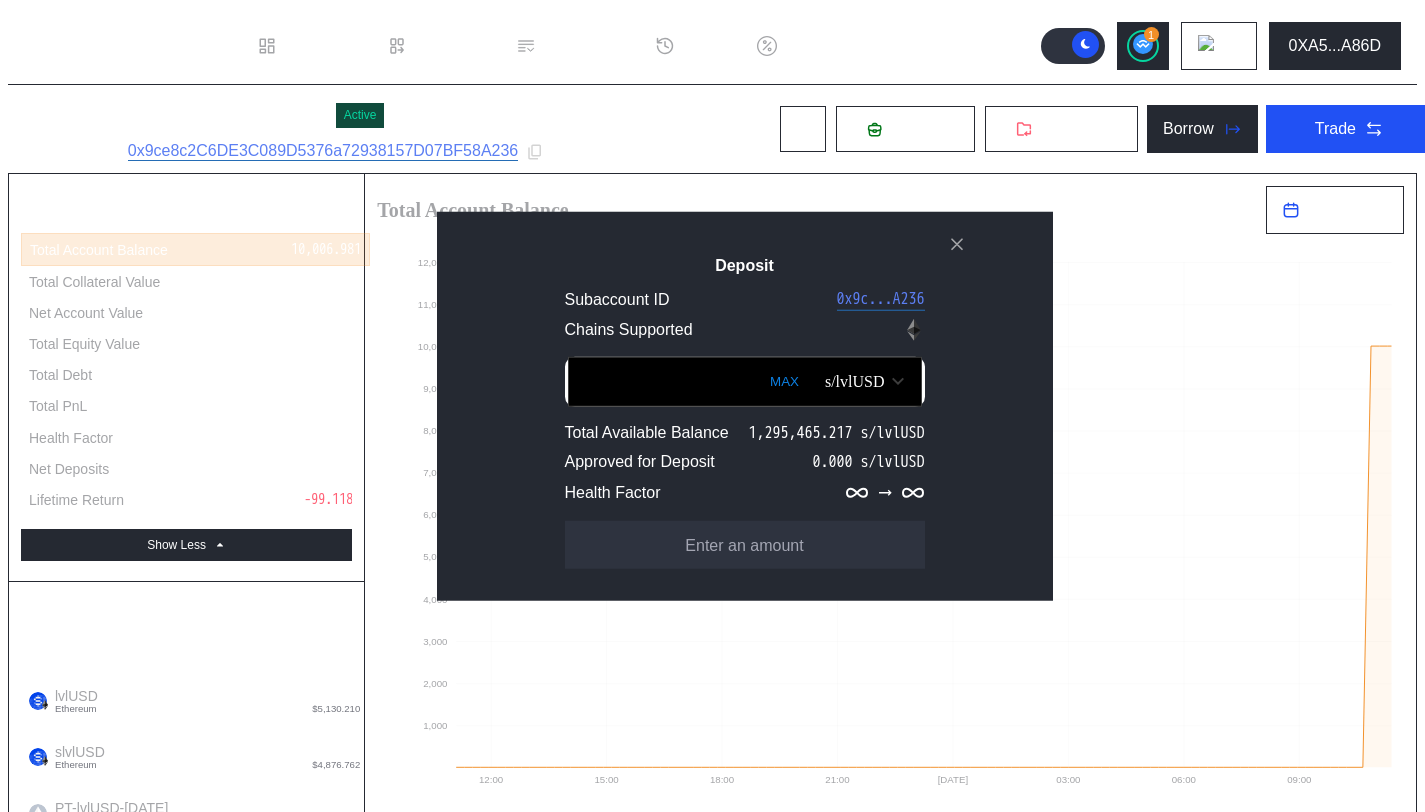 click on "s/lvlUSD" at bounding box center (893, 432) 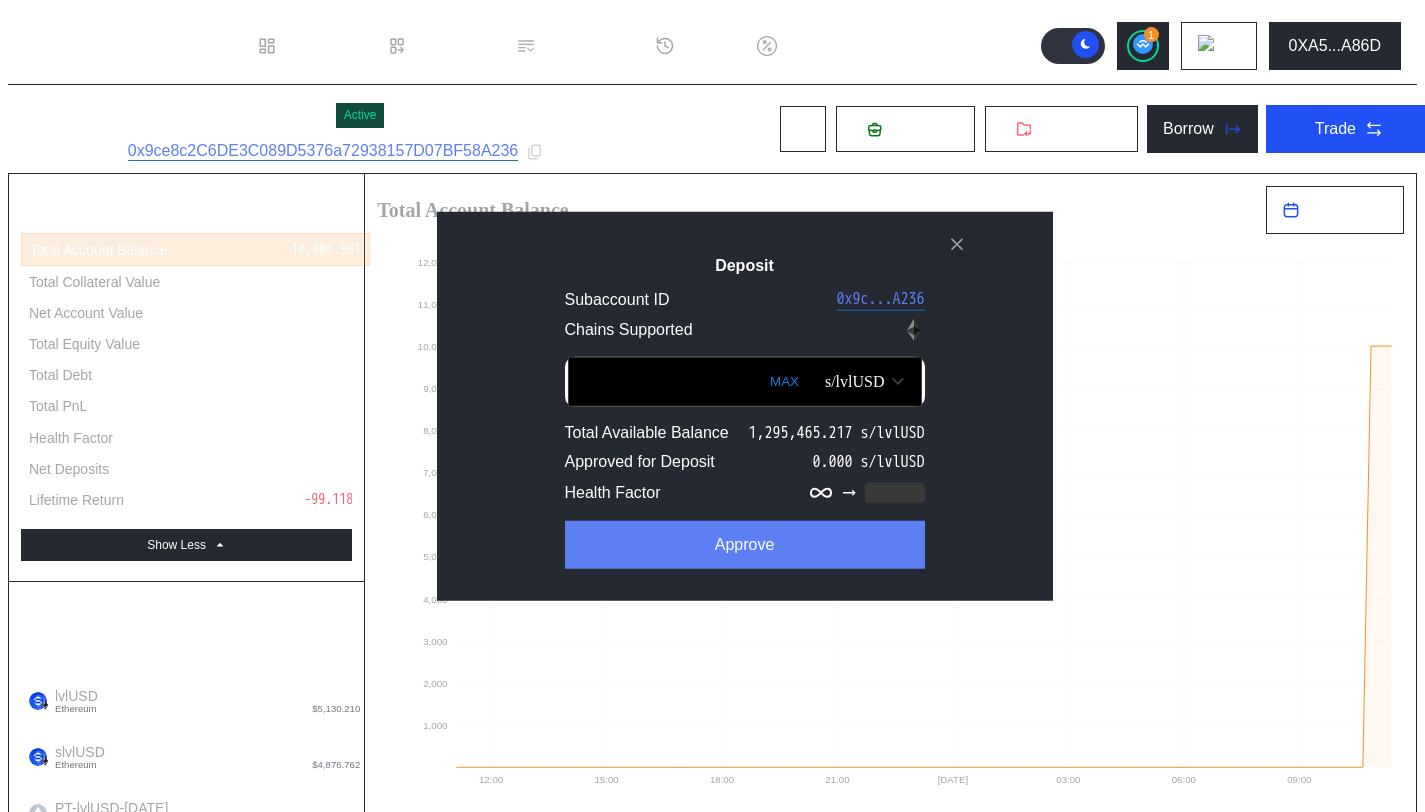 click on "Approve" at bounding box center (745, 544) 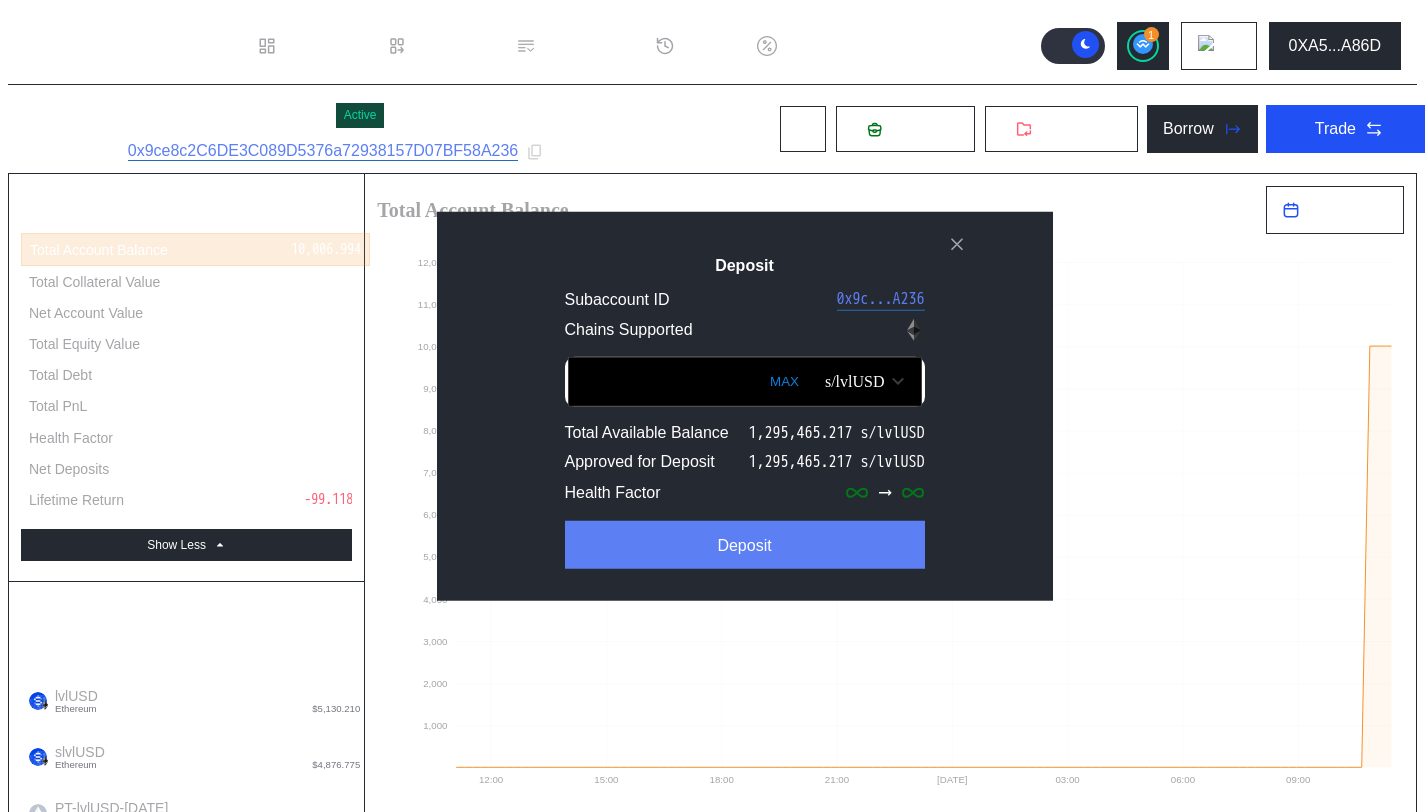 click on "Deposit" at bounding box center (745, 544) 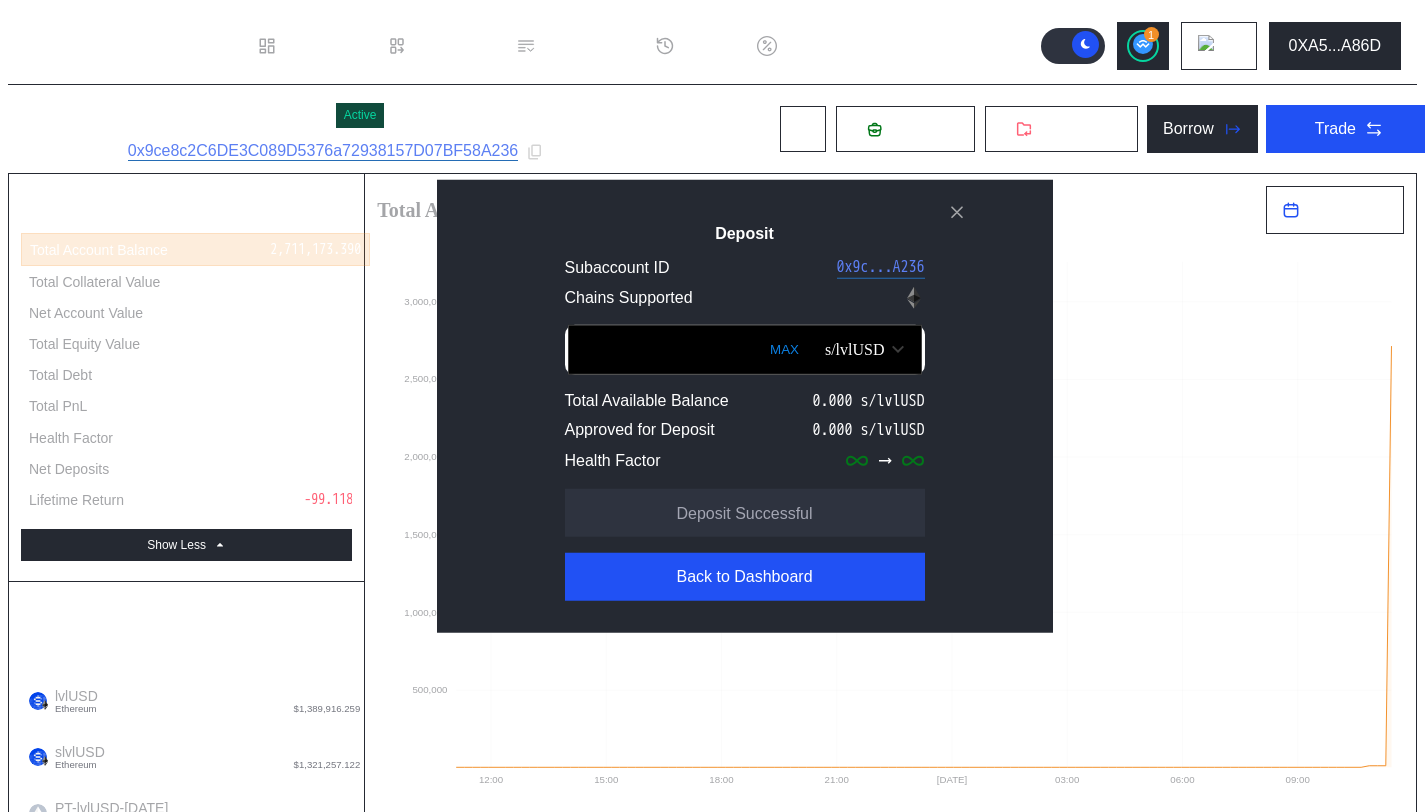 type 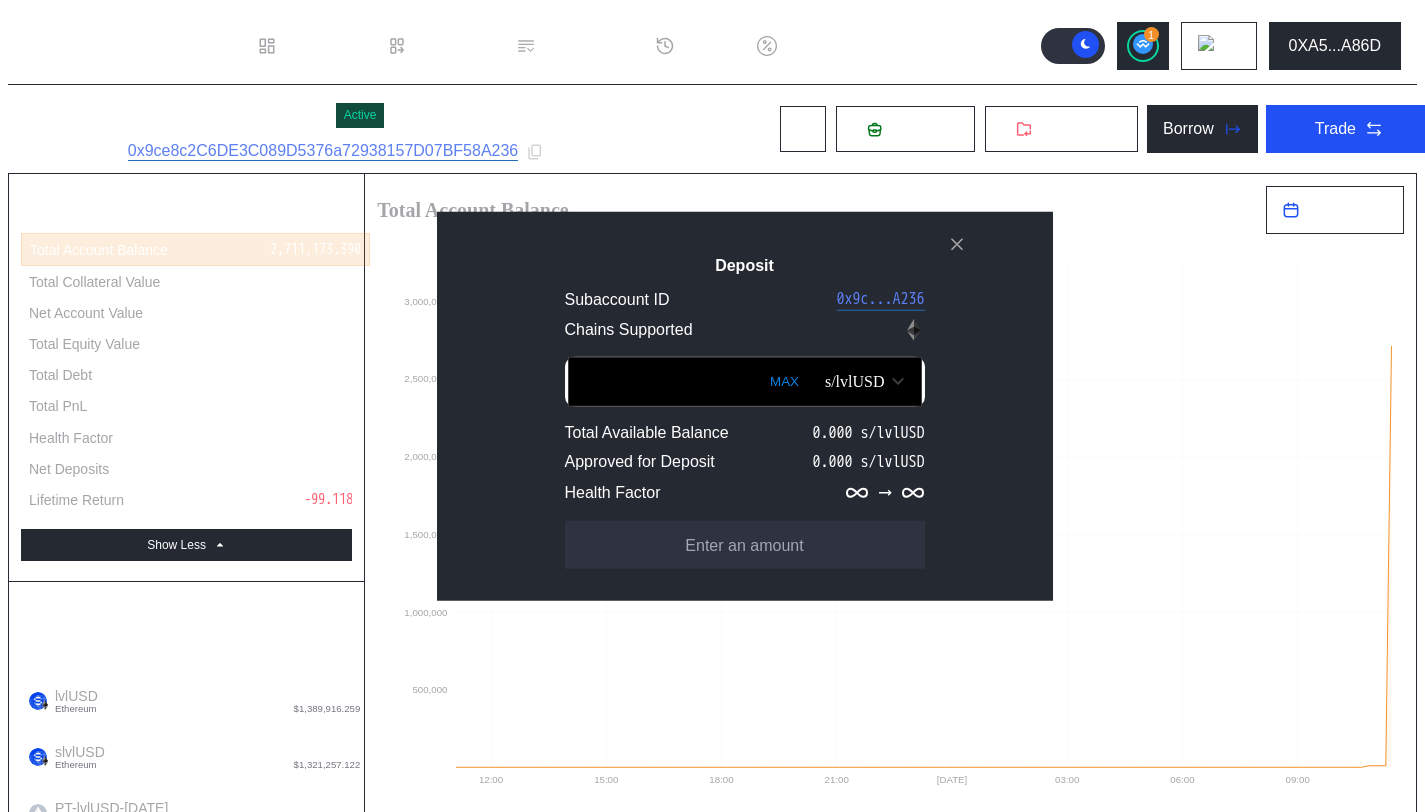 click 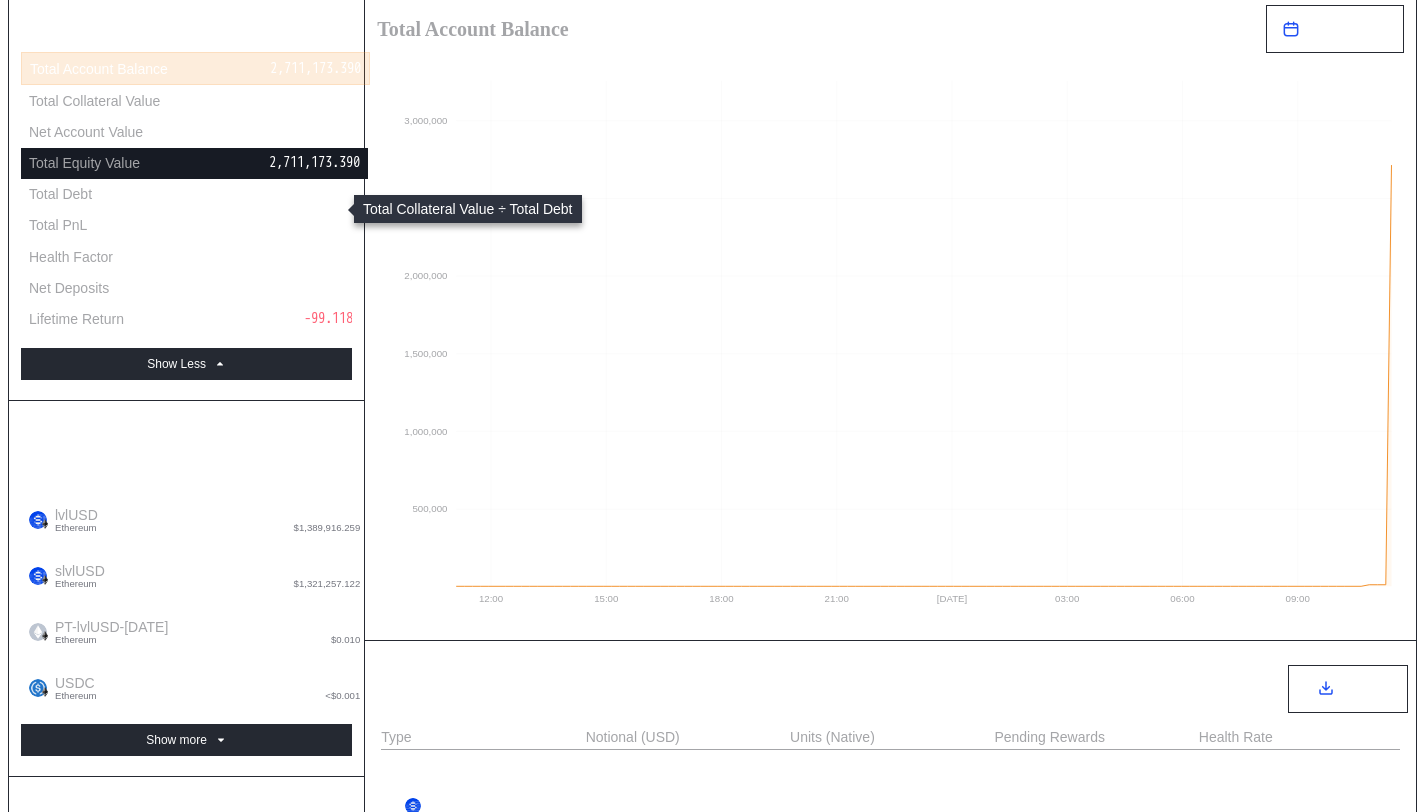 scroll, scrollTop: 473, scrollLeft: 0, axis: vertical 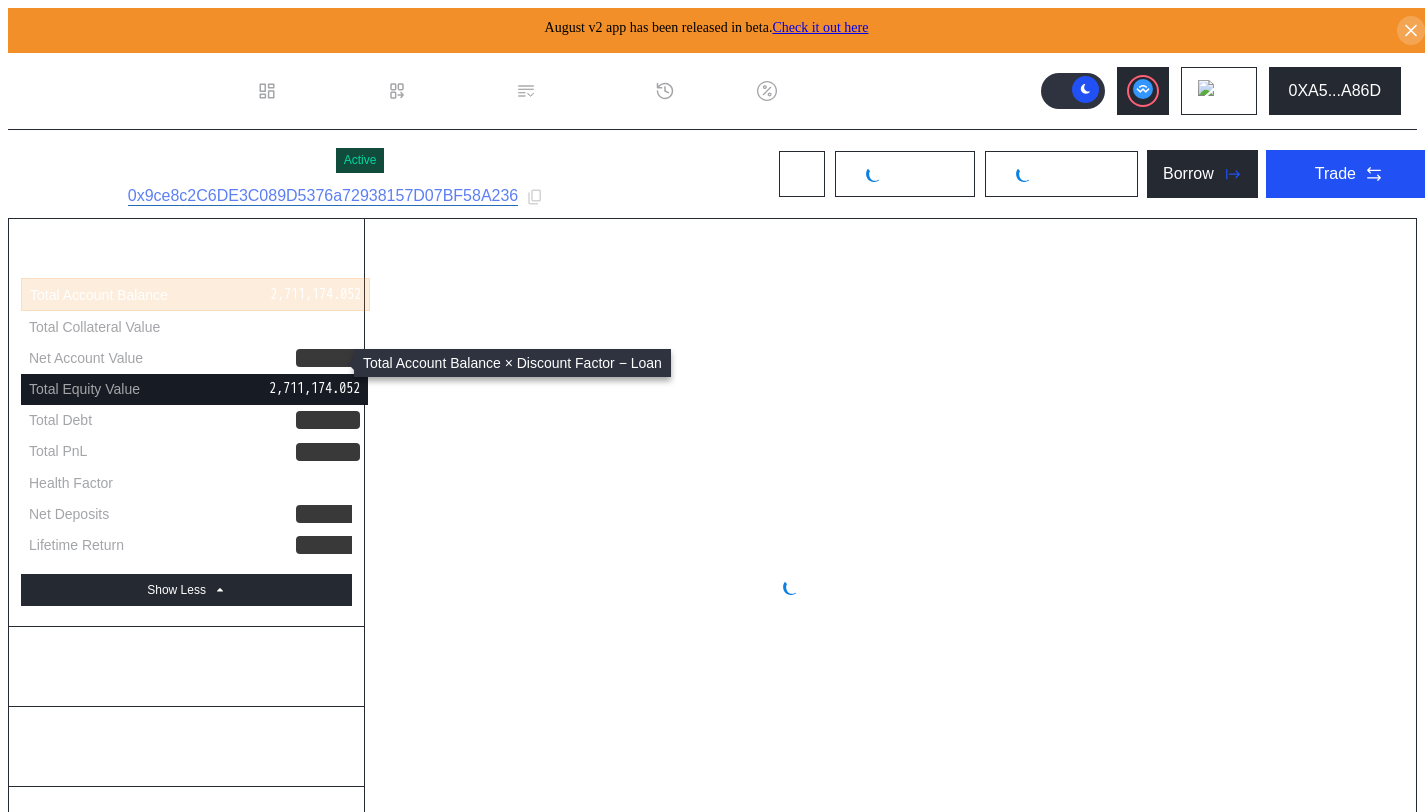 select on "*" 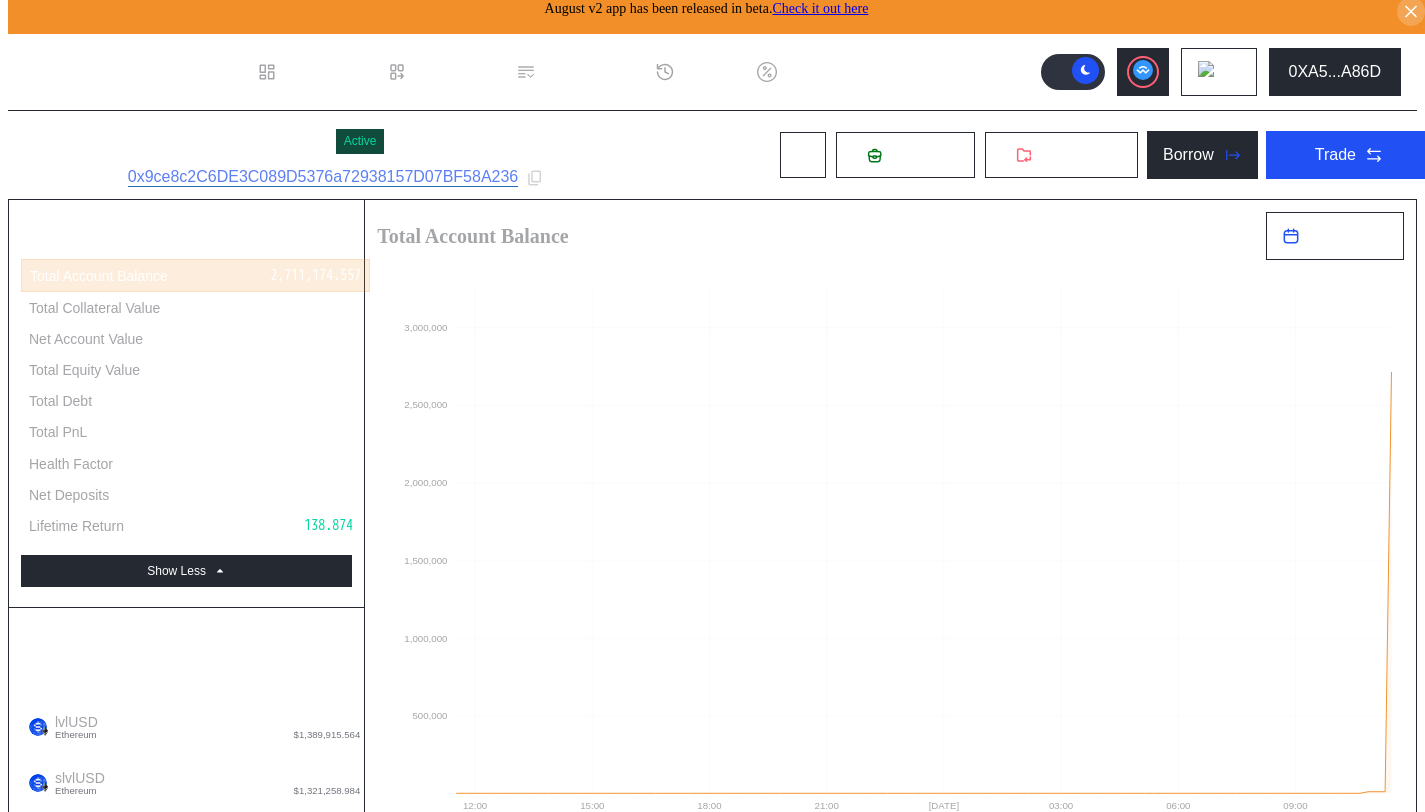 scroll, scrollTop: 0, scrollLeft: 0, axis: both 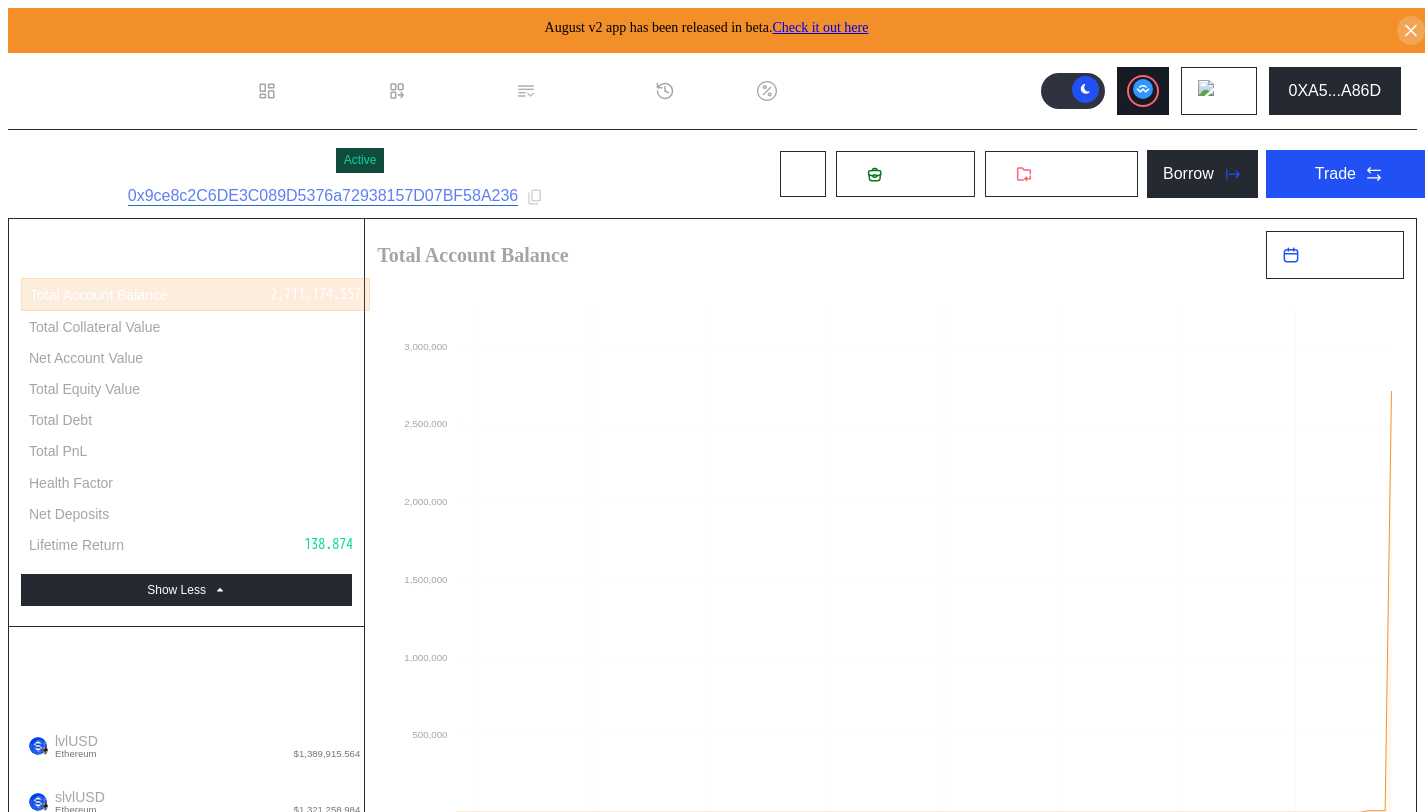 click at bounding box center [1143, 91] 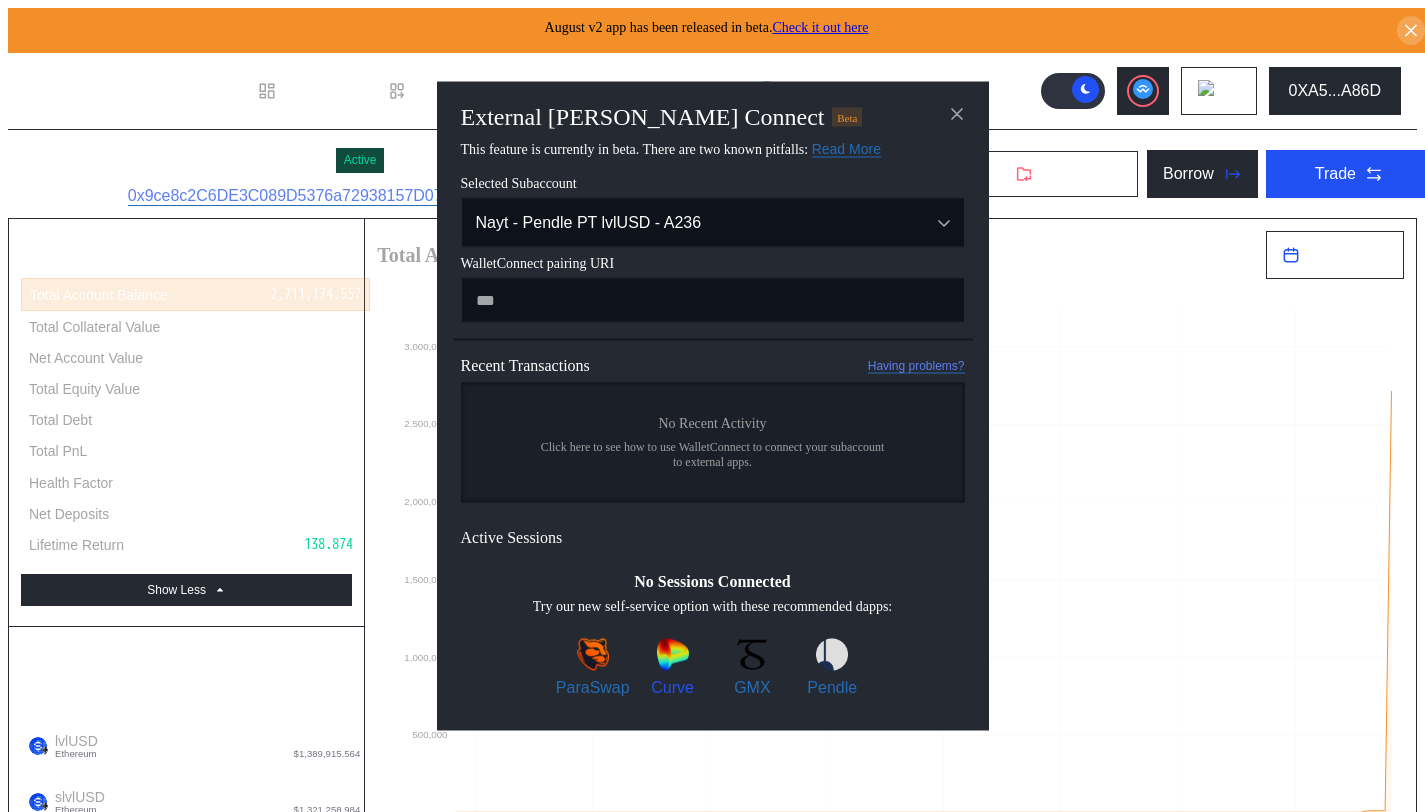 click at bounding box center (673, 655) 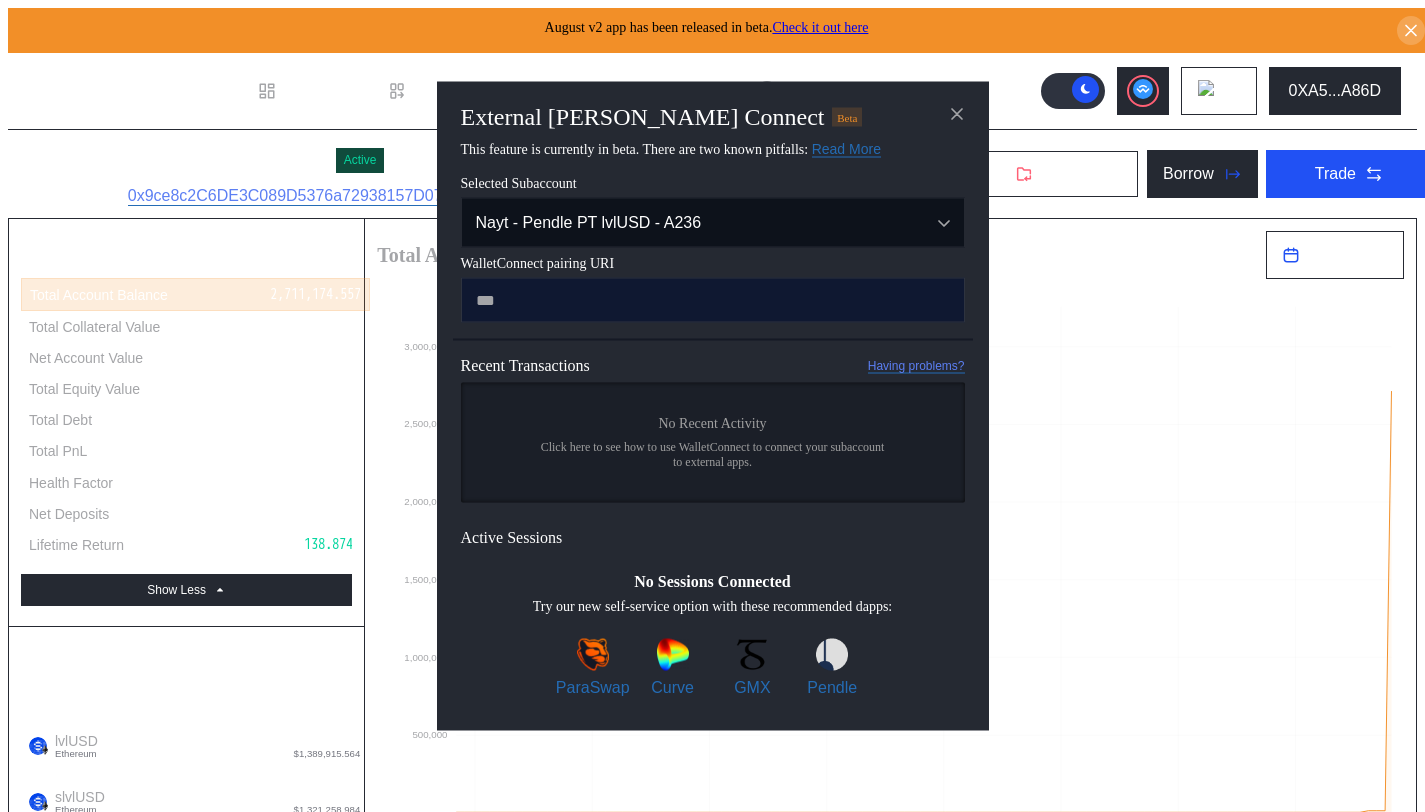 click at bounding box center (713, 300) 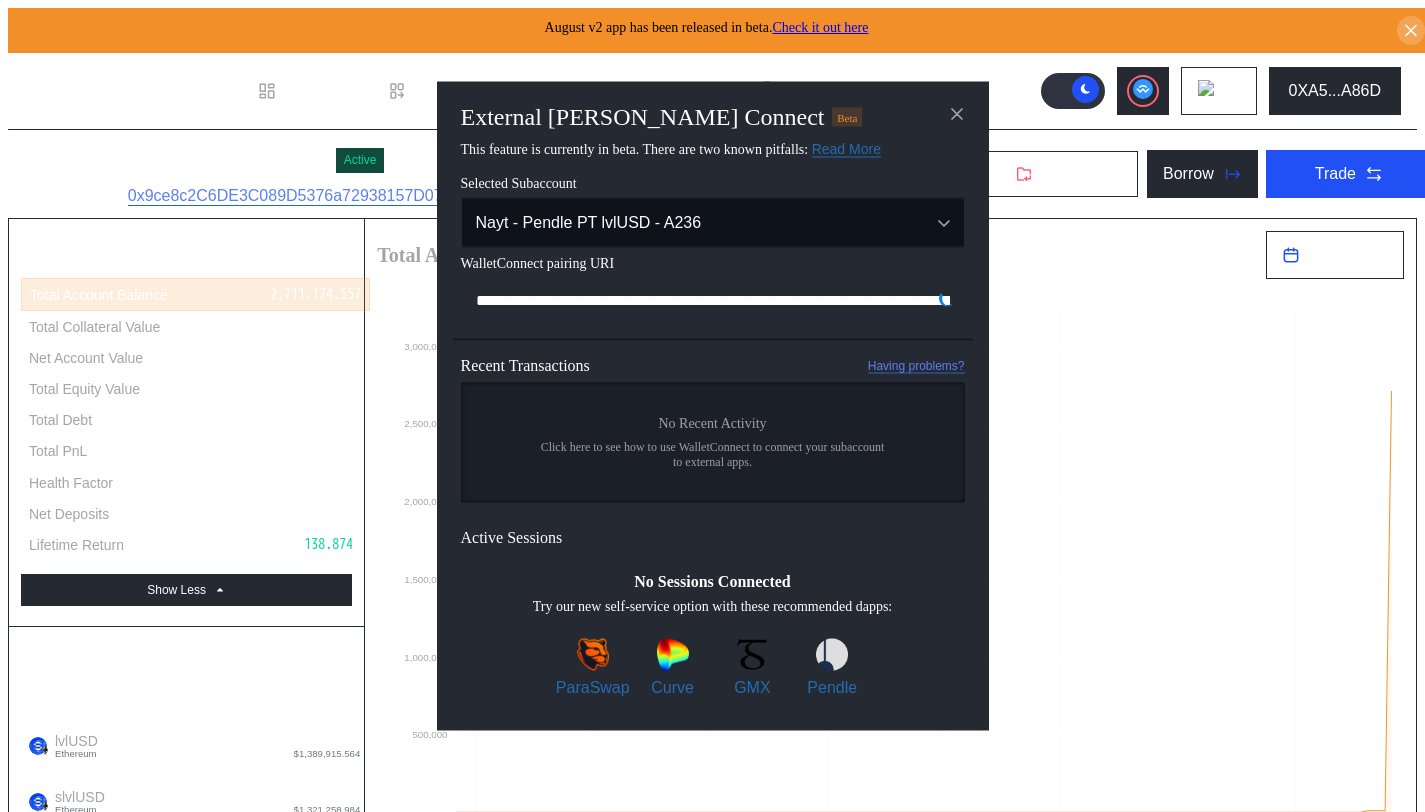 scroll, scrollTop: 0, scrollLeft: 1192, axis: horizontal 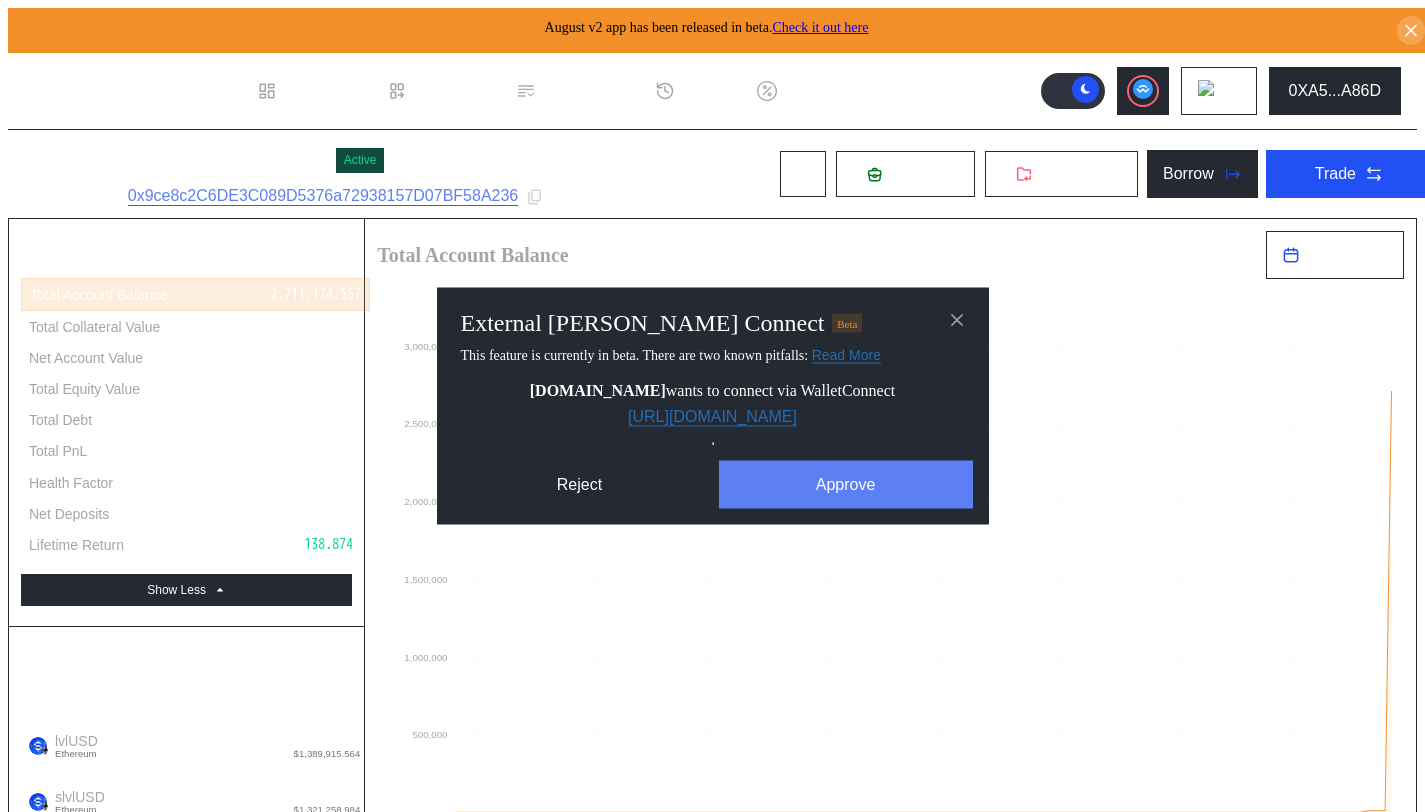 click on "Approve" at bounding box center [846, 485] 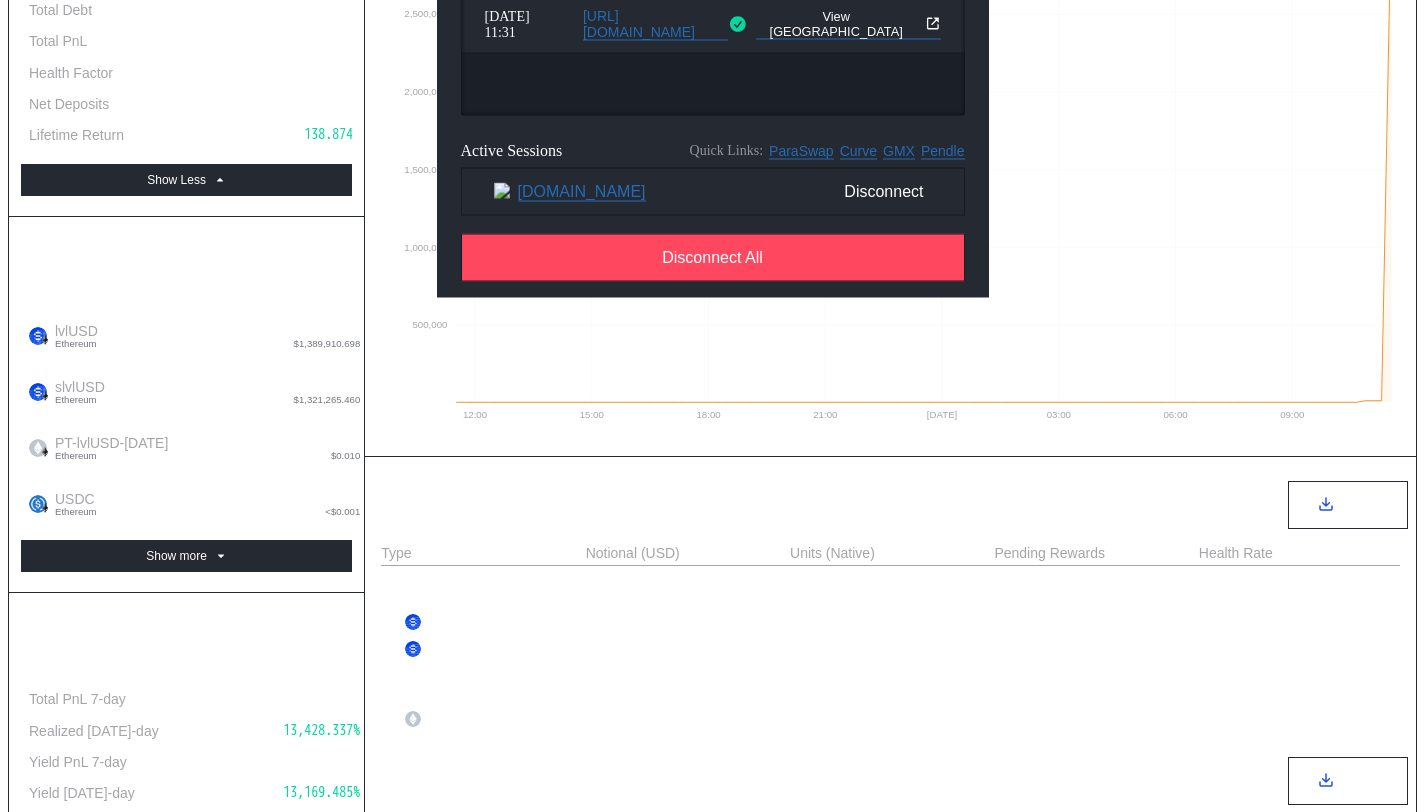 scroll, scrollTop: 514, scrollLeft: 0, axis: vertical 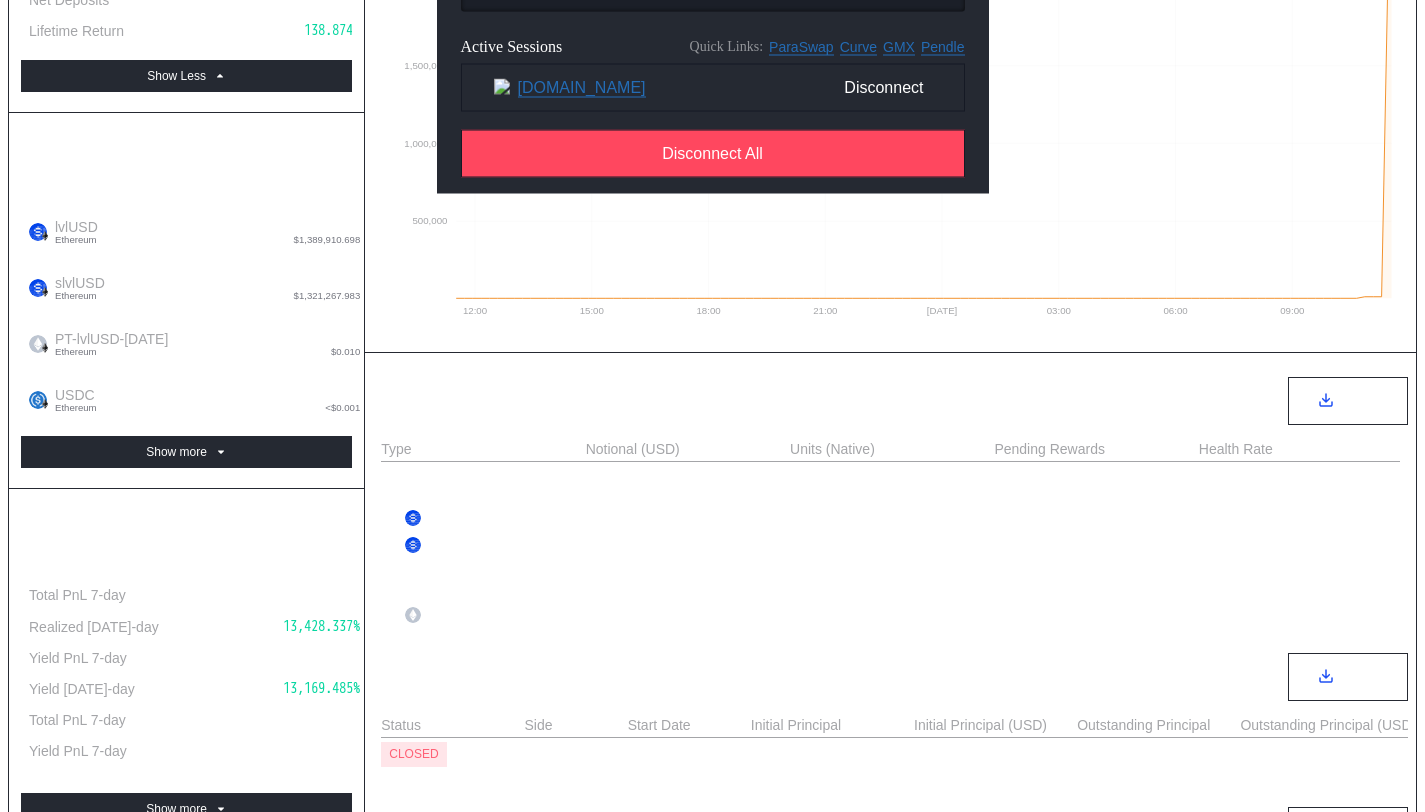 click 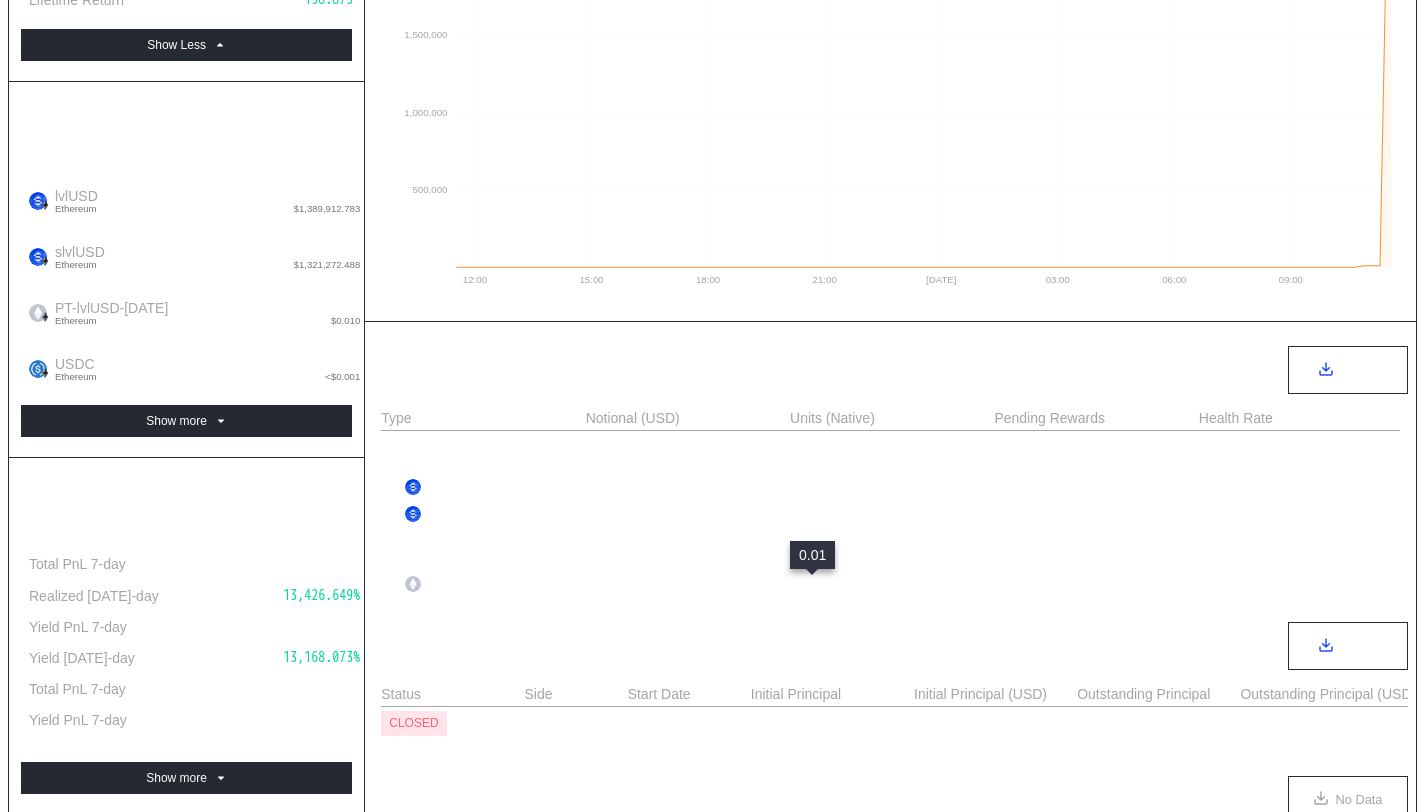 scroll, scrollTop: 0, scrollLeft: 0, axis: both 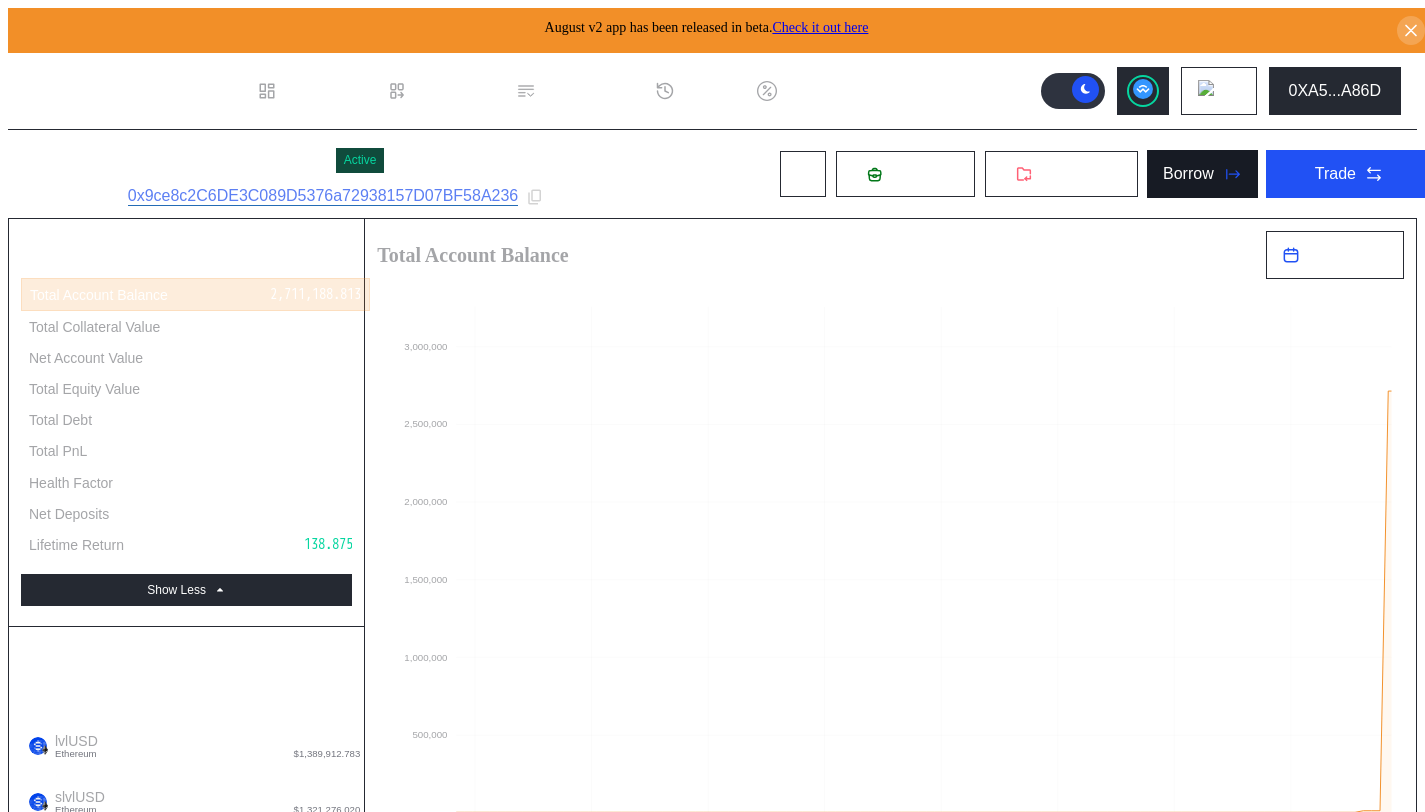 click on "Borrow" at bounding box center [1188, 174] 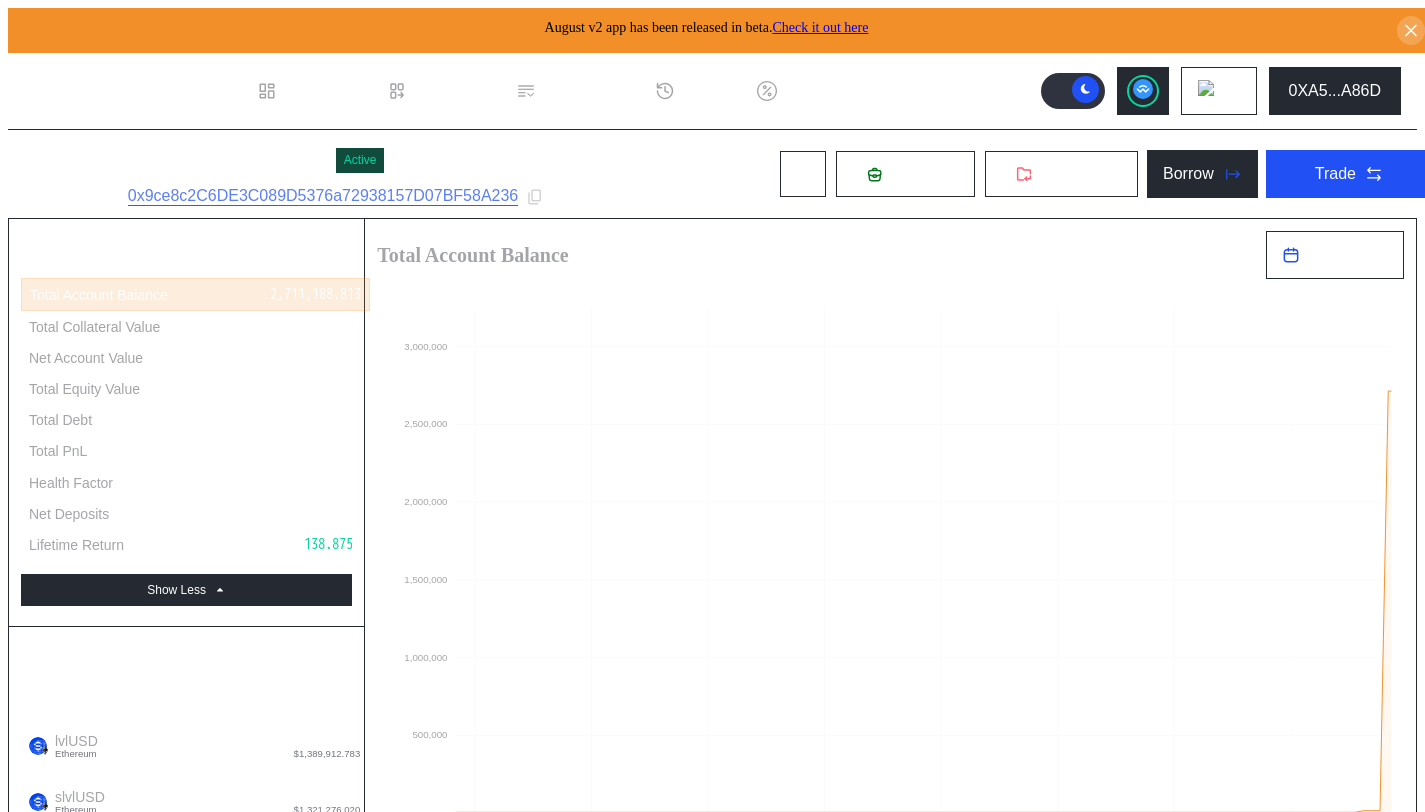 click on "Accept Loan Terms" at bounding box center (116, 1856) 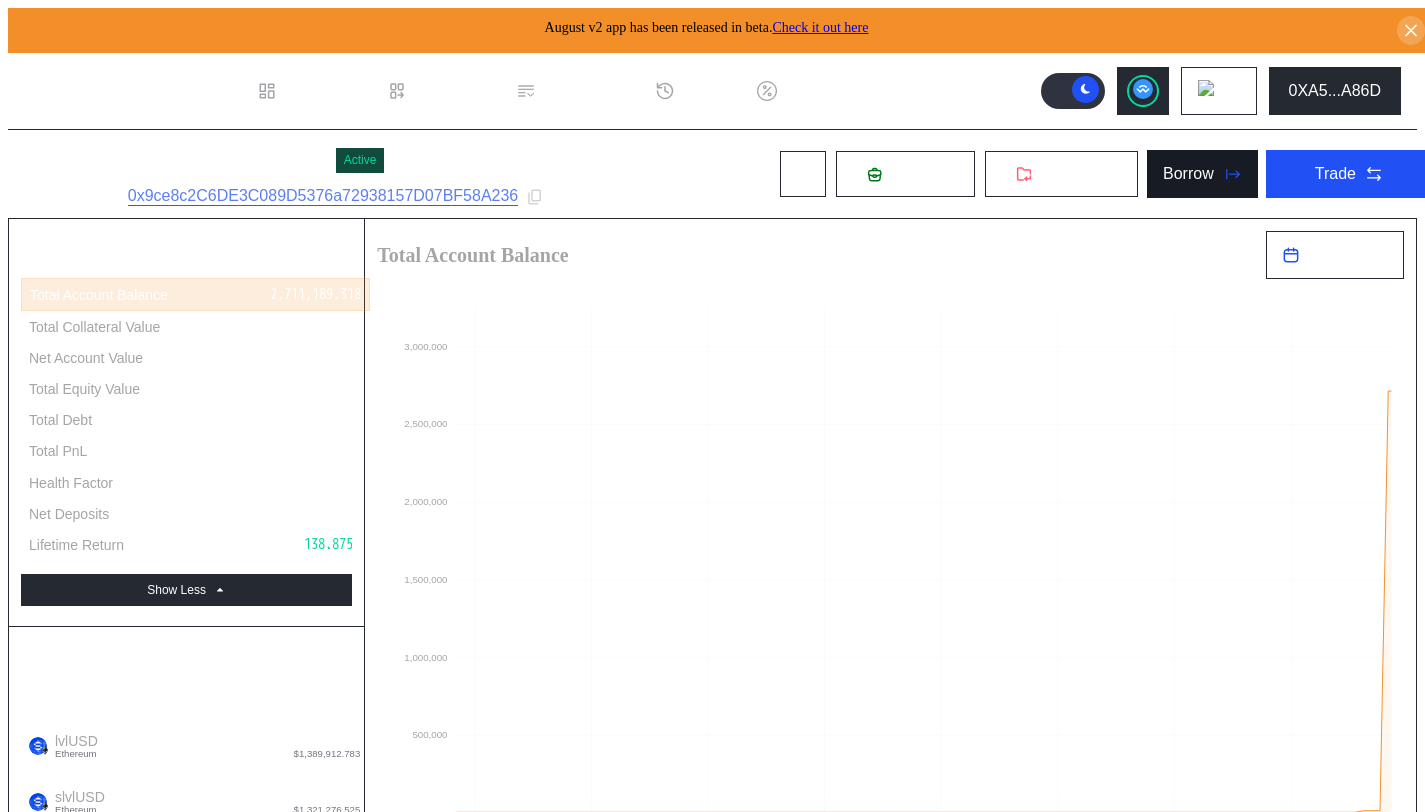click on "Borrow" at bounding box center [1202, 174] 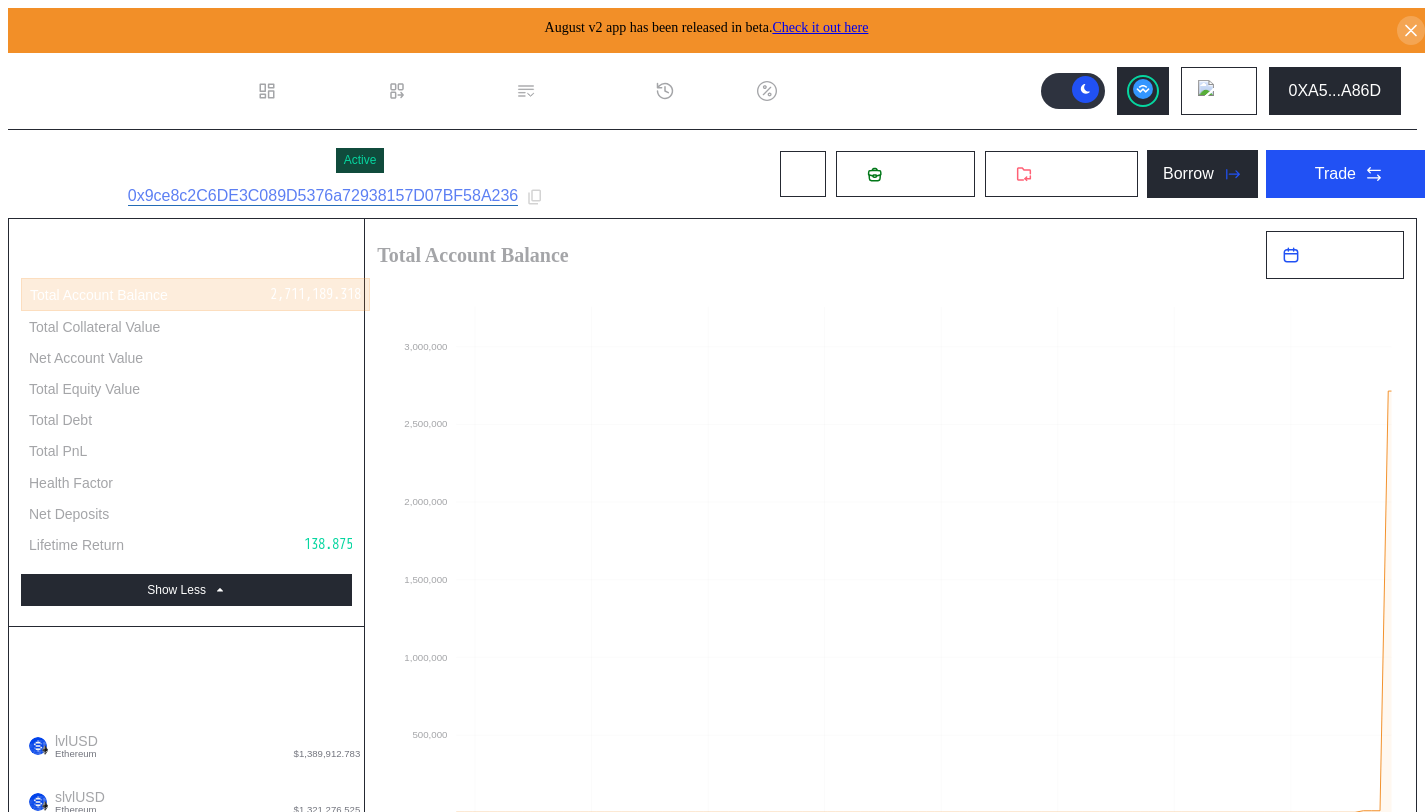click on "Loan August Loans Accept Loan Terms Accept New Loan APR Repay Interest Repay Principal Increase Loan Principal" at bounding box center [712, 2045] 